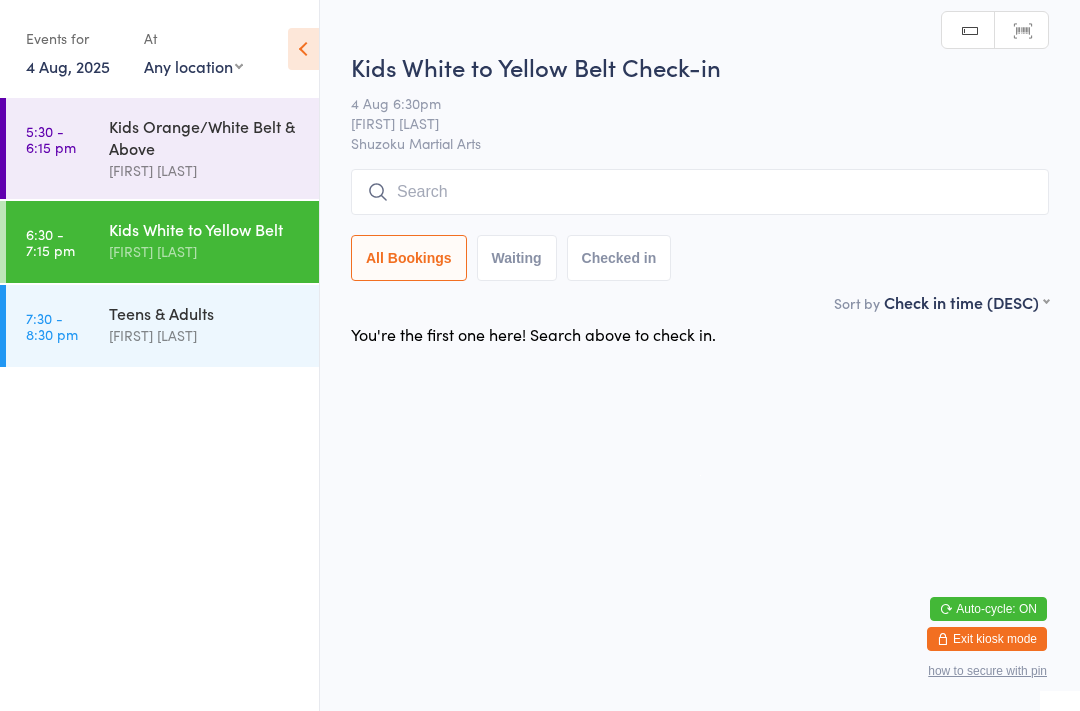 scroll, scrollTop: 1, scrollLeft: 0, axis: vertical 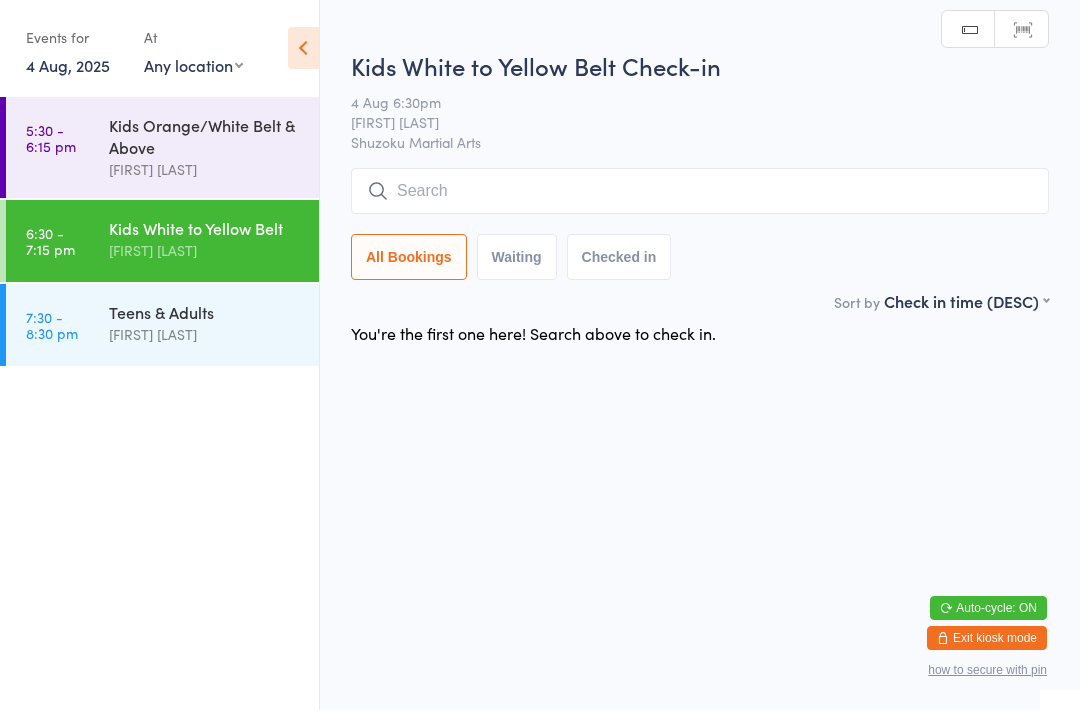click on "Kids Orange/White Belt & Above" at bounding box center (205, 137) 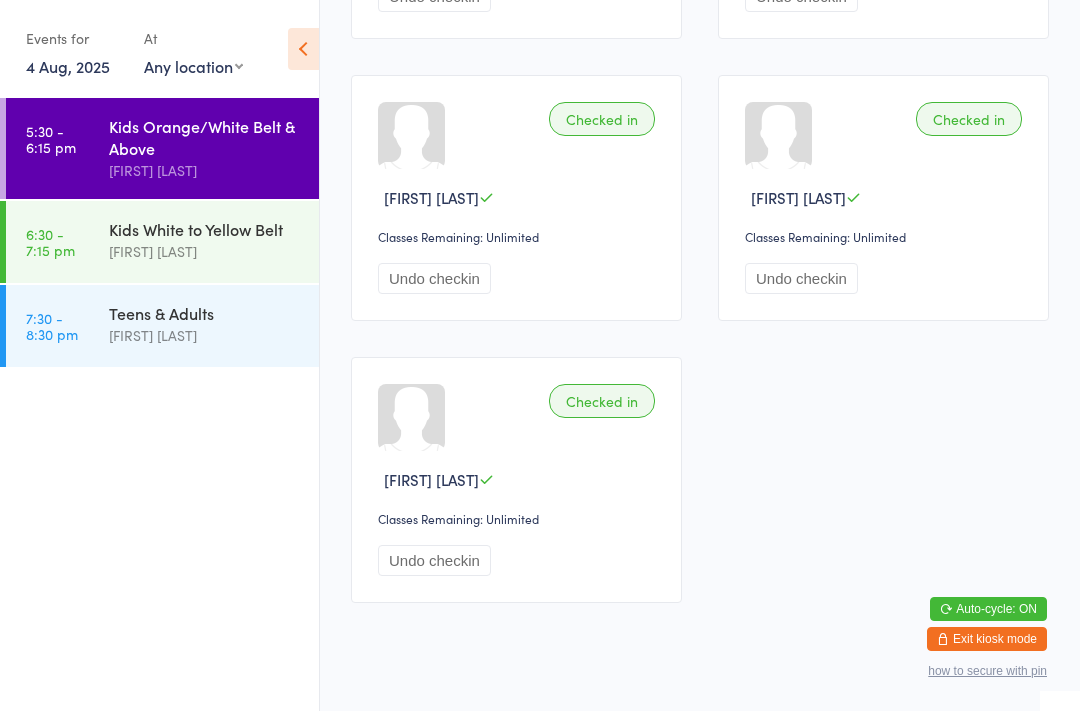 scroll, scrollTop: 822, scrollLeft: 0, axis: vertical 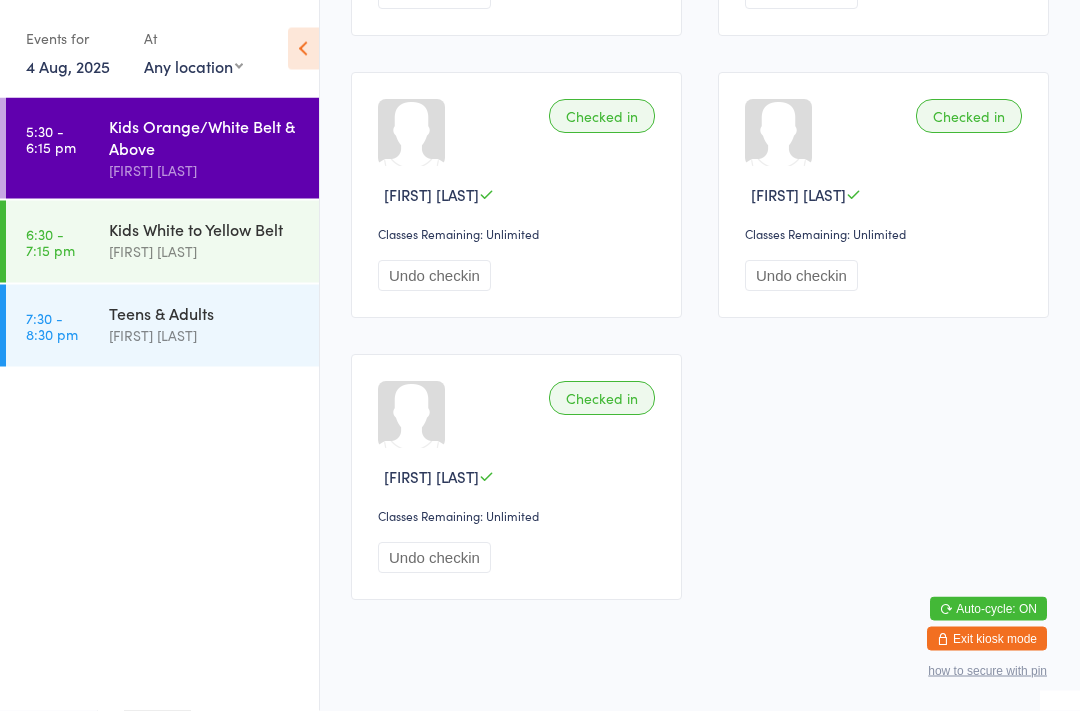 click on "Kids White to Yellow Belt Narelle McMahon" at bounding box center [214, 240] 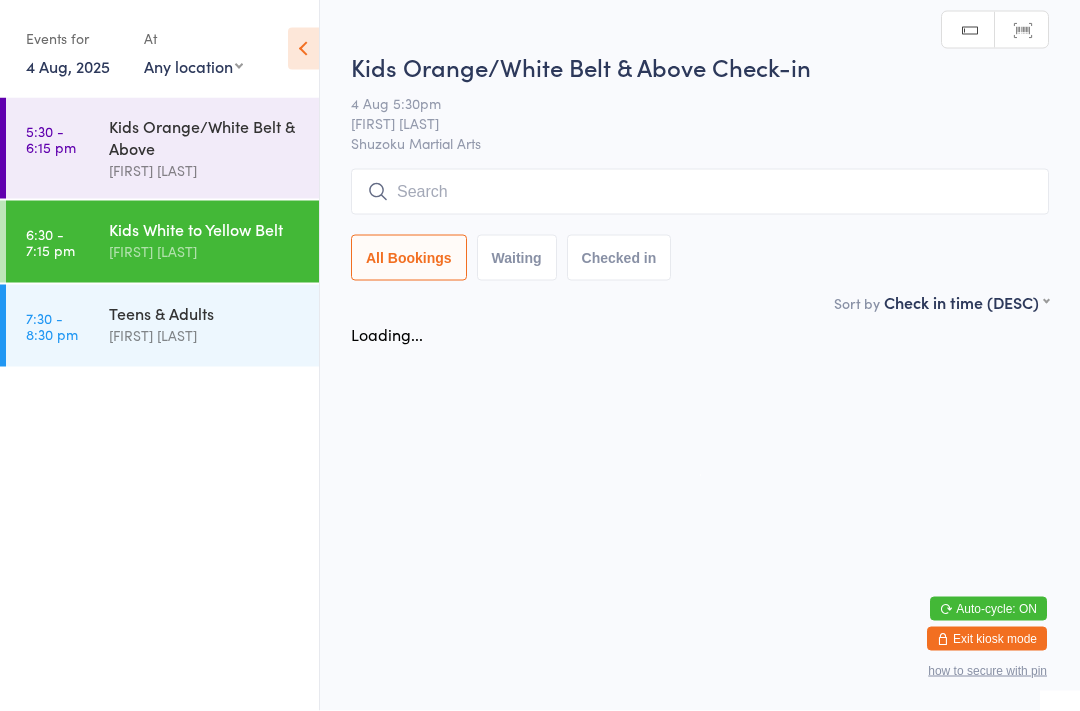 scroll, scrollTop: 0, scrollLeft: 0, axis: both 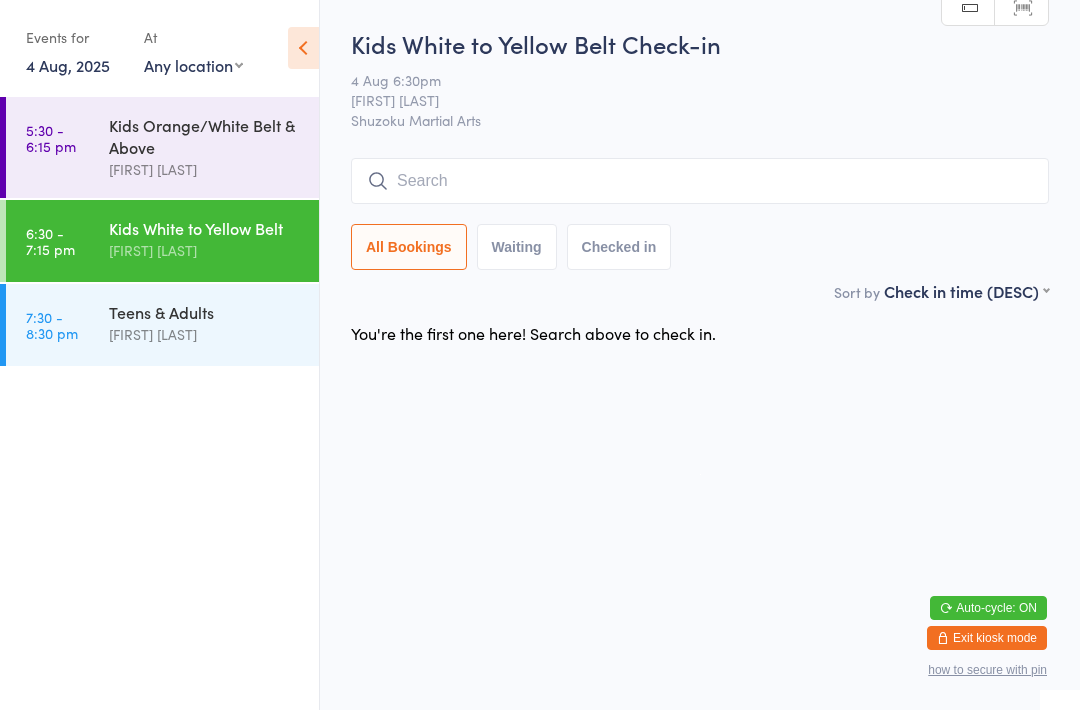 click at bounding box center (700, 182) 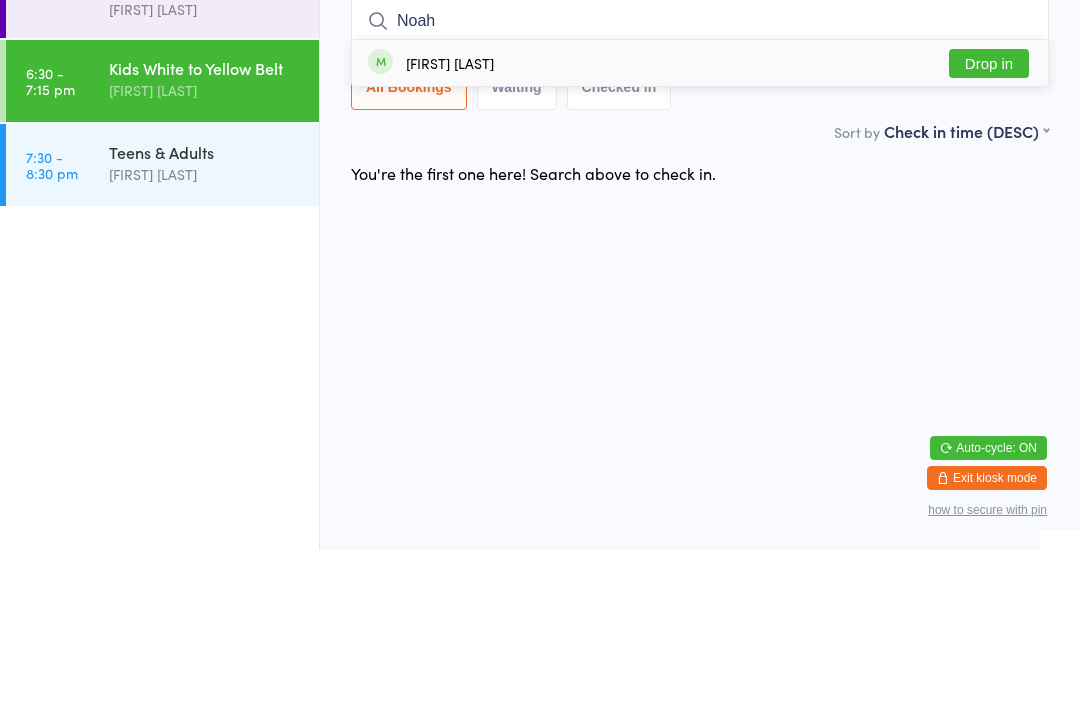 type on "Noah" 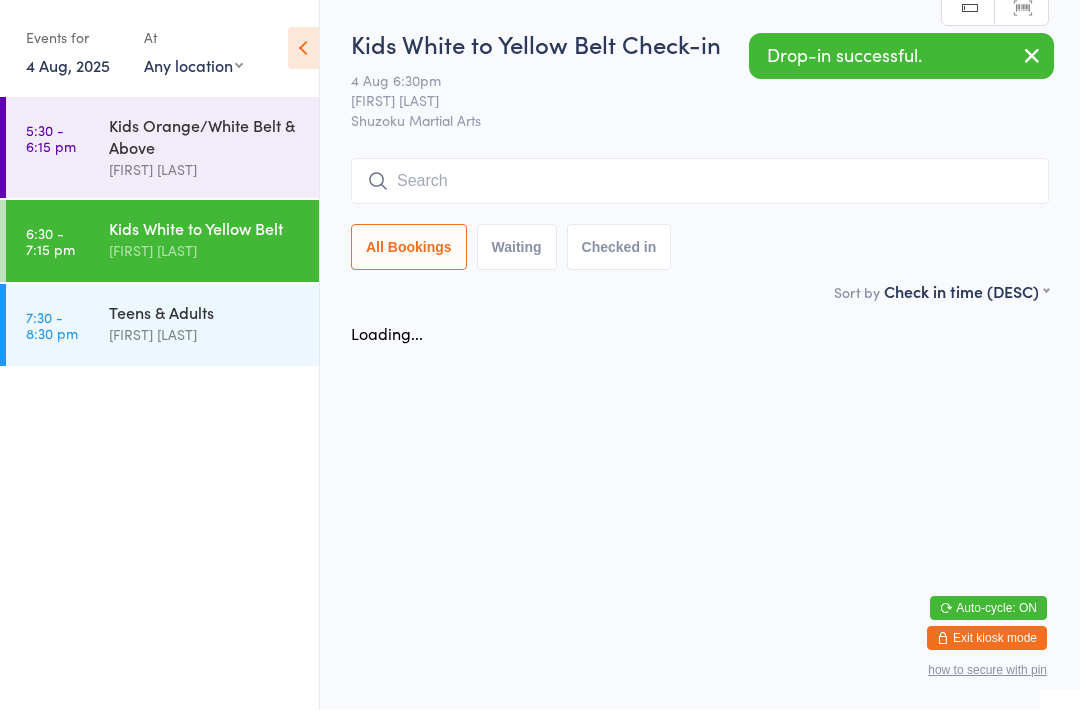 scroll, scrollTop: 1, scrollLeft: 0, axis: vertical 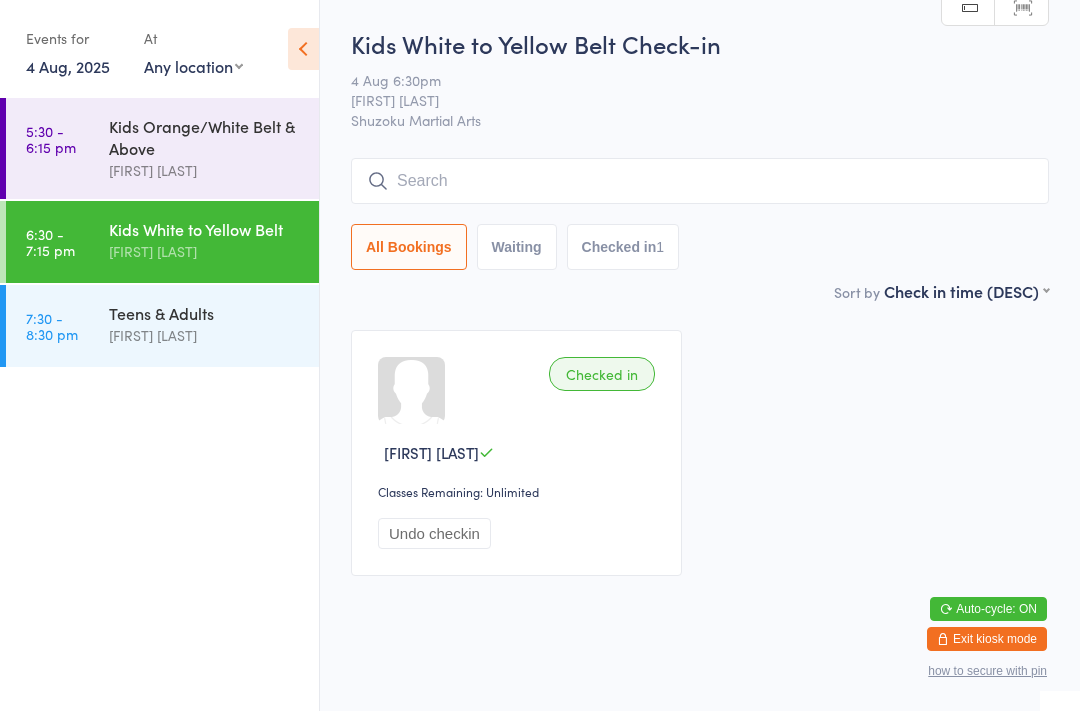 click at bounding box center (700, 181) 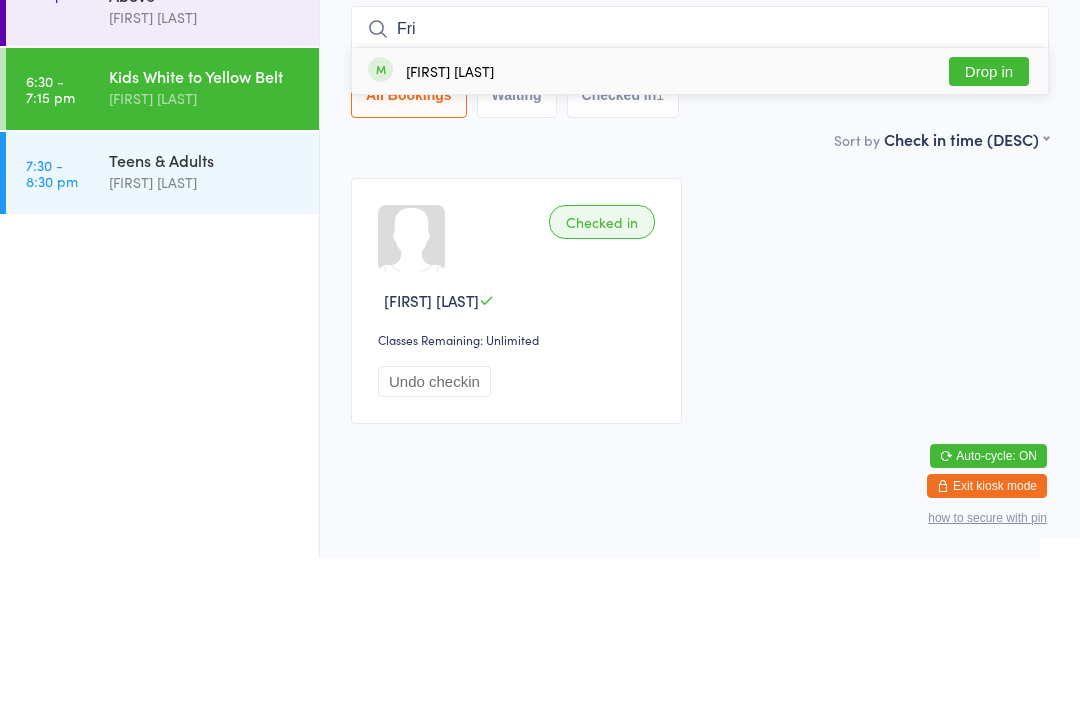 type on "Fri" 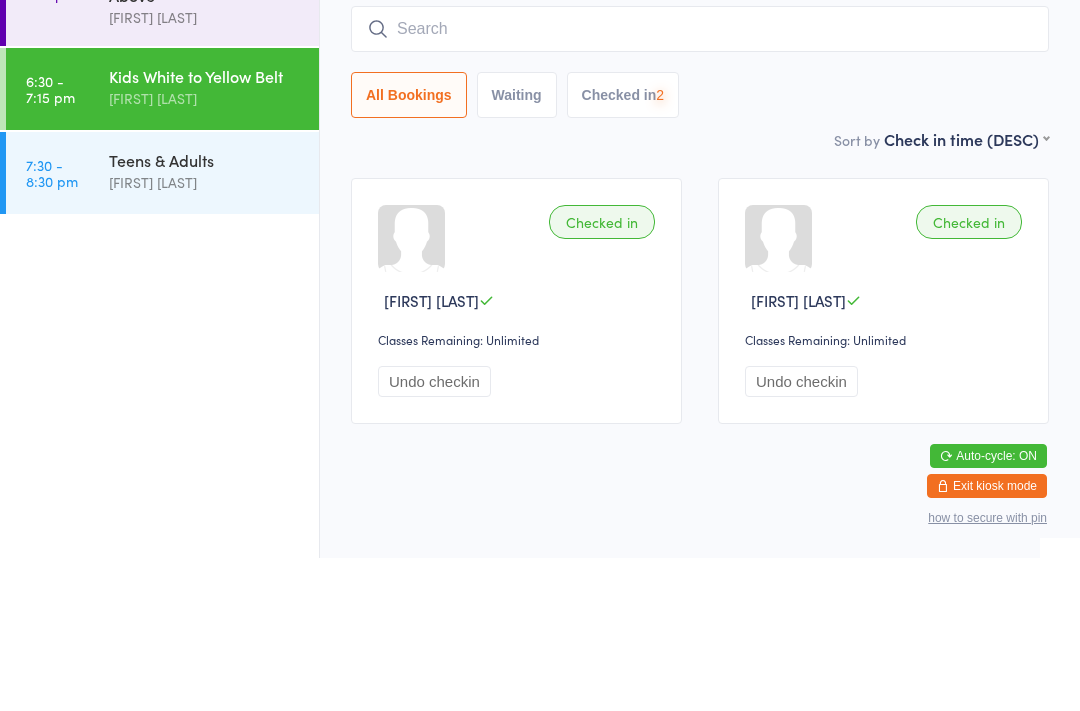type on "t" 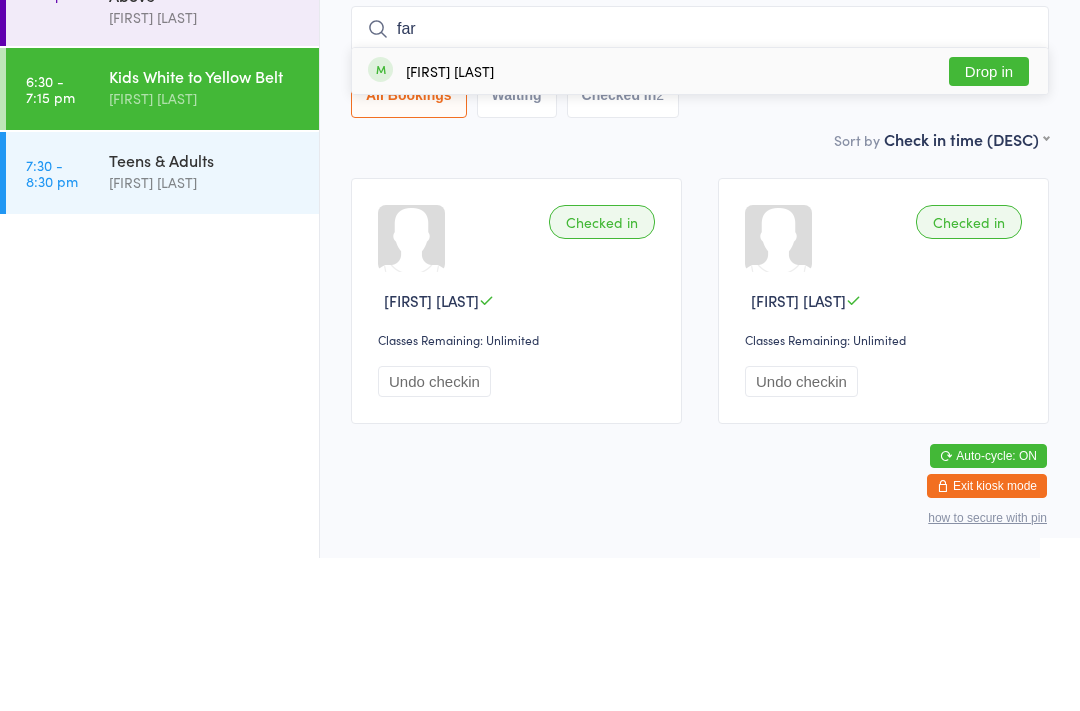 type on "far" 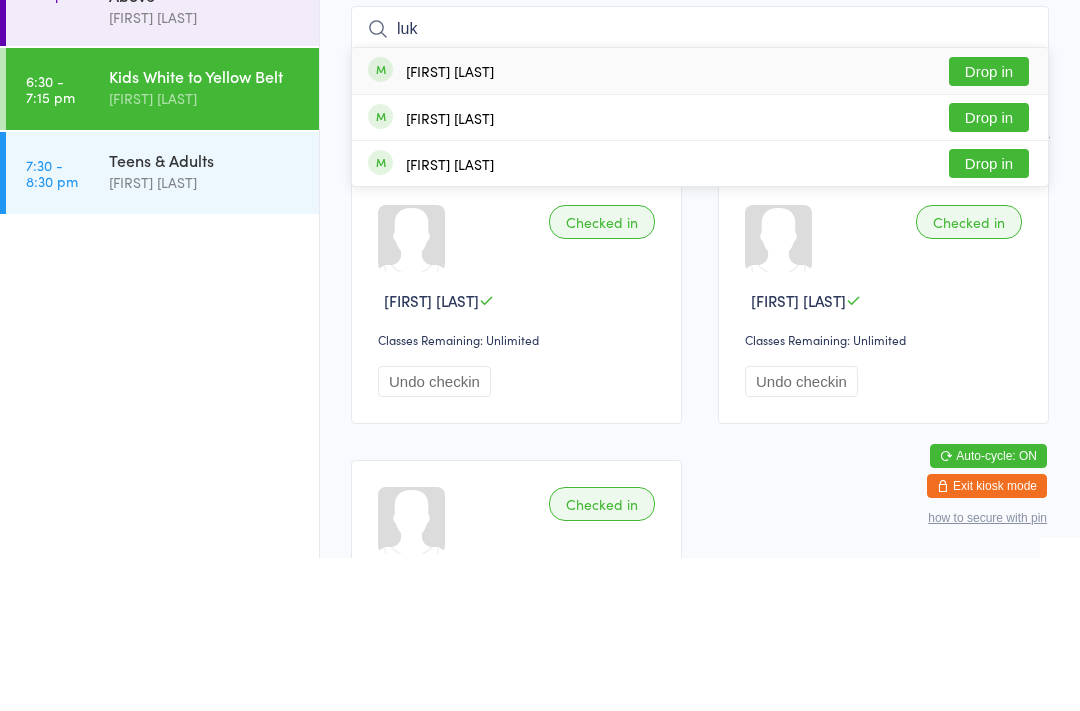 type on "luk" 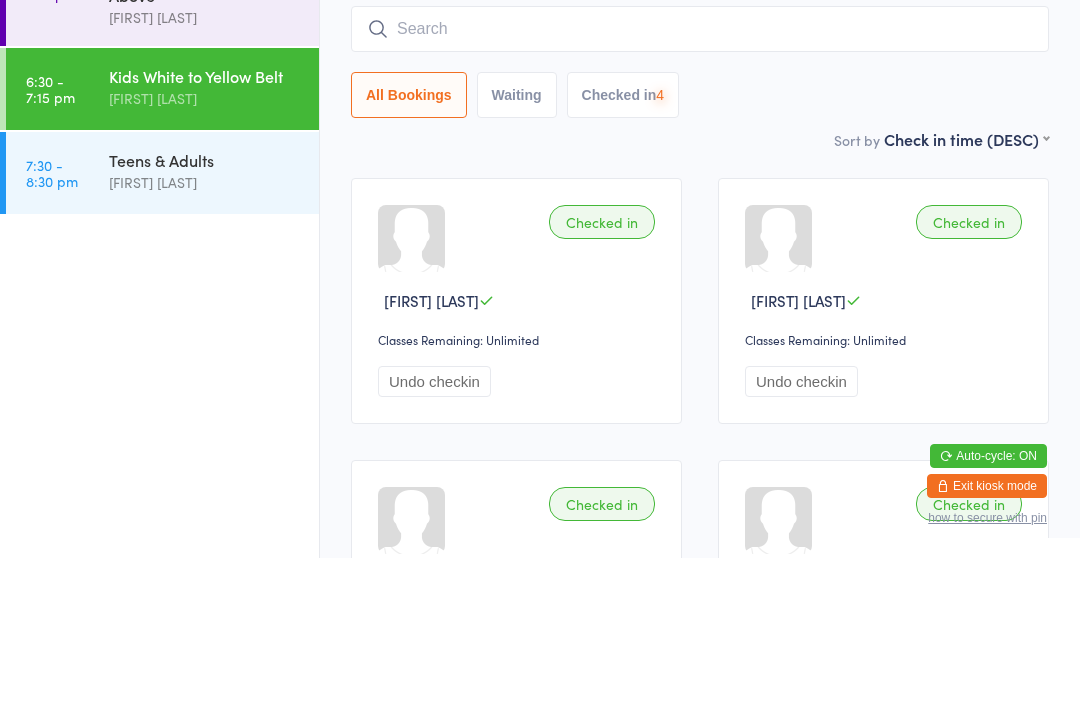 click at bounding box center [700, 182] 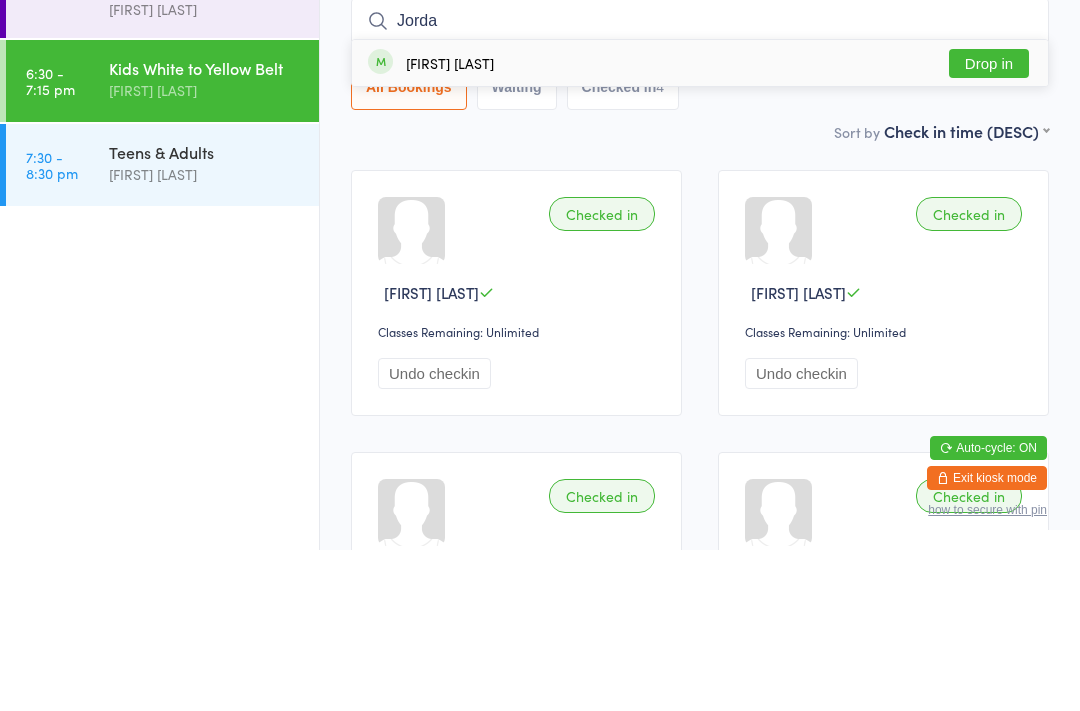 type on "Jorda" 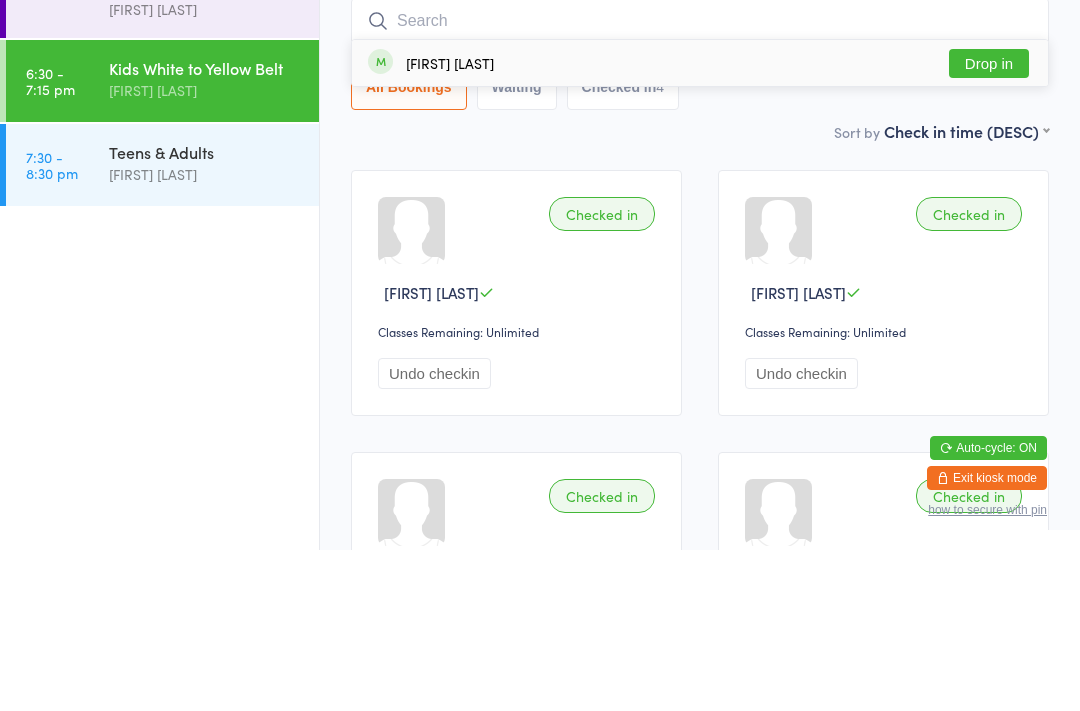 scroll, scrollTop: 161, scrollLeft: 0, axis: vertical 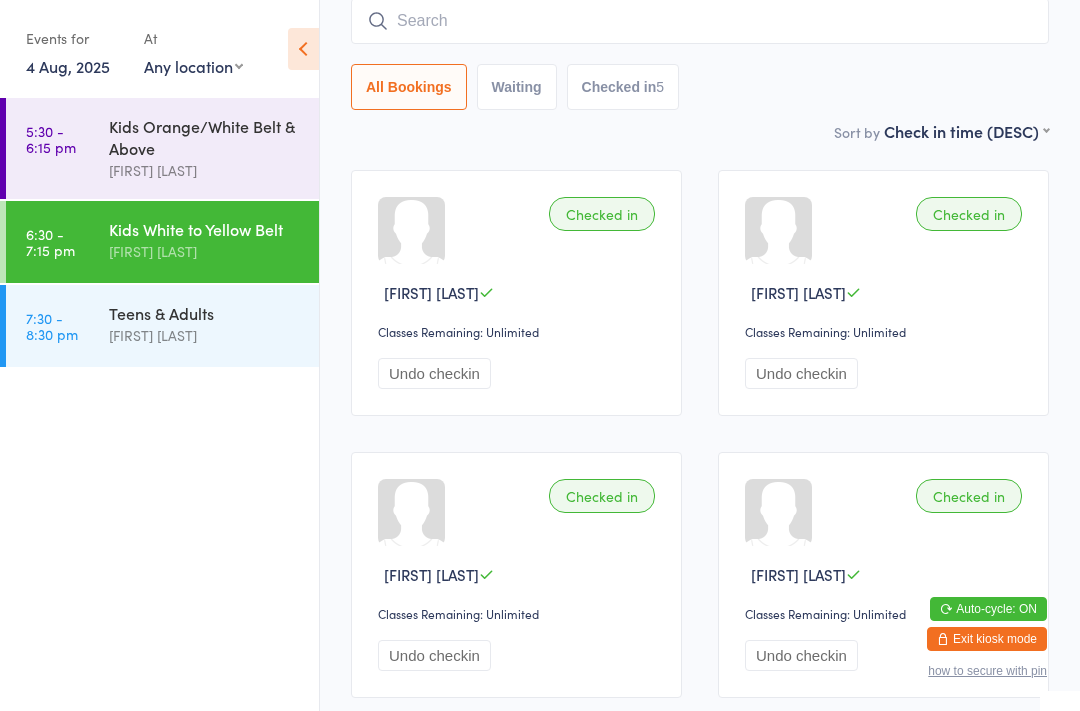 click at bounding box center [700, 21] 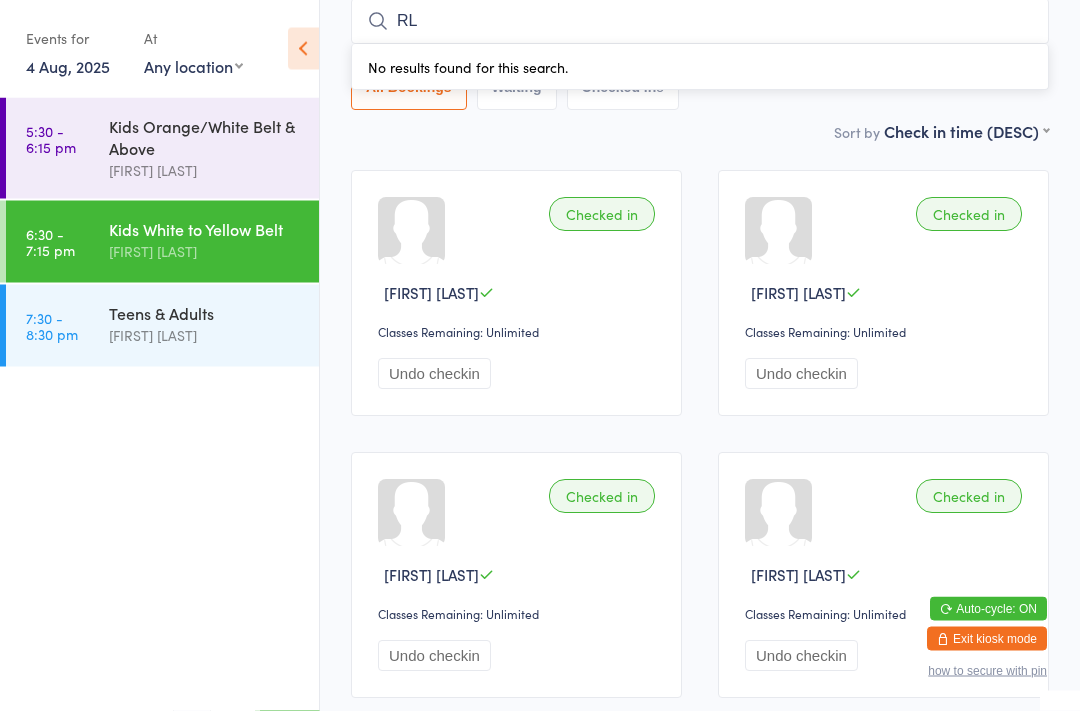 type on "R" 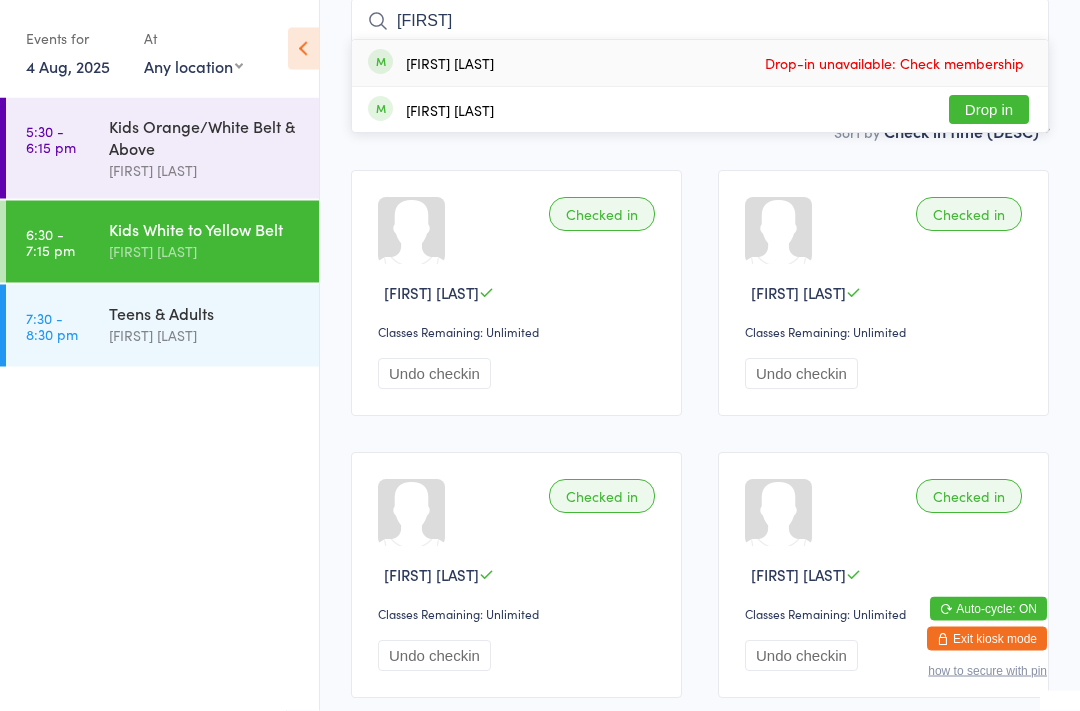 type on "Lavin" 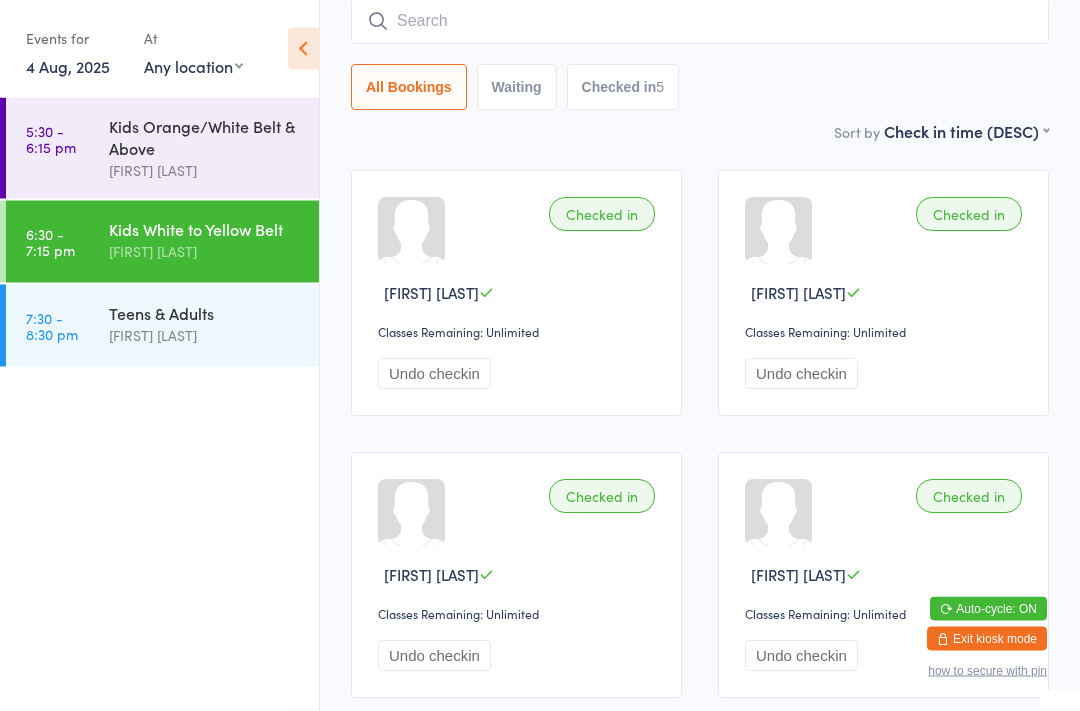 scroll, scrollTop: 161, scrollLeft: 0, axis: vertical 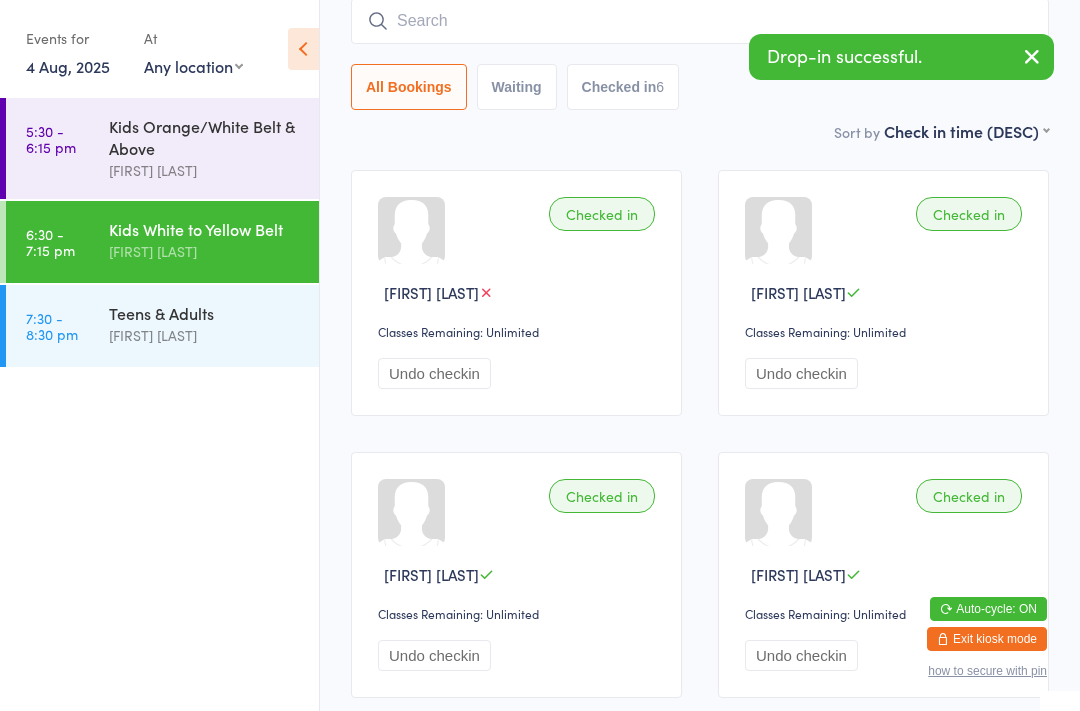 click on "Teens & Adults" at bounding box center (205, 313) 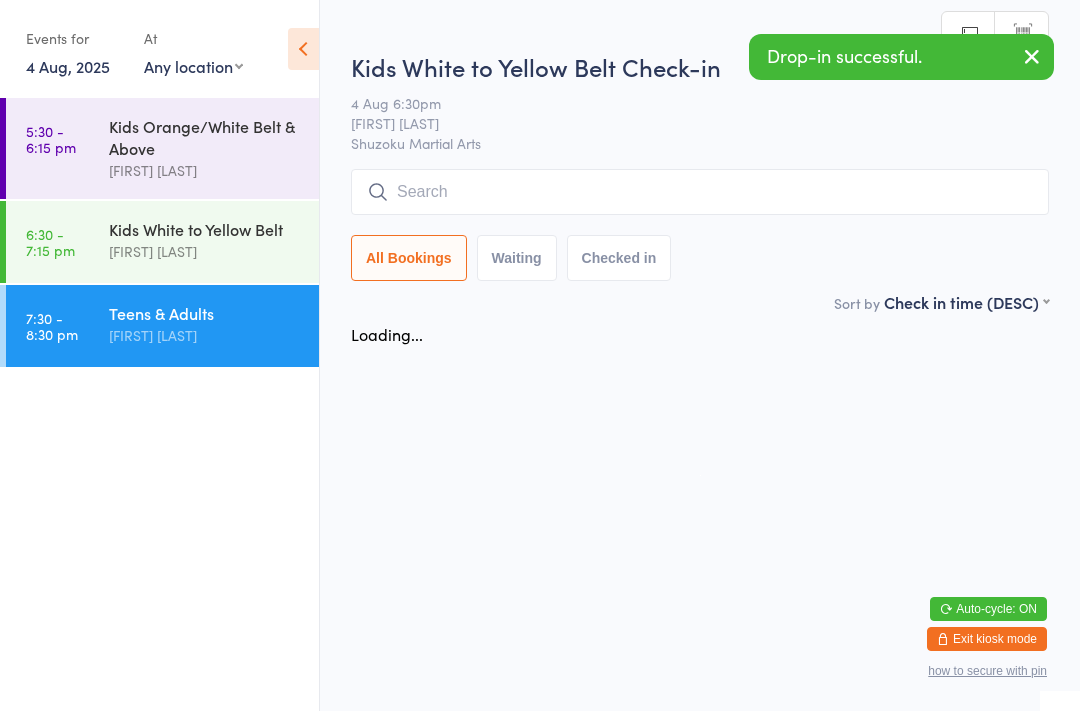 scroll, scrollTop: 0, scrollLeft: 0, axis: both 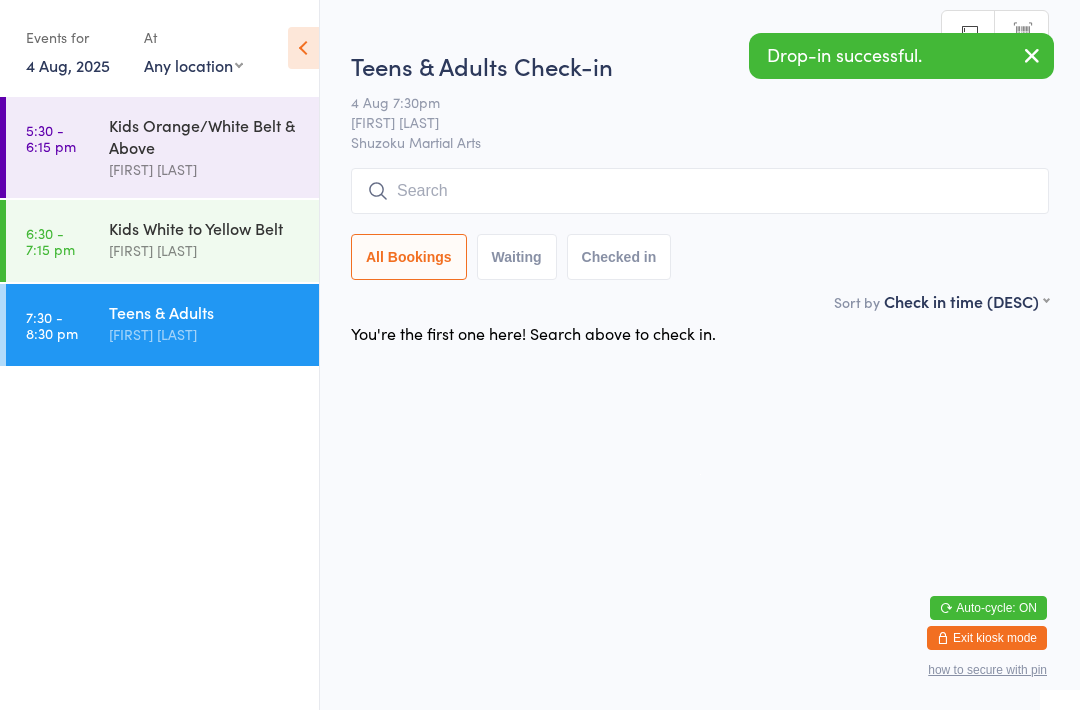 click at bounding box center [700, 192] 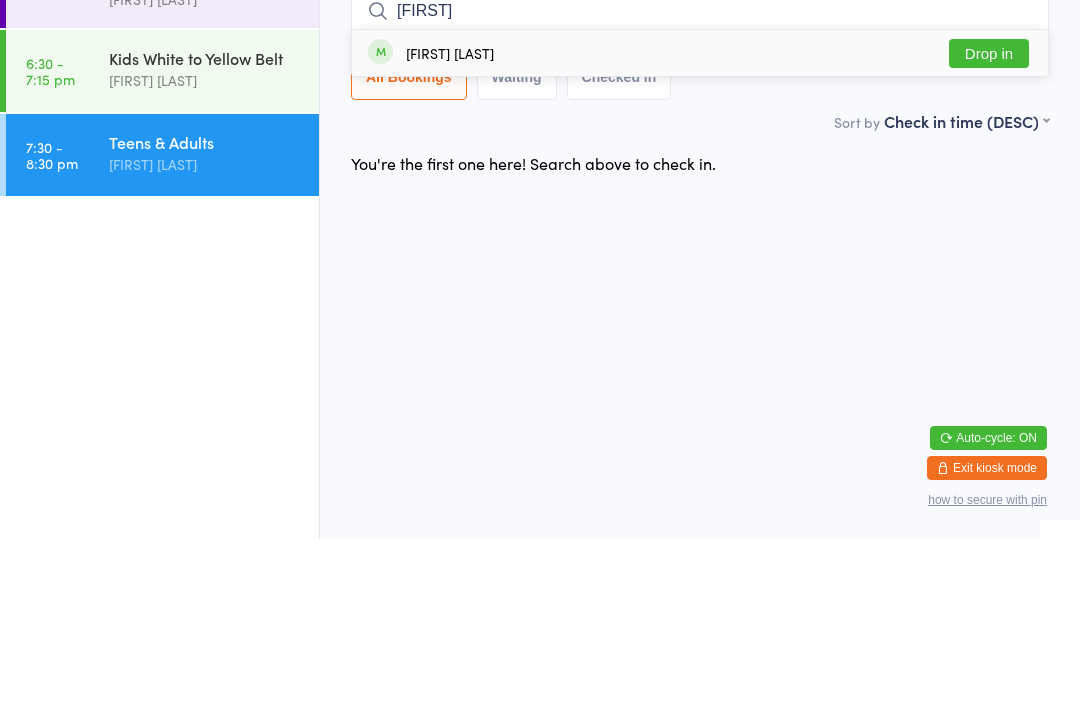 type on "Raiy" 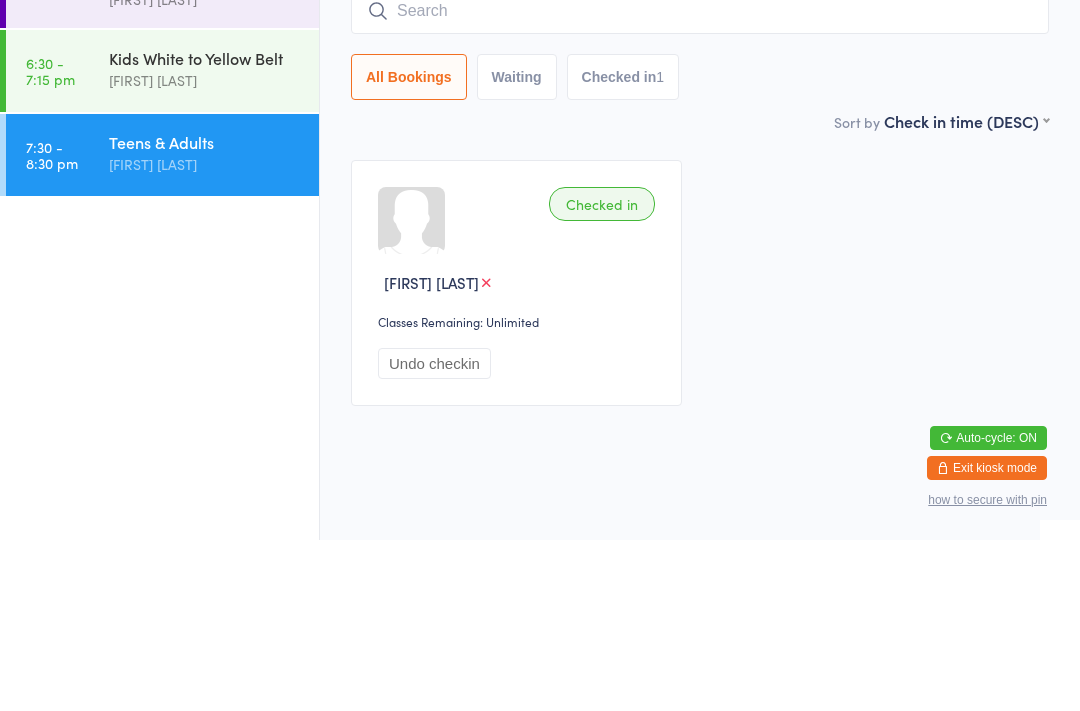 click at bounding box center (700, 182) 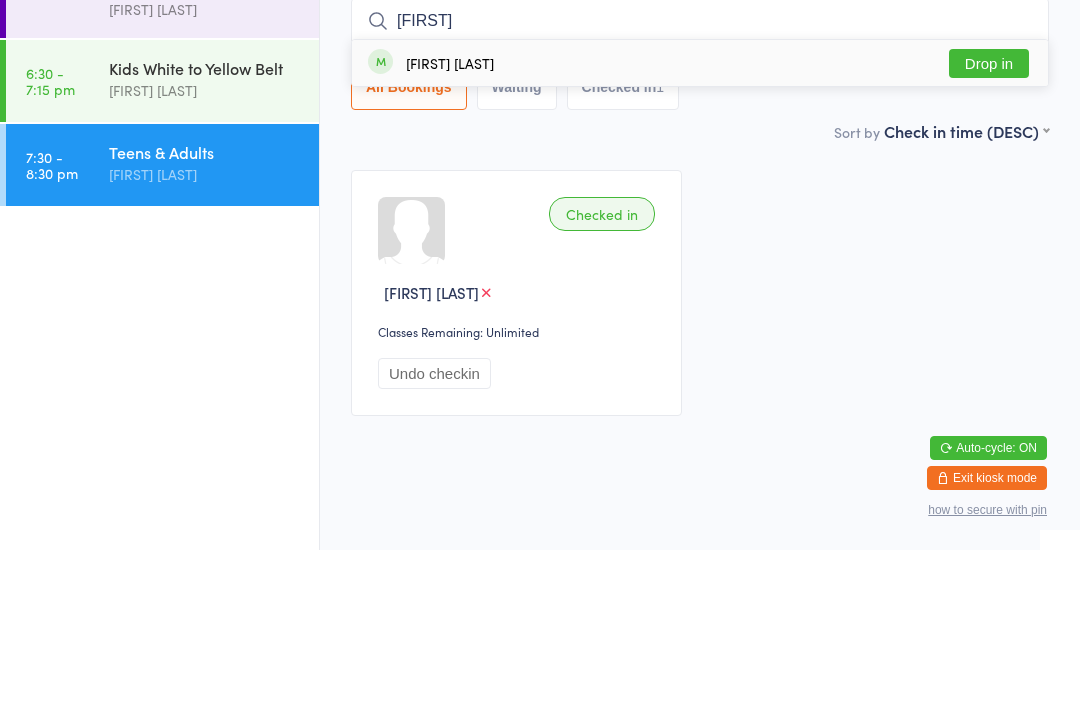 type on "Tyso" 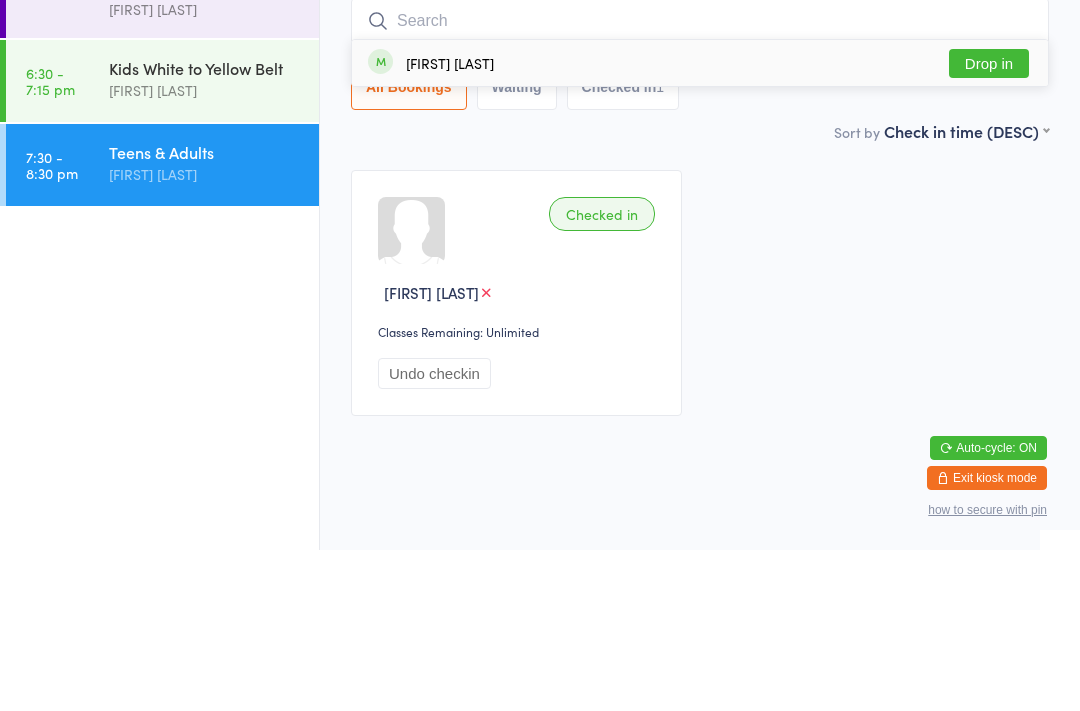 scroll, scrollTop: 28, scrollLeft: 0, axis: vertical 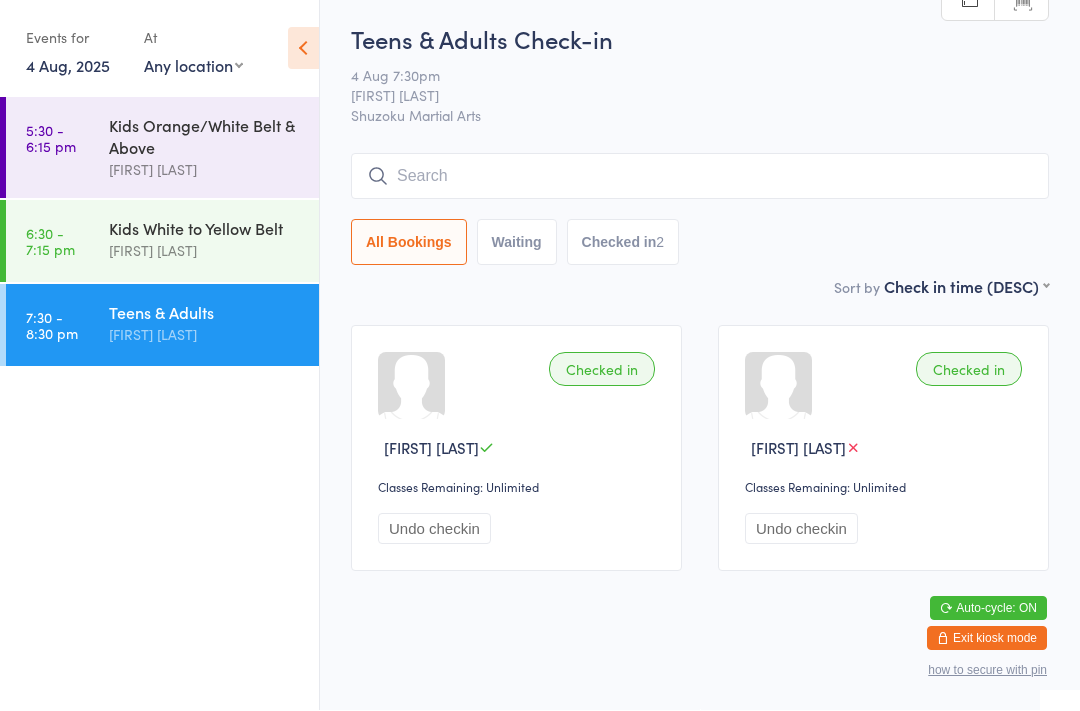 click at bounding box center [700, 177] 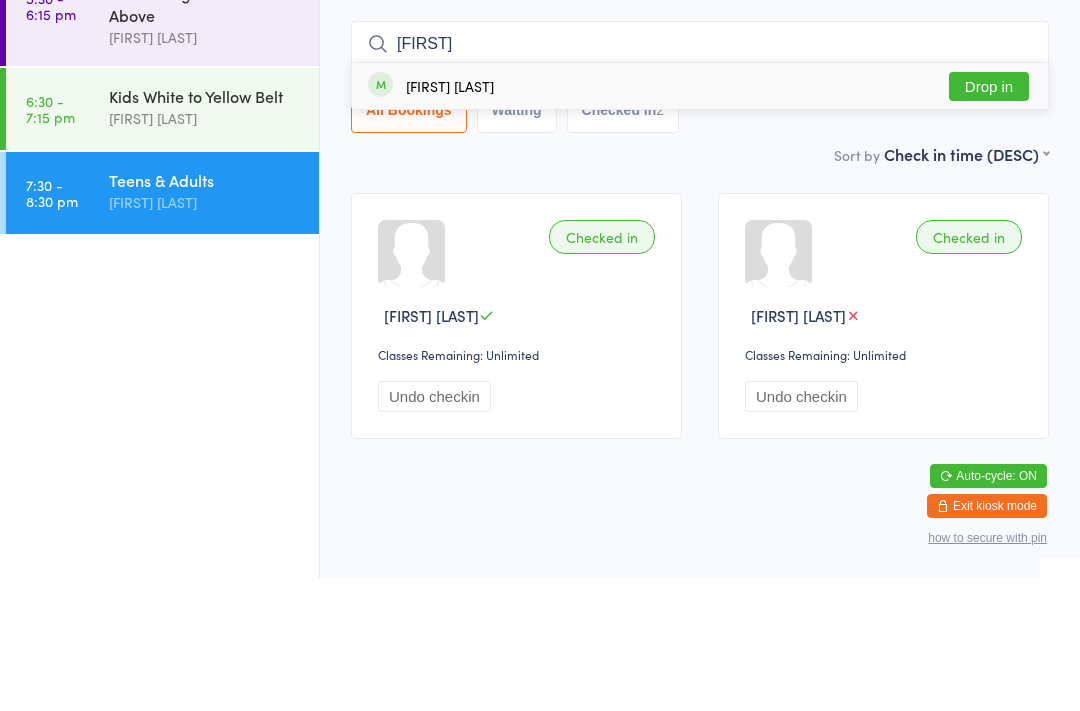 type on "Gav" 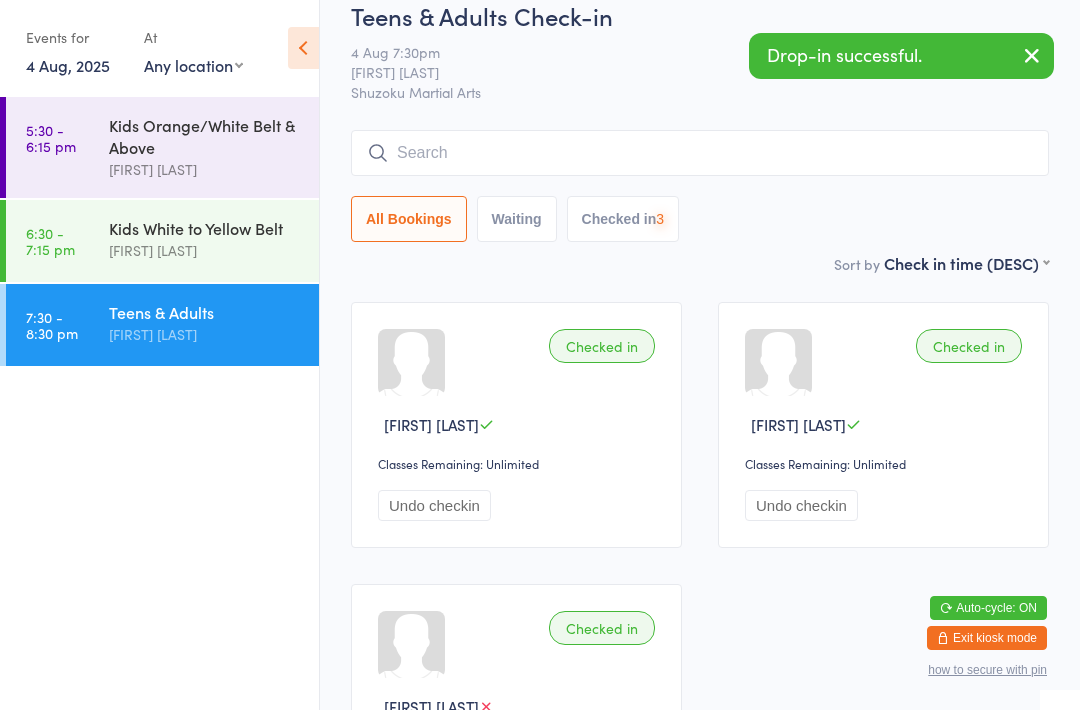 scroll, scrollTop: 29, scrollLeft: 0, axis: vertical 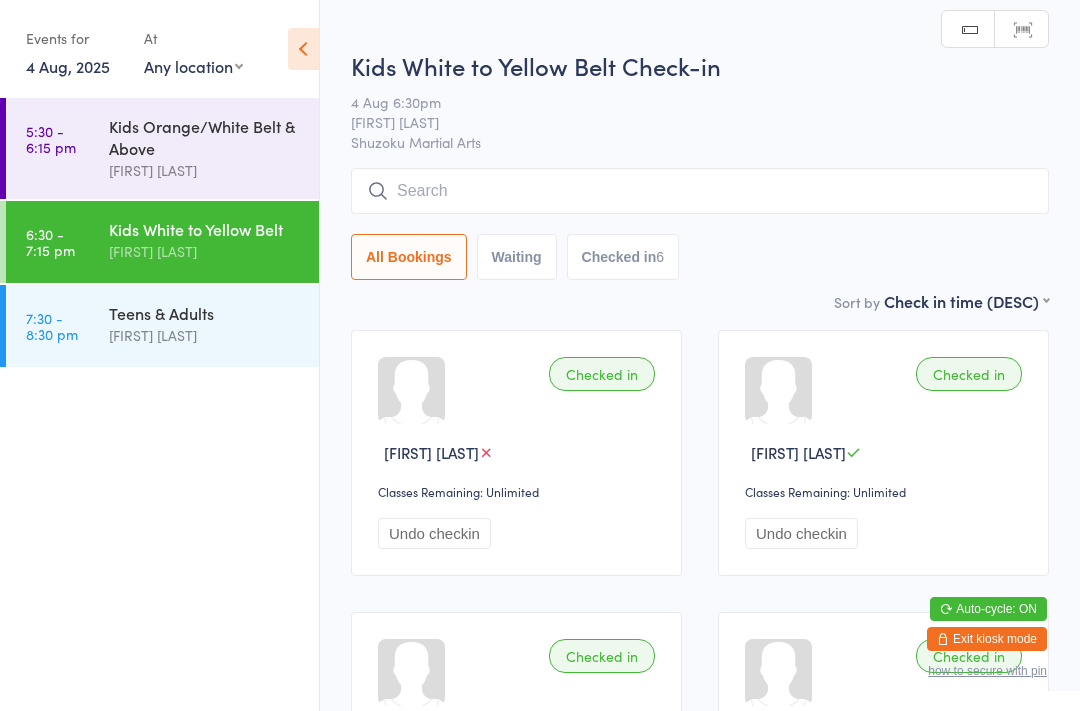 click at bounding box center [700, 191] 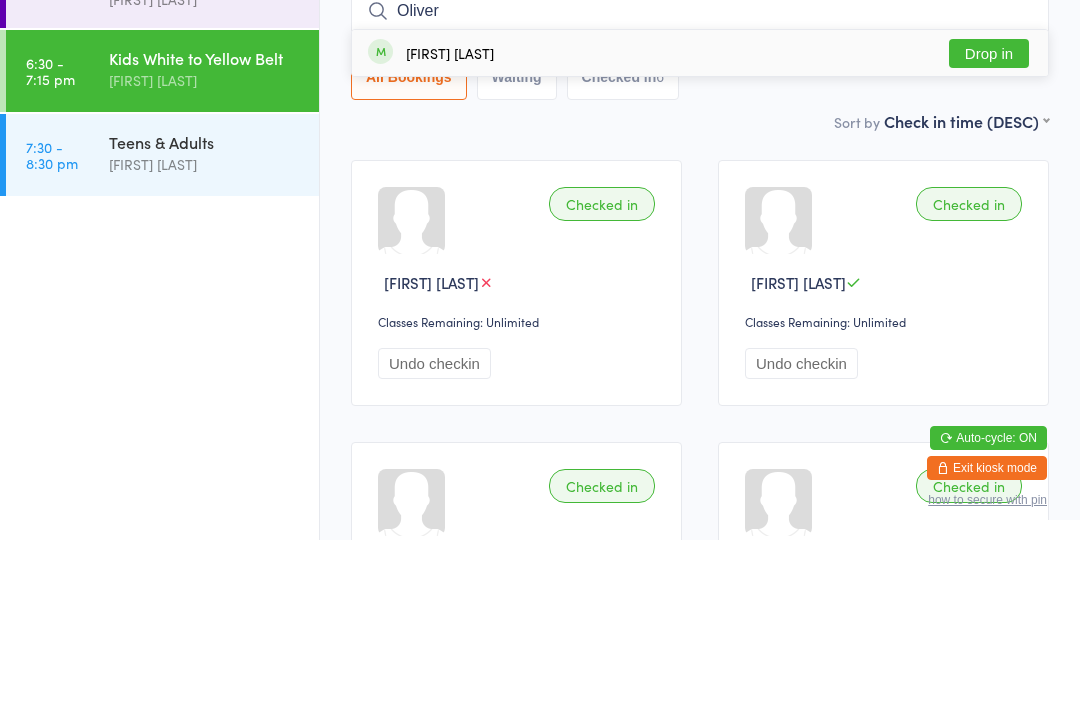 type on "Oliver" 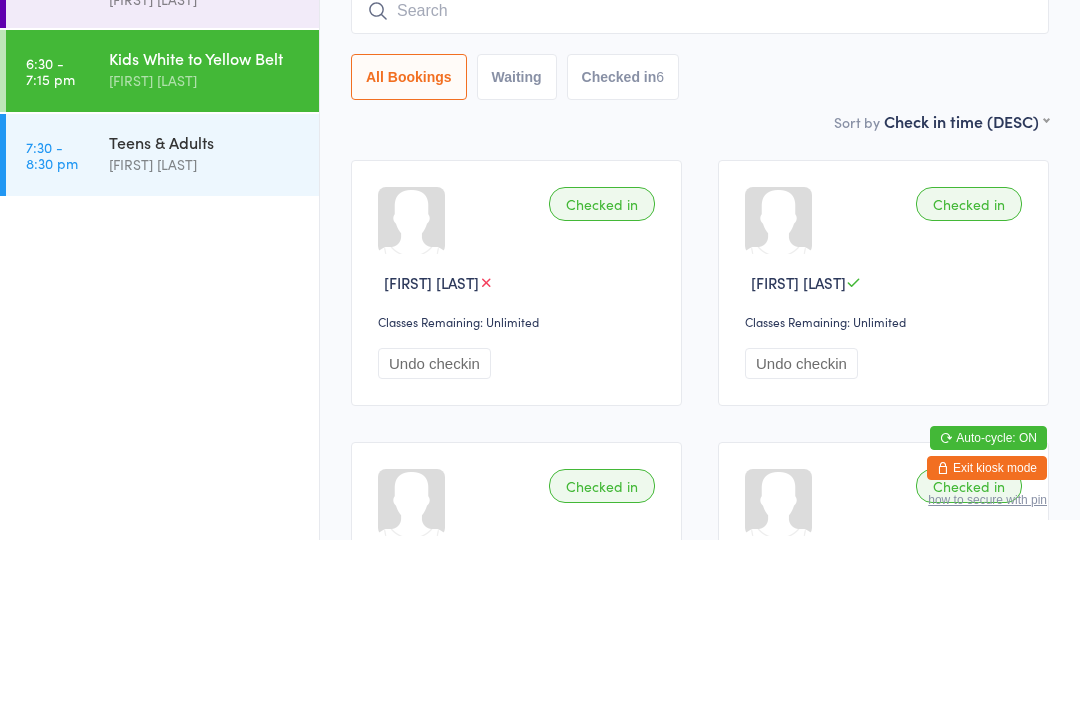 scroll, scrollTop: 171, scrollLeft: 0, axis: vertical 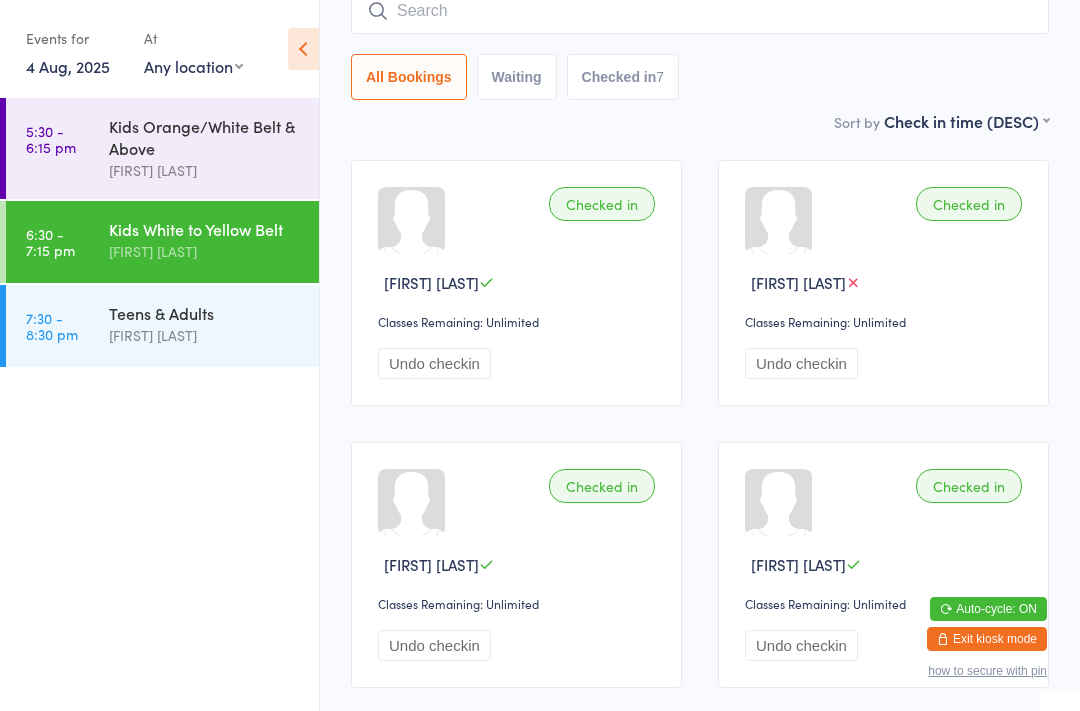 click at bounding box center [700, 11] 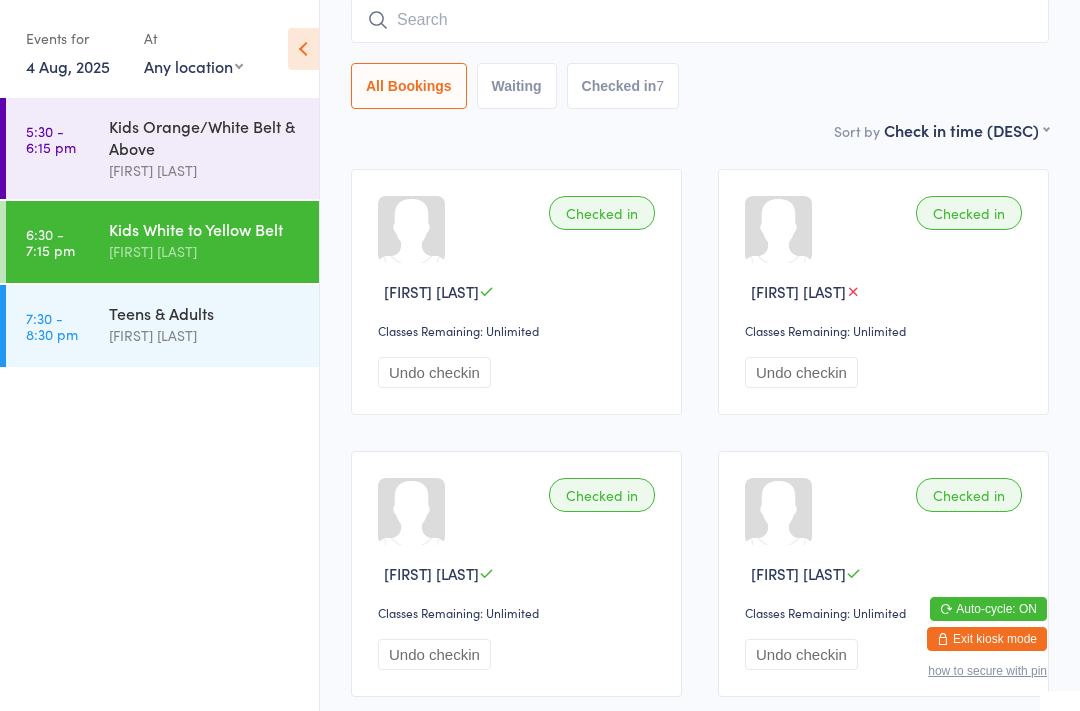 scroll, scrollTop: 161, scrollLeft: 0, axis: vertical 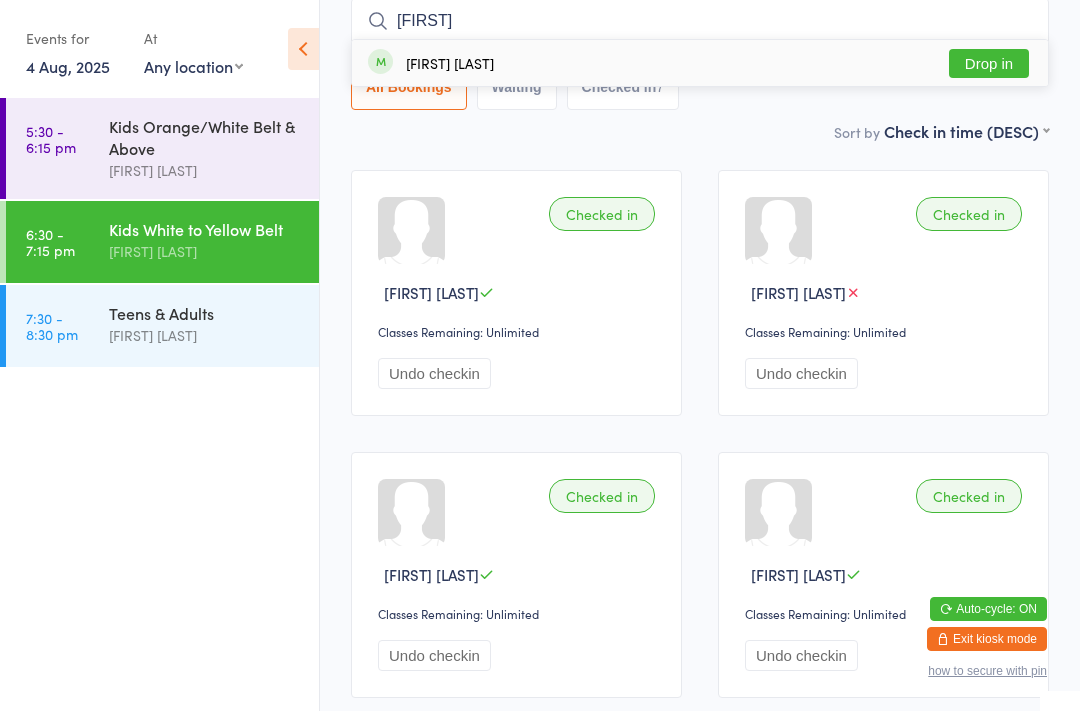 type on "Kamil" 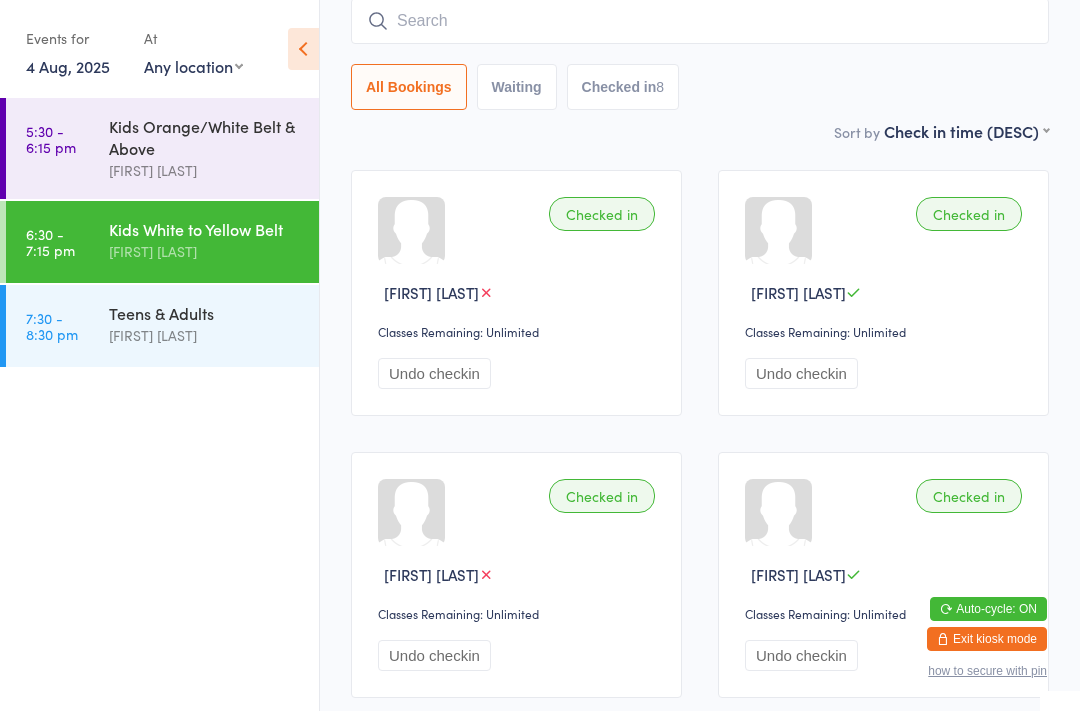 click on "Checked in" at bounding box center (602, 214) 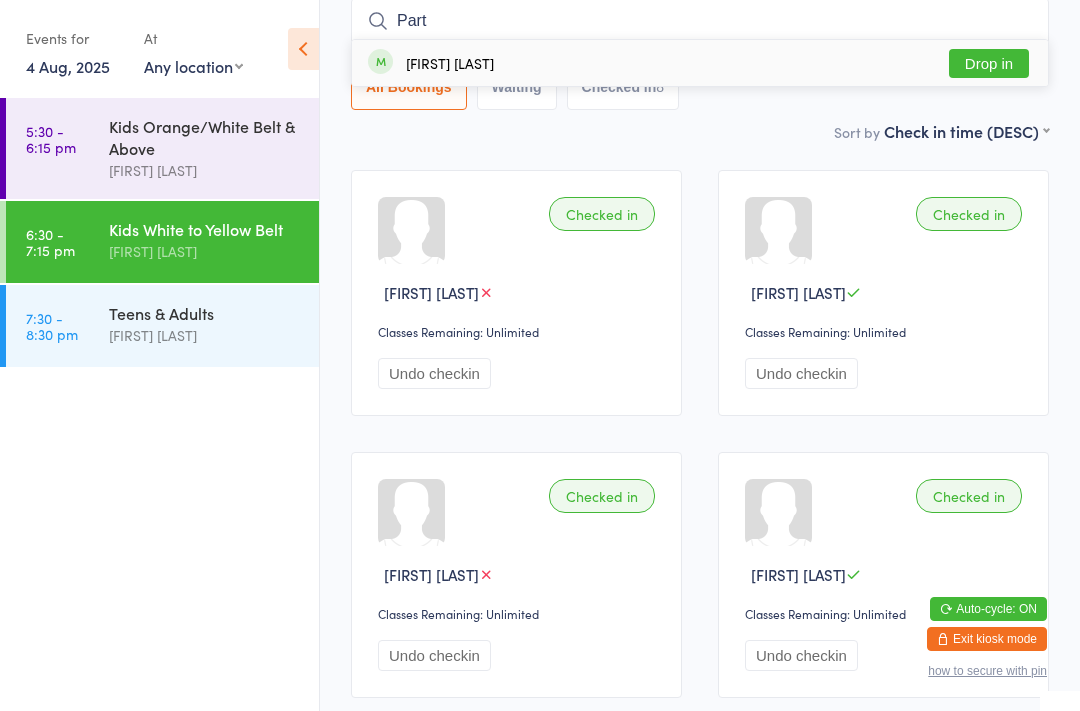type on "Part" 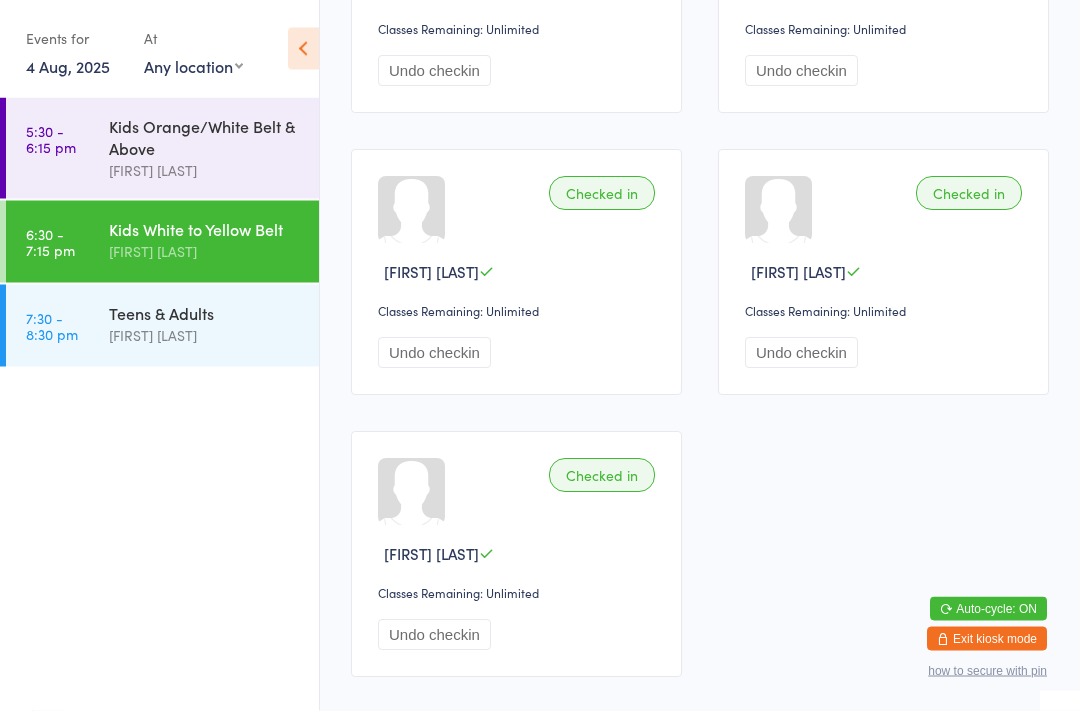 scroll, scrollTop: 1127, scrollLeft: 0, axis: vertical 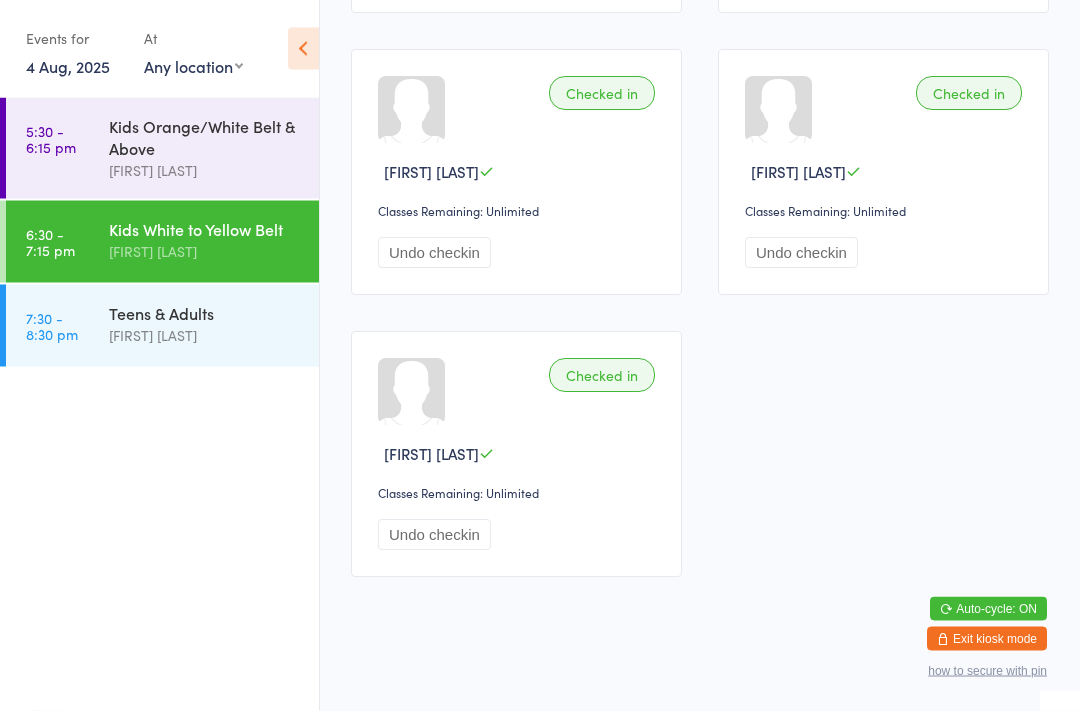 click on "[FIRST] [LAST]" at bounding box center (205, 335) 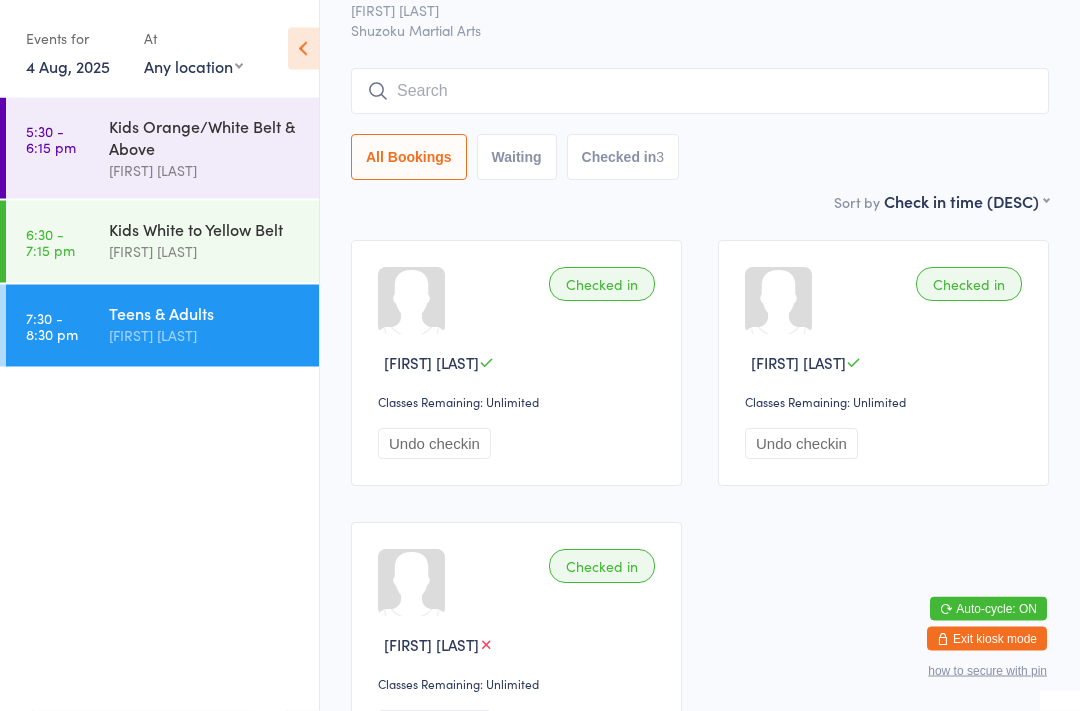 scroll, scrollTop: 81, scrollLeft: 0, axis: vertical 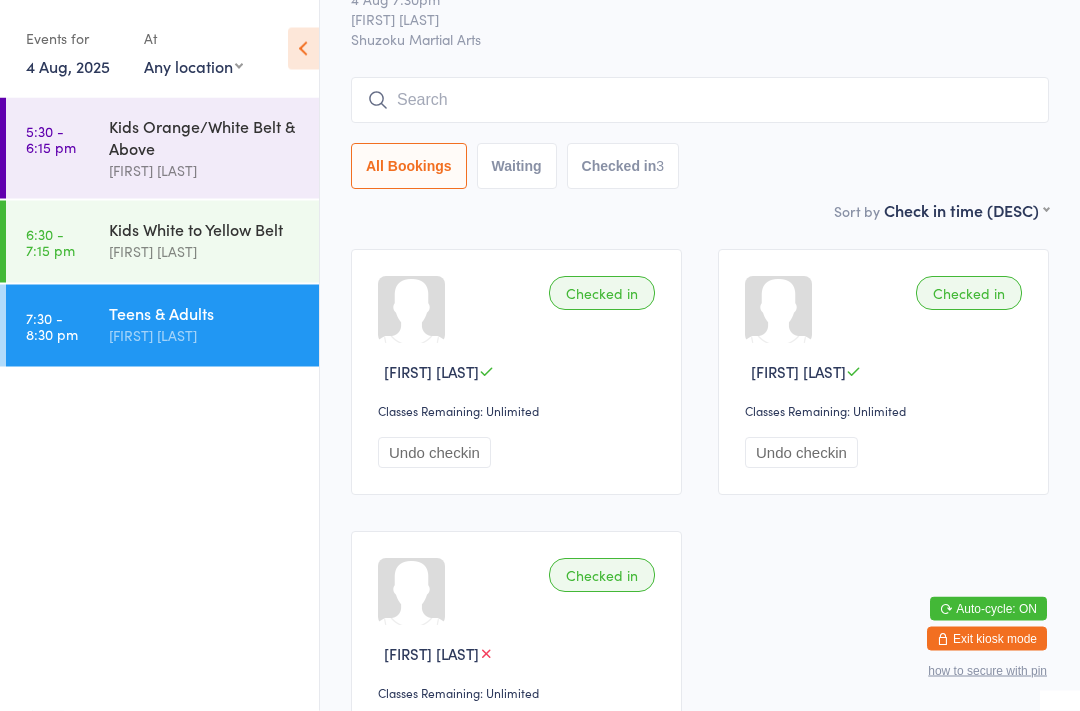 click on "Checked in" at bounding box center [602, 294] 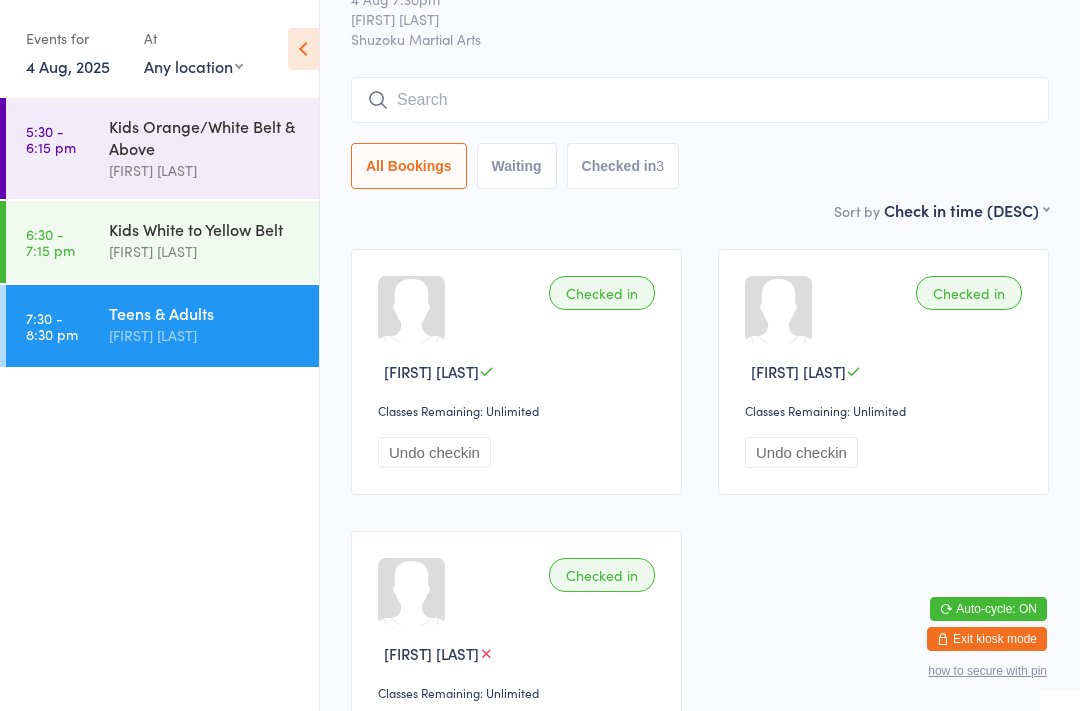click on "Classes Remaining: Unlimited" at bounding box center [519, 410] 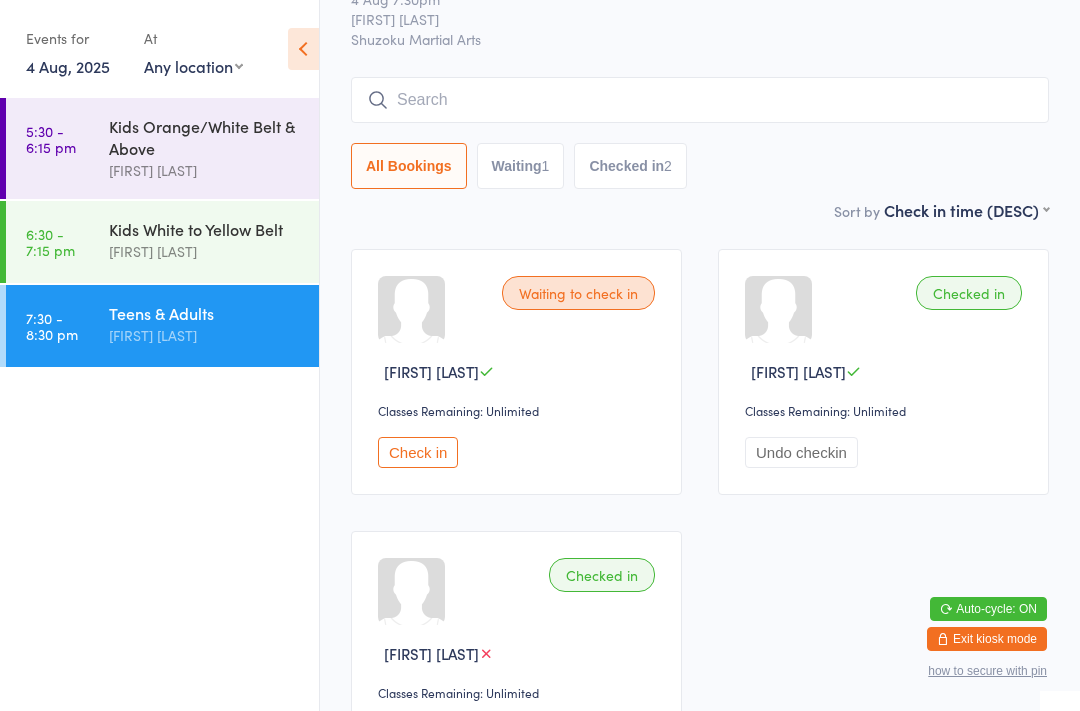 click on "Undo checkin" at bounding box center (801, 452) 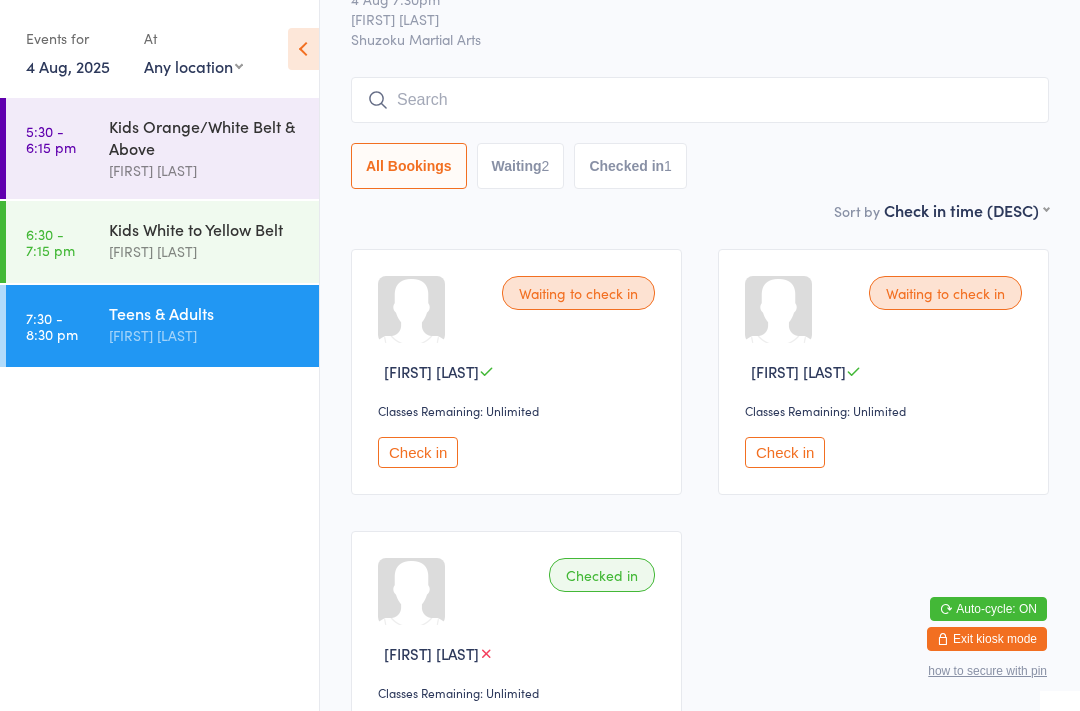 click on "[FIRST] [LAST]" at bounding box center [205, 251] 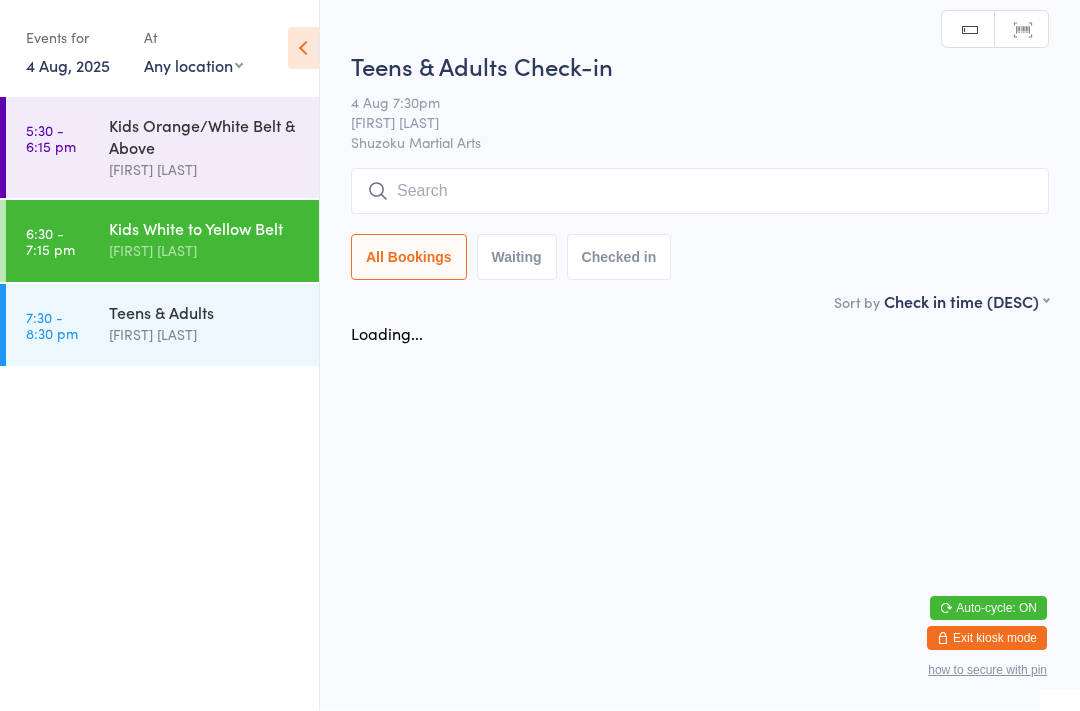 scroll, scrollTop: 1, scrollLeft: 0, axis: vertical 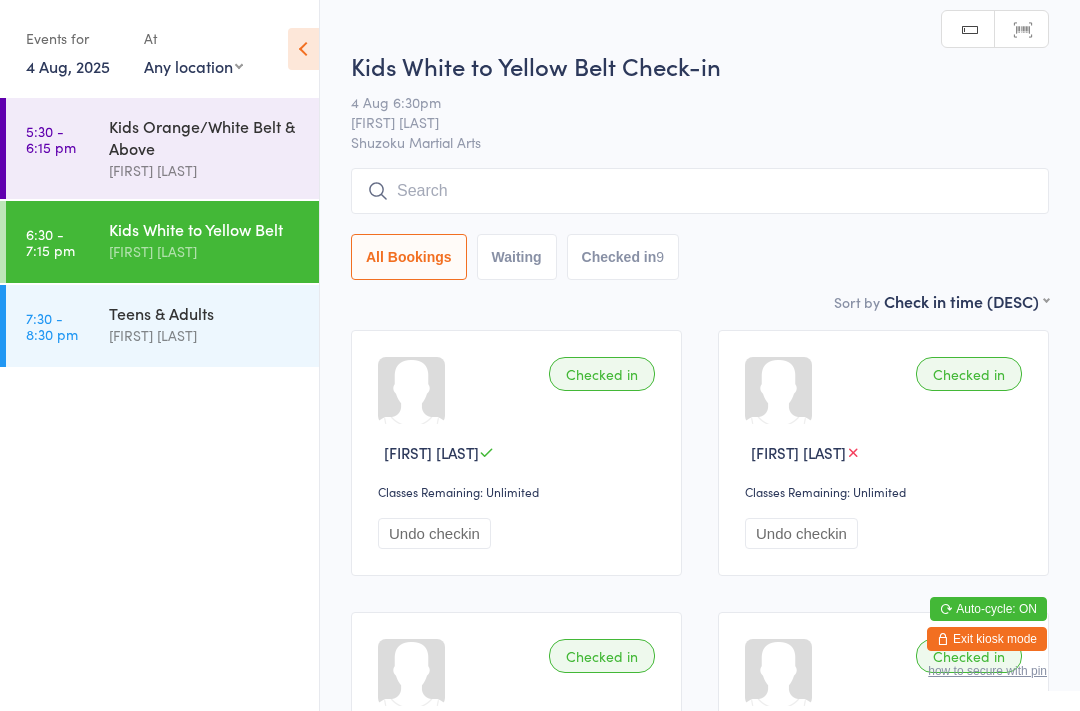 click at bounding box center (700, 191) 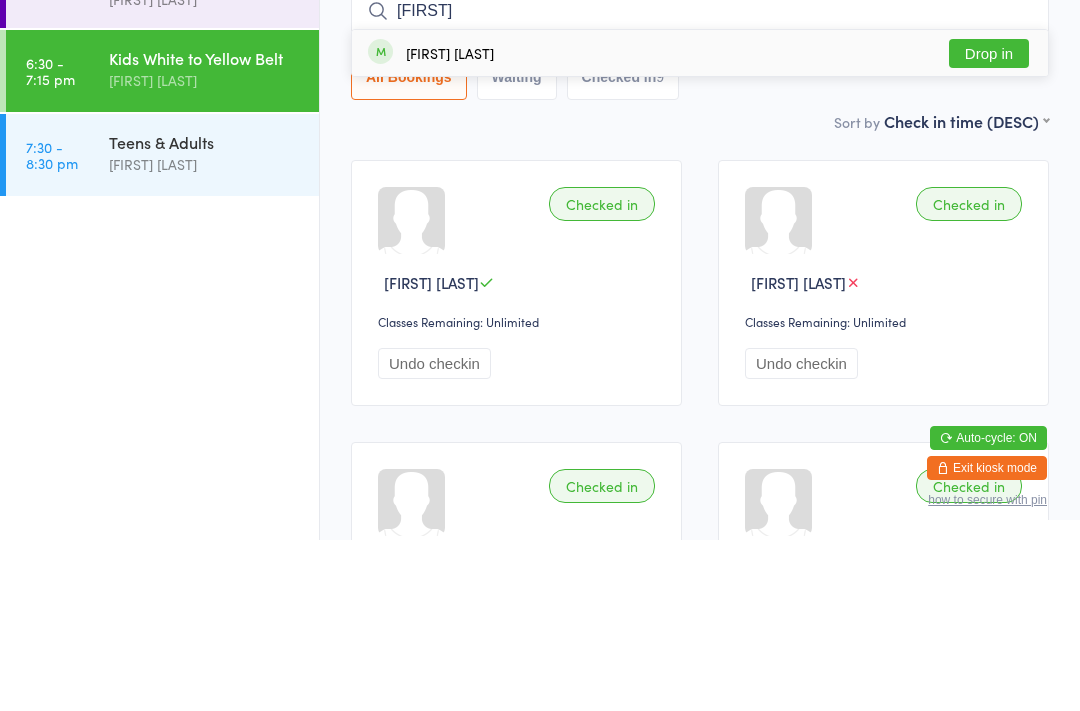 type on "Gavi" 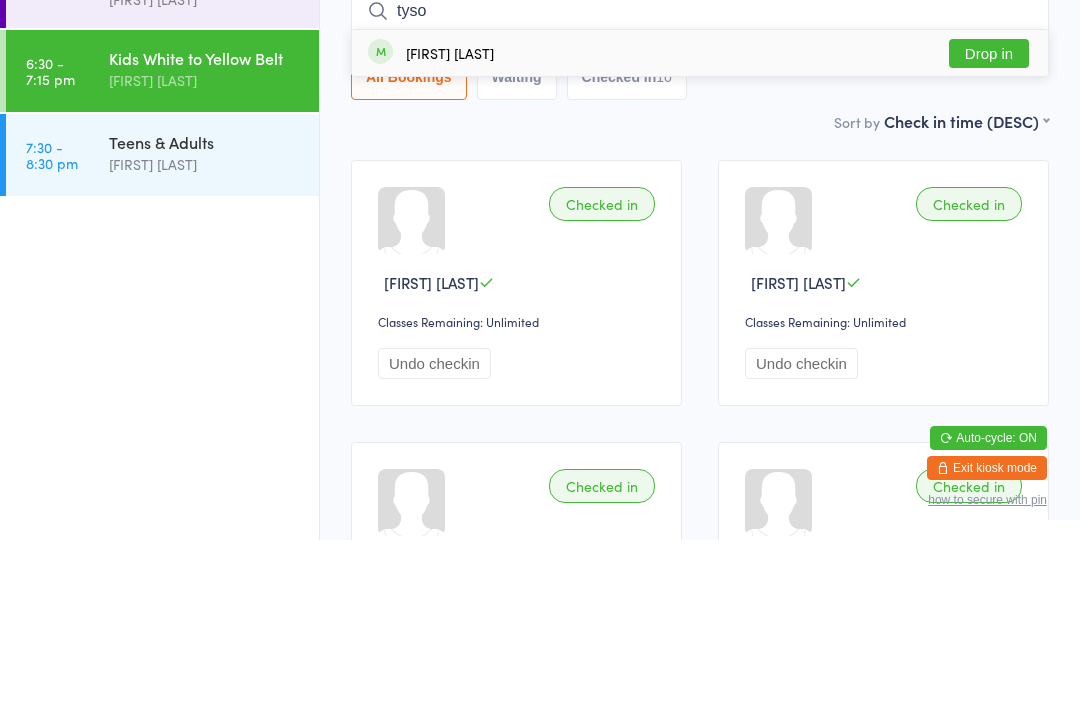 type on "tyso" 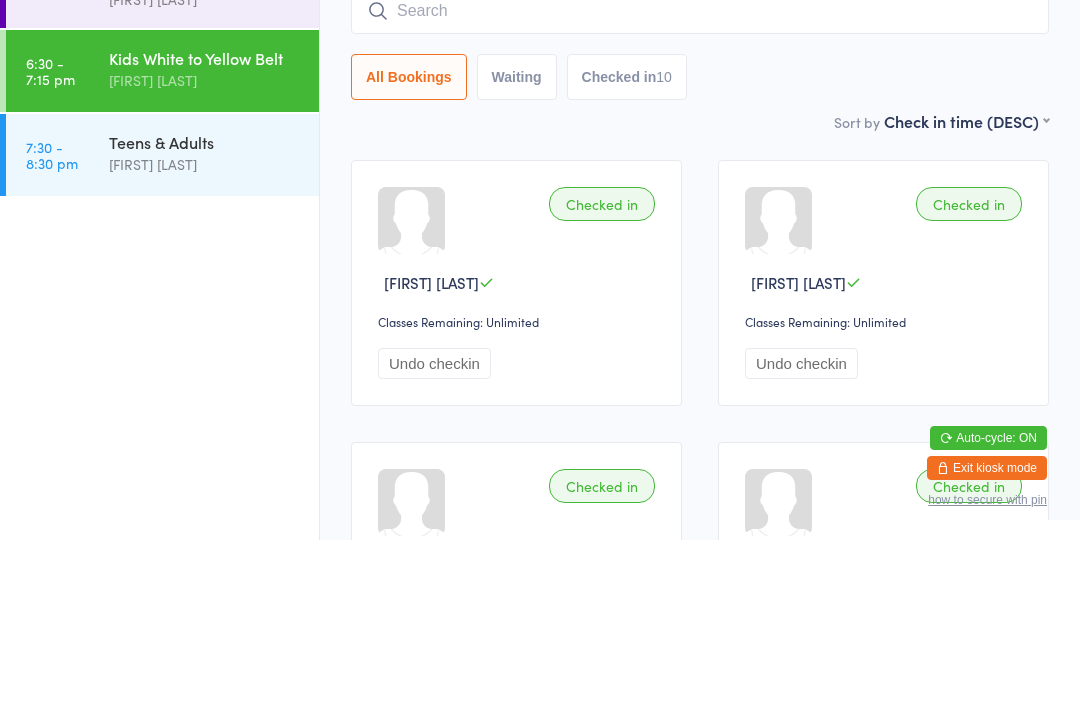 scroll, scrollTop: 171, scrollLeft: 0, axis: vertical 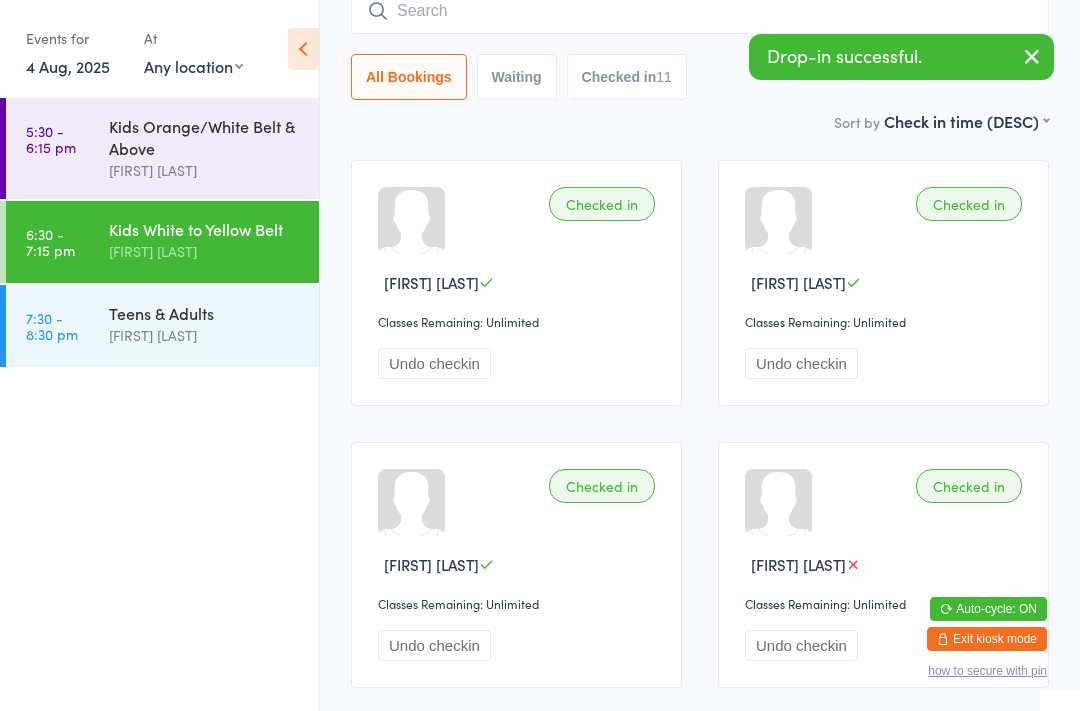 click on "[FIRST] [LAST]" at bounding box center [205, 335] 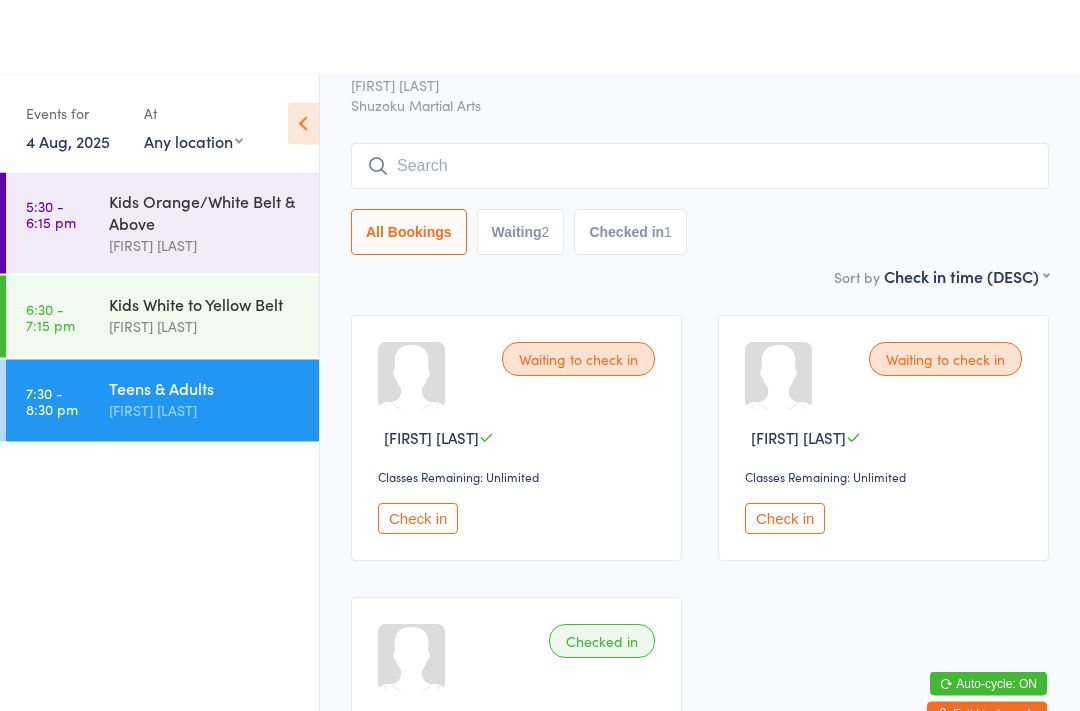 scroll, scrollTop: 0, scrollLeft: 0, axis: both 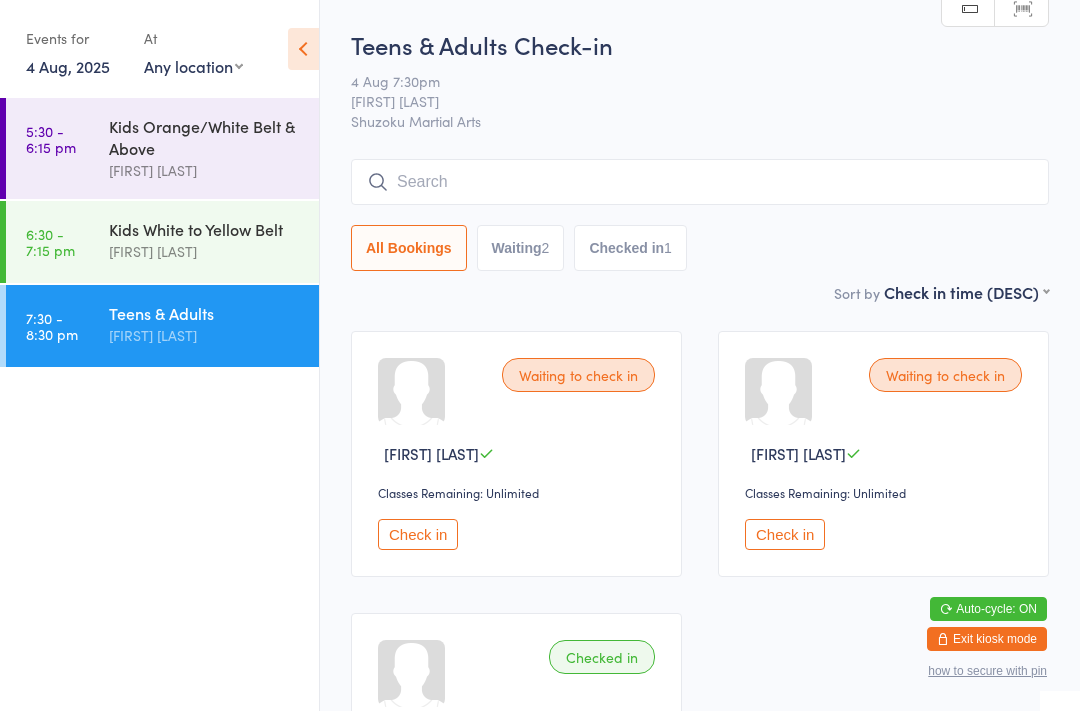 click on "Exit kiosk mode" at bounding box center [987, 639] 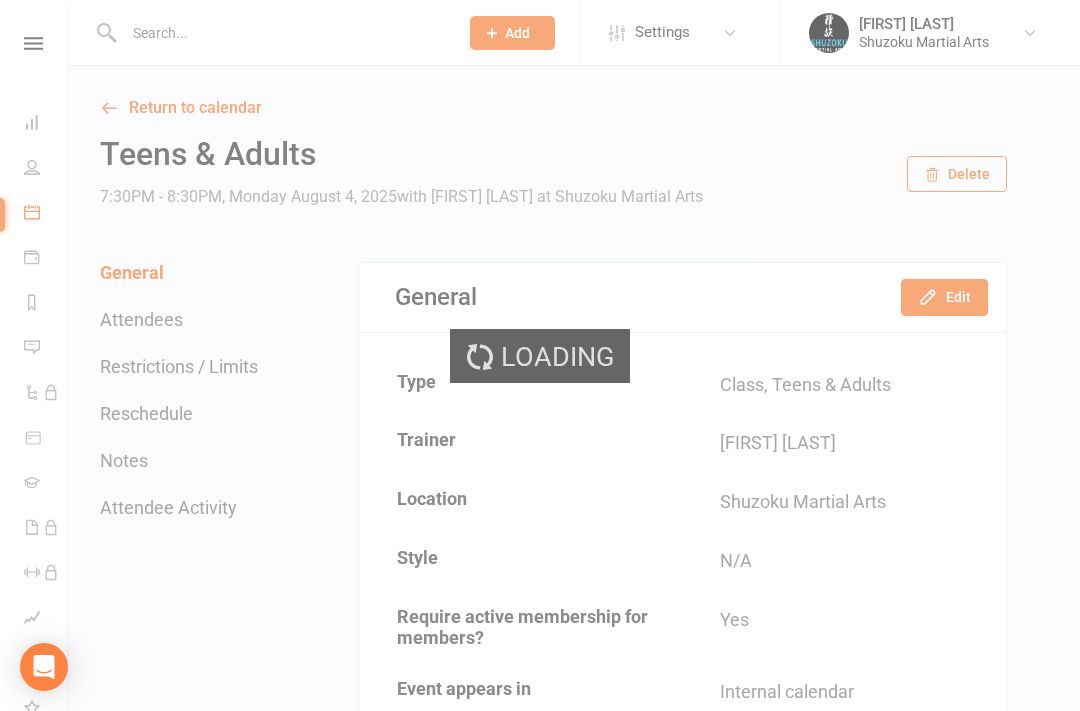 scroll, scrollTop: 0, scrollLeft: 0, axis: both 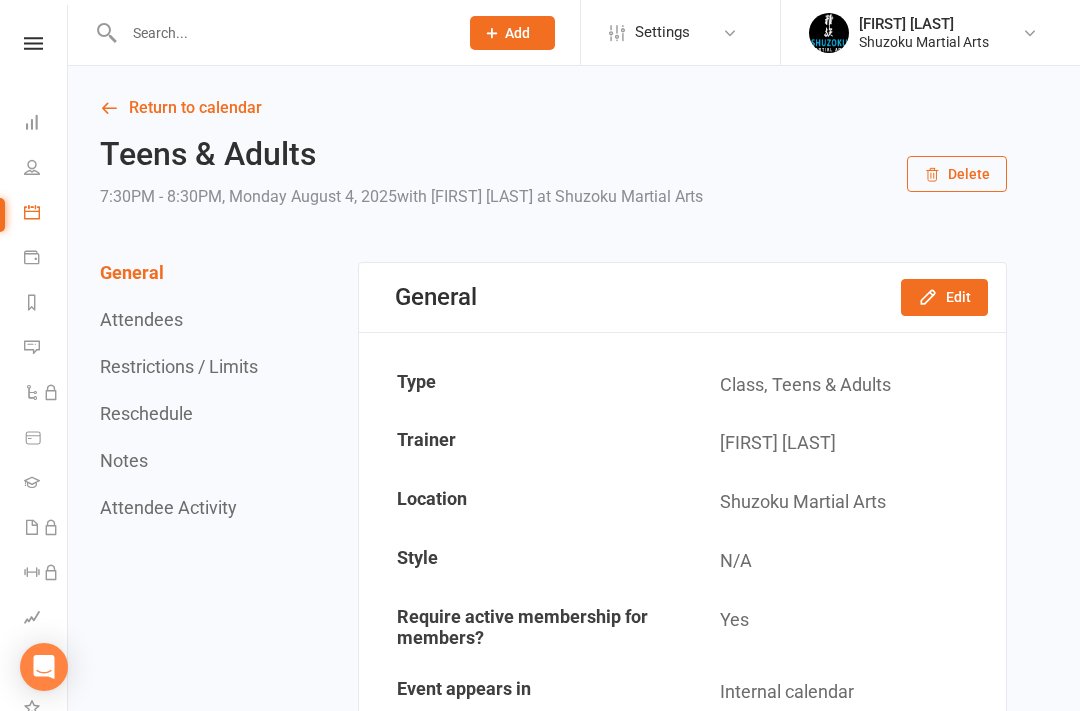 click at bounding box center [32, 212] 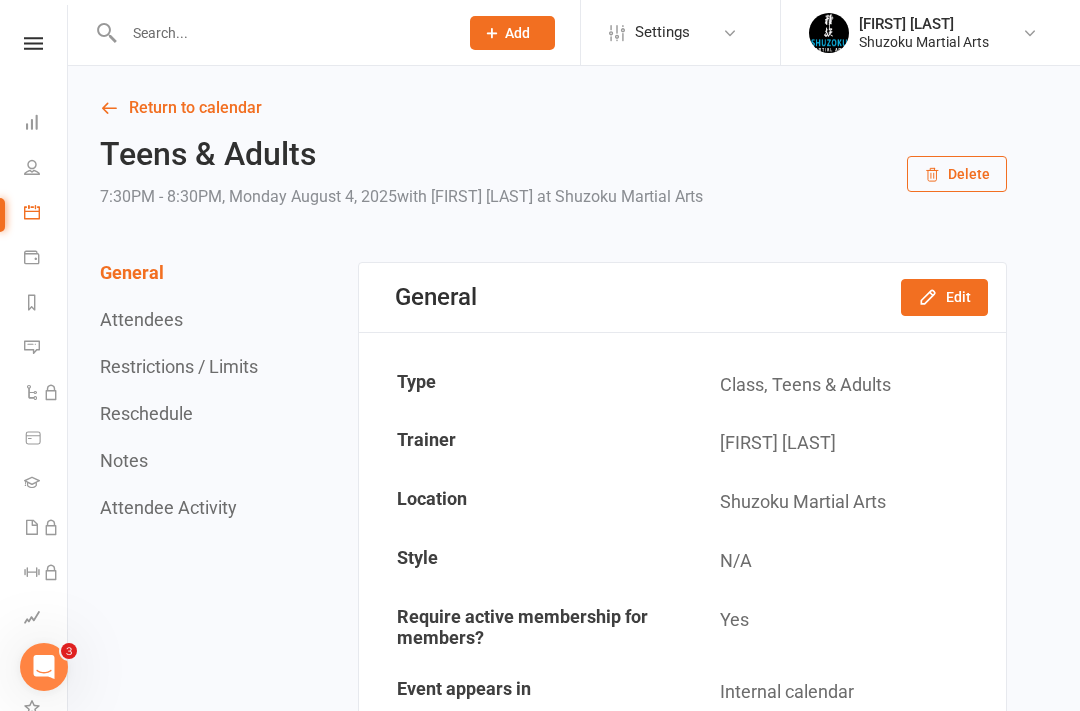 scroll, scrollTop: 0, scrollLeft: 0, axis: both 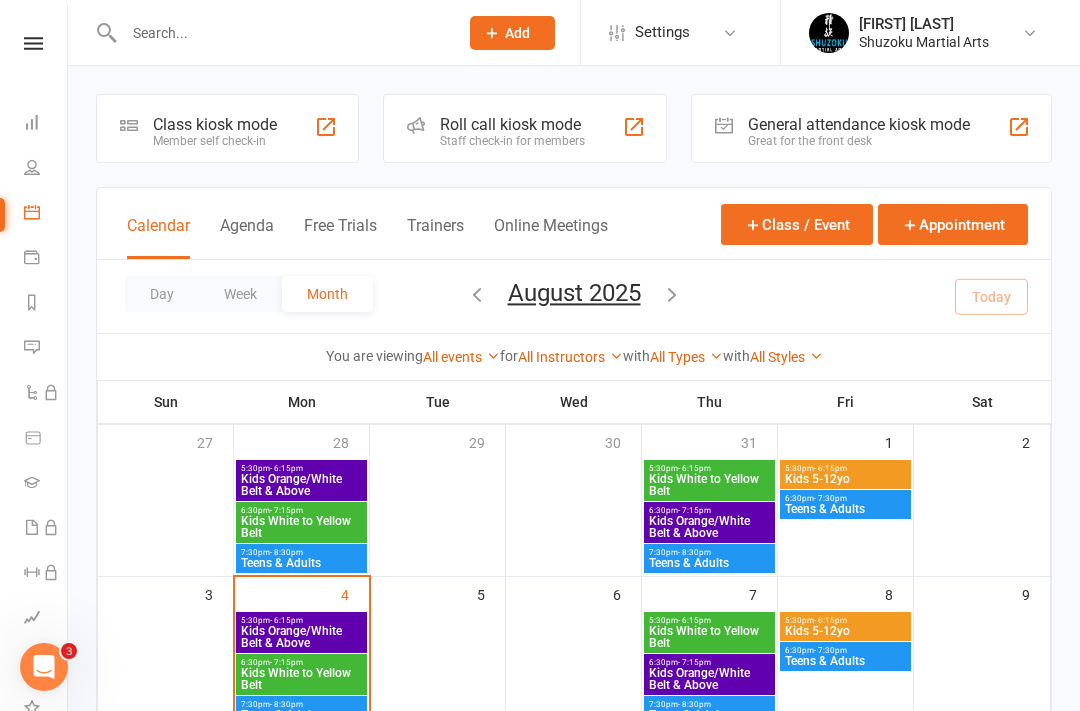 click on "Kids White to Yellow Belt" at bounding box center [301, 679] 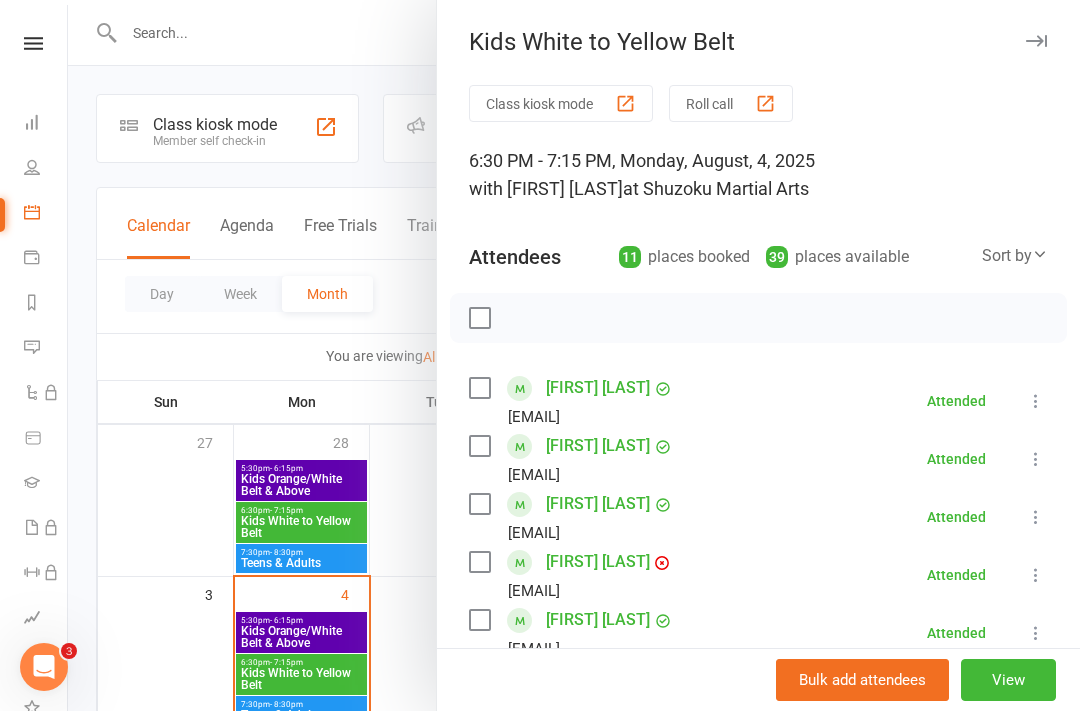 click at bounding box center (574, 355) 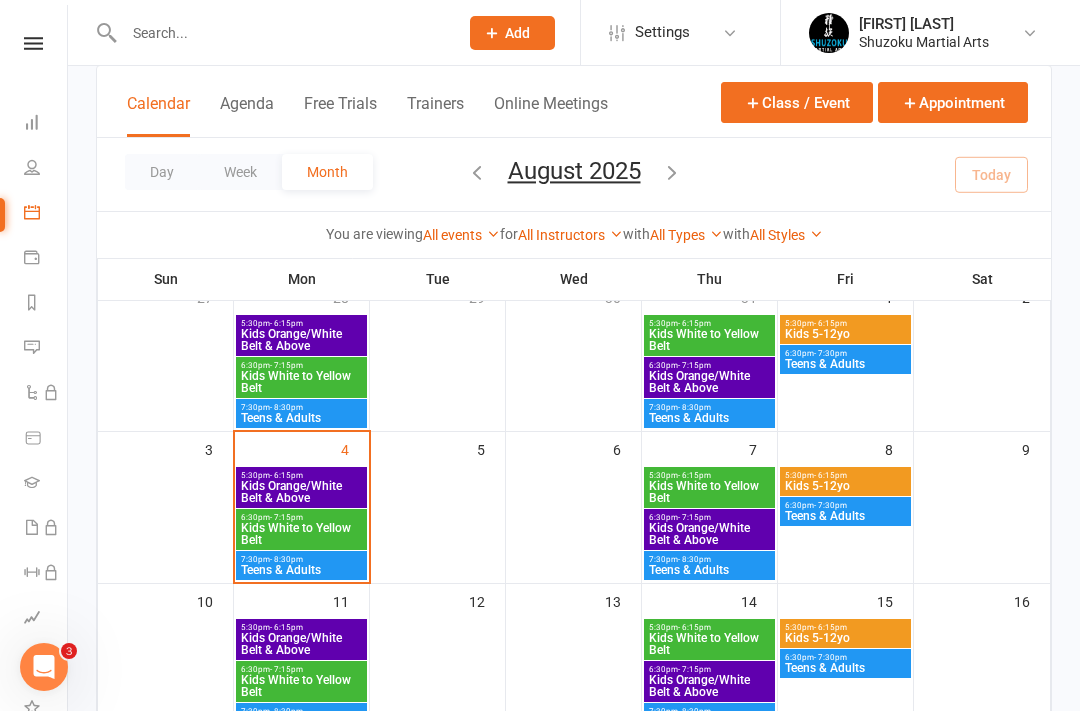 scroll, scrollTop: 153, scrollLeft: 0, axis: vertical 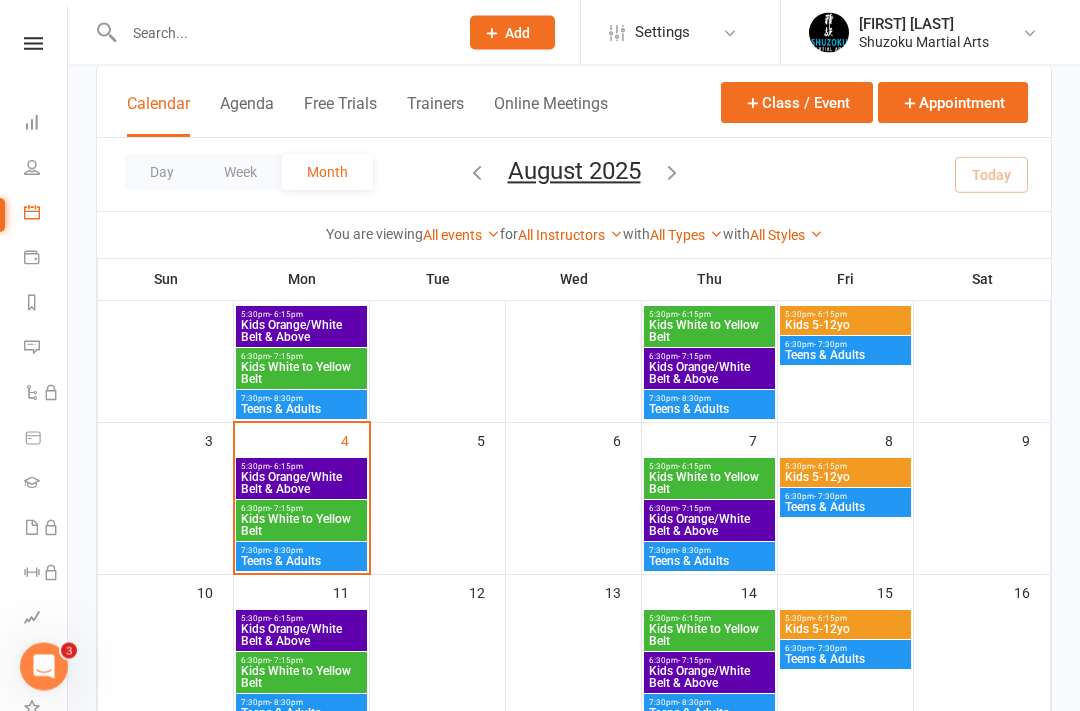click on "Teens & Adults" at bounding box center (301, 562) 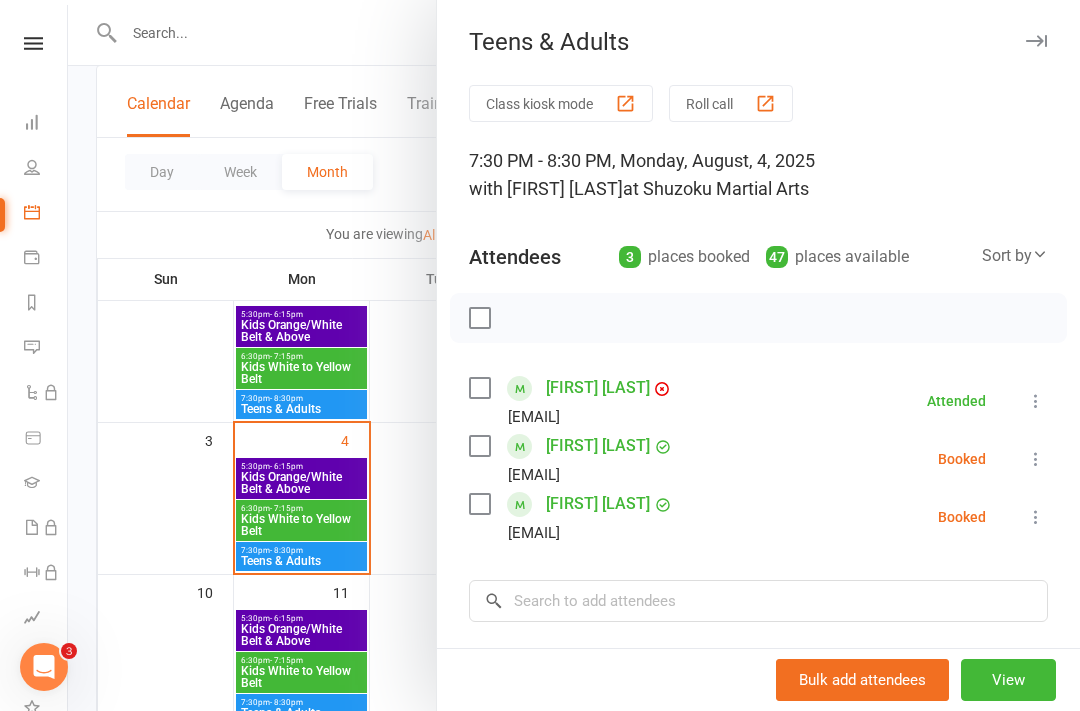 click at bounding box center (1036, 459) 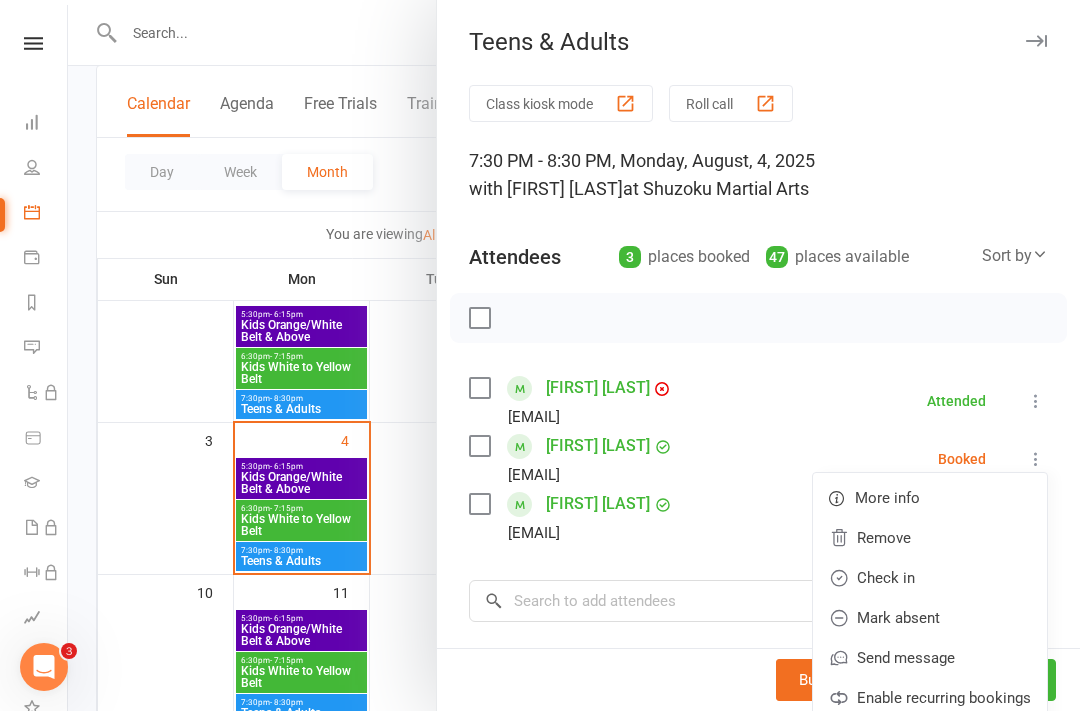 click on "Remove" at bounding box center (930, 538) 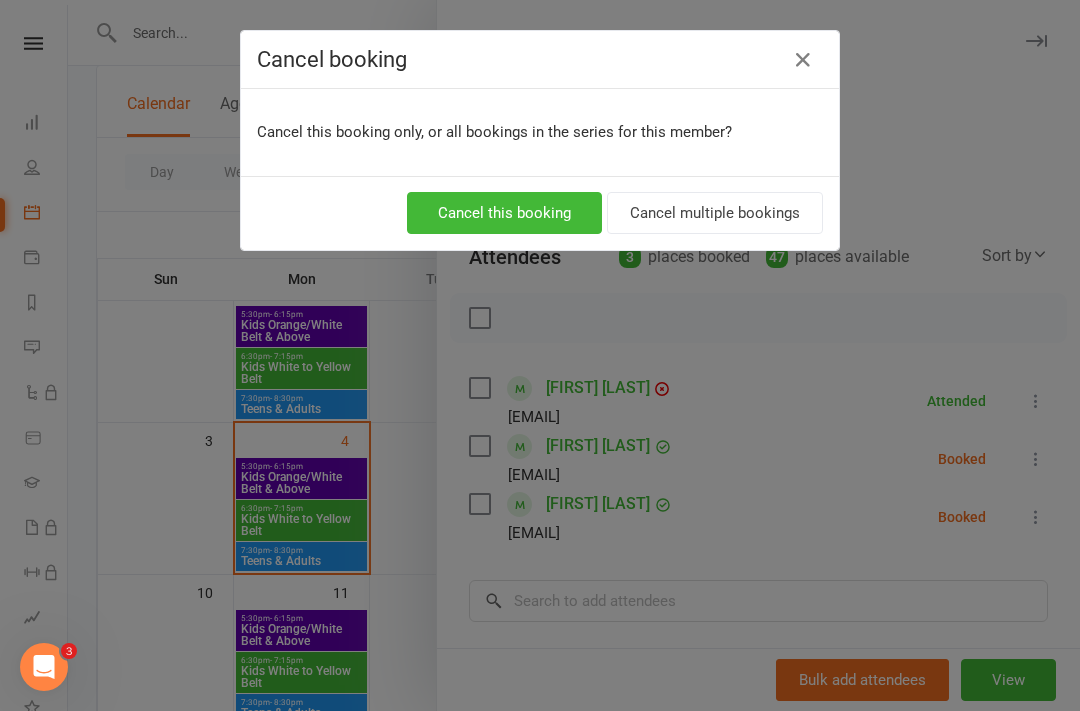 click on "Cancel this booking" at bounding box center [504, 213] 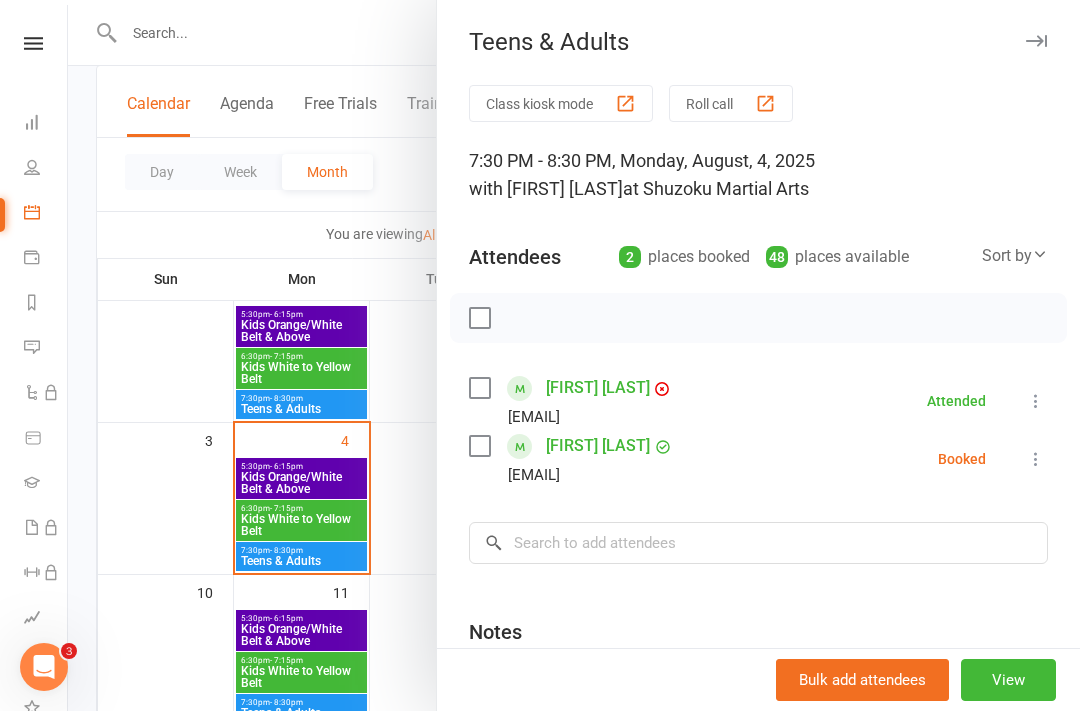 click at bounding box center (1036, 459) 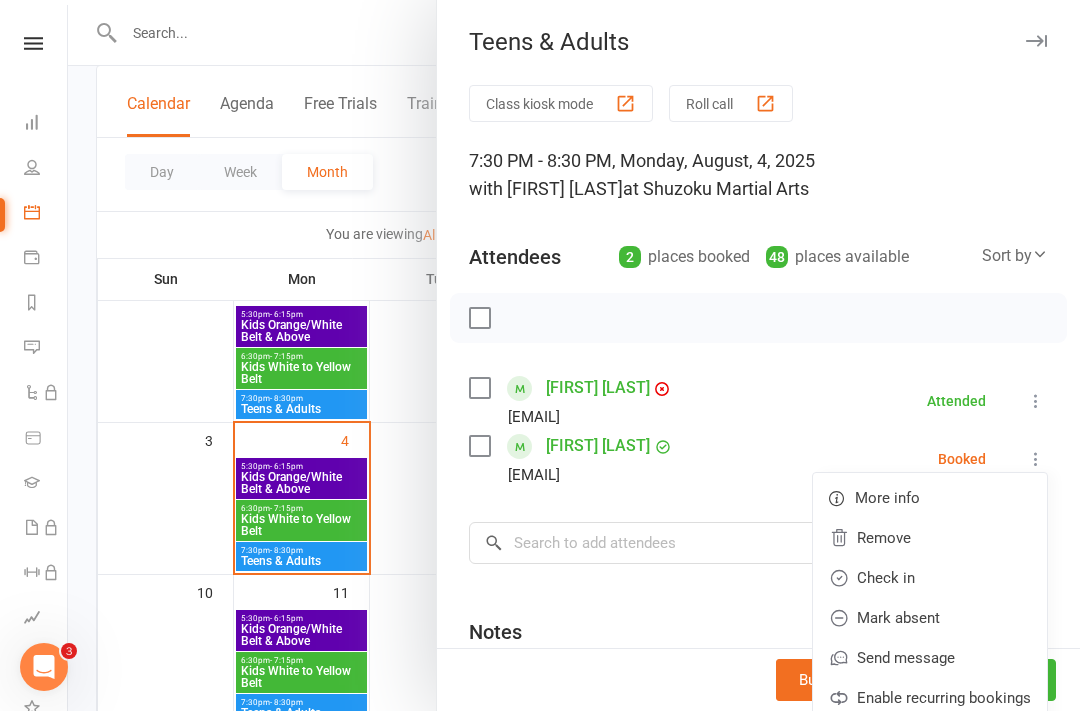 click on "Remove" at bounding box center [930, 538] 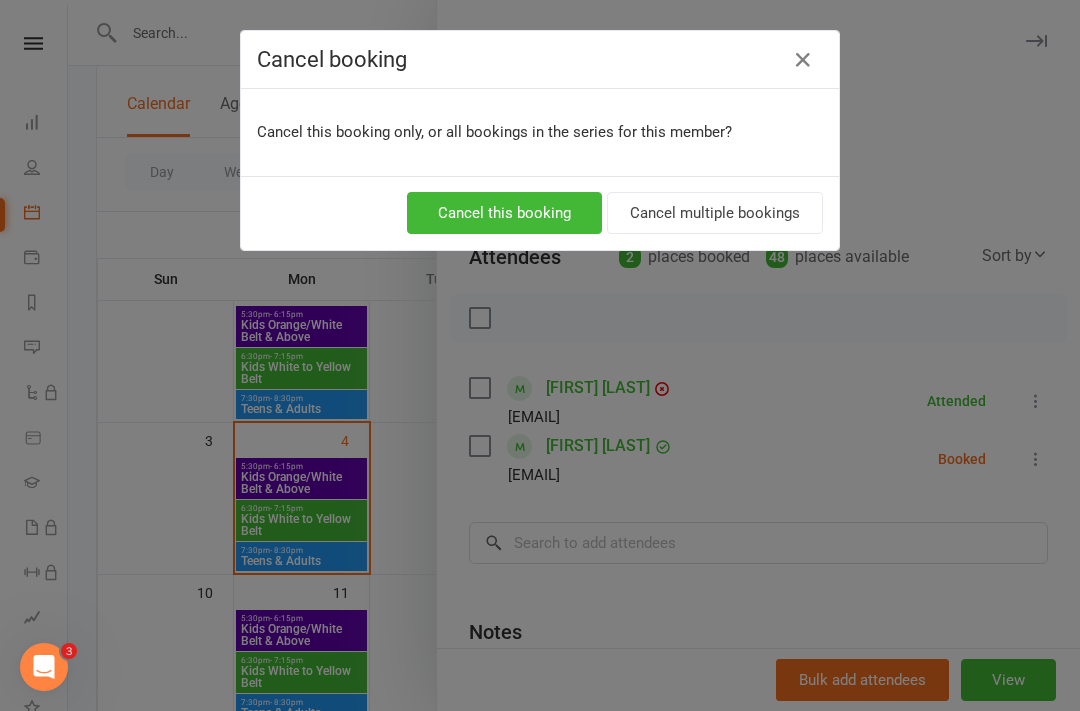 click on "Cancel this booking" at bounding box center [504, 213] 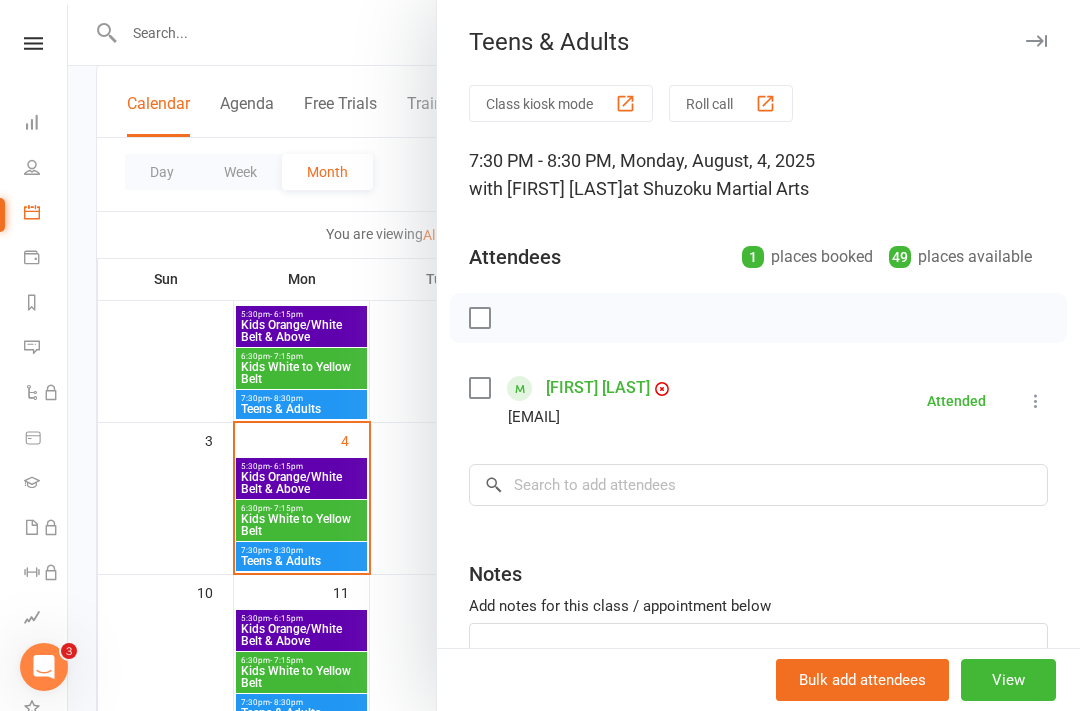 click at bounding box center (574, 355) 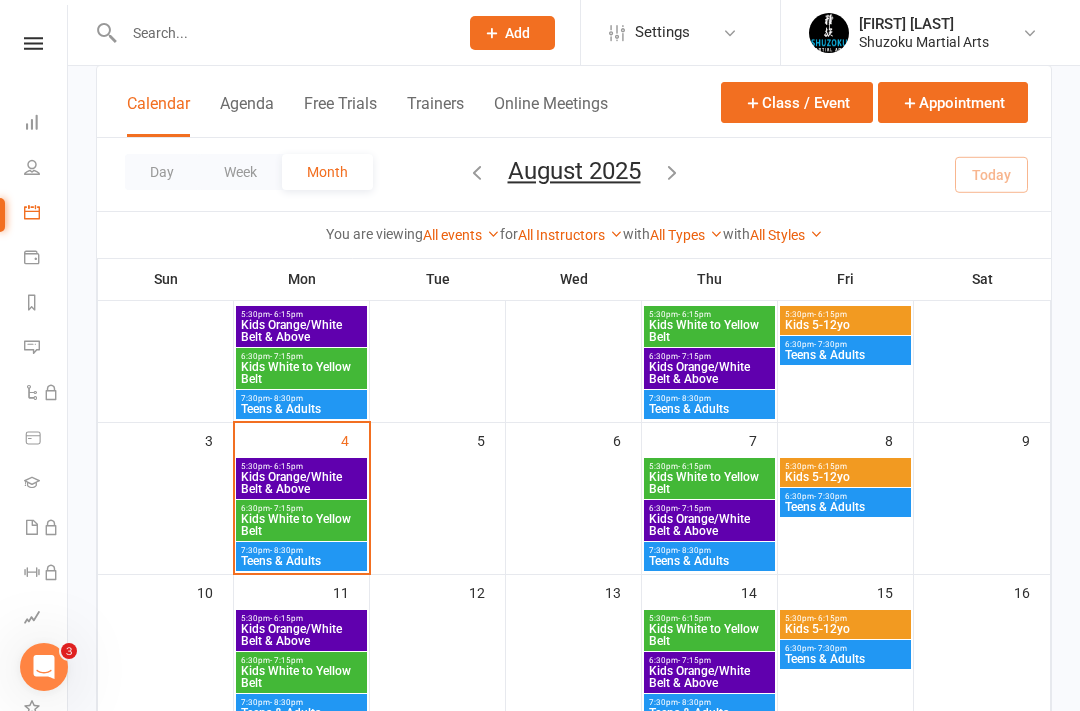 click on "Teens & Adults" at bounding box center [301, 561] 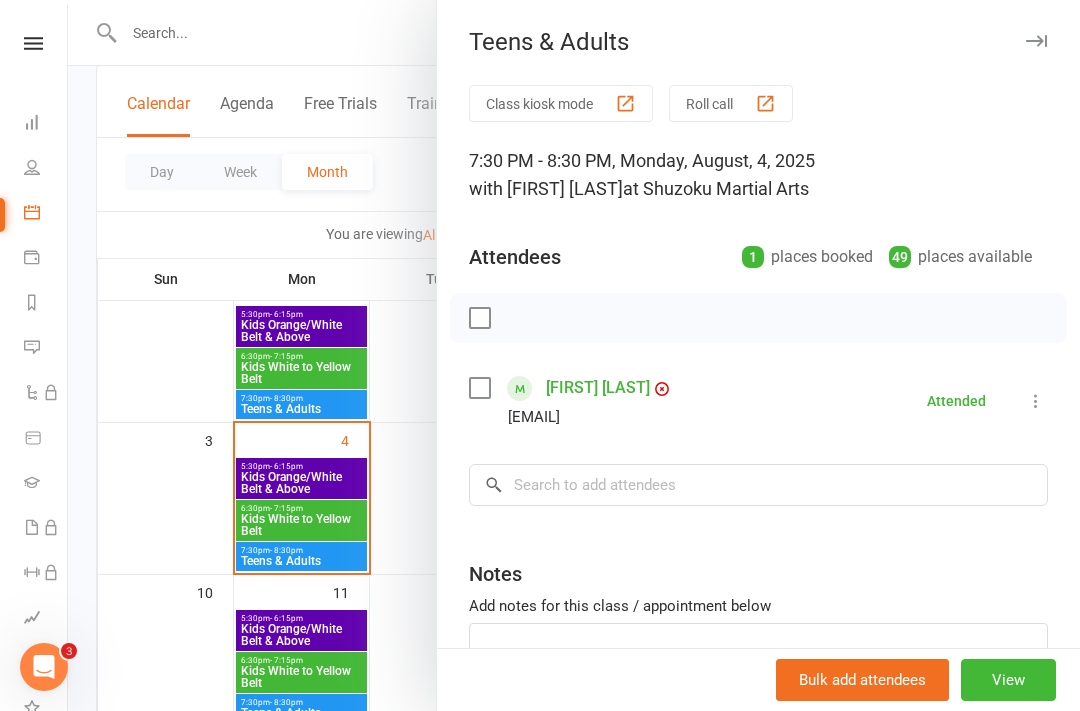 click at bounding box center [574, 355] 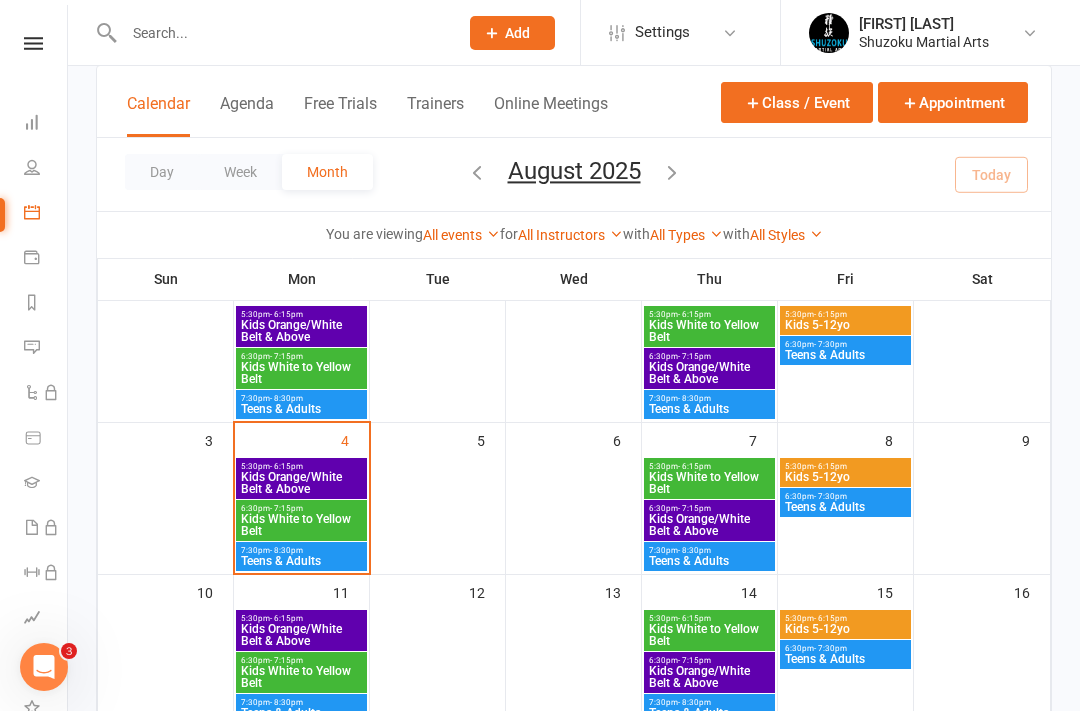 click on "Kids White to Yellow Belt" at bounding box center (301, 525) 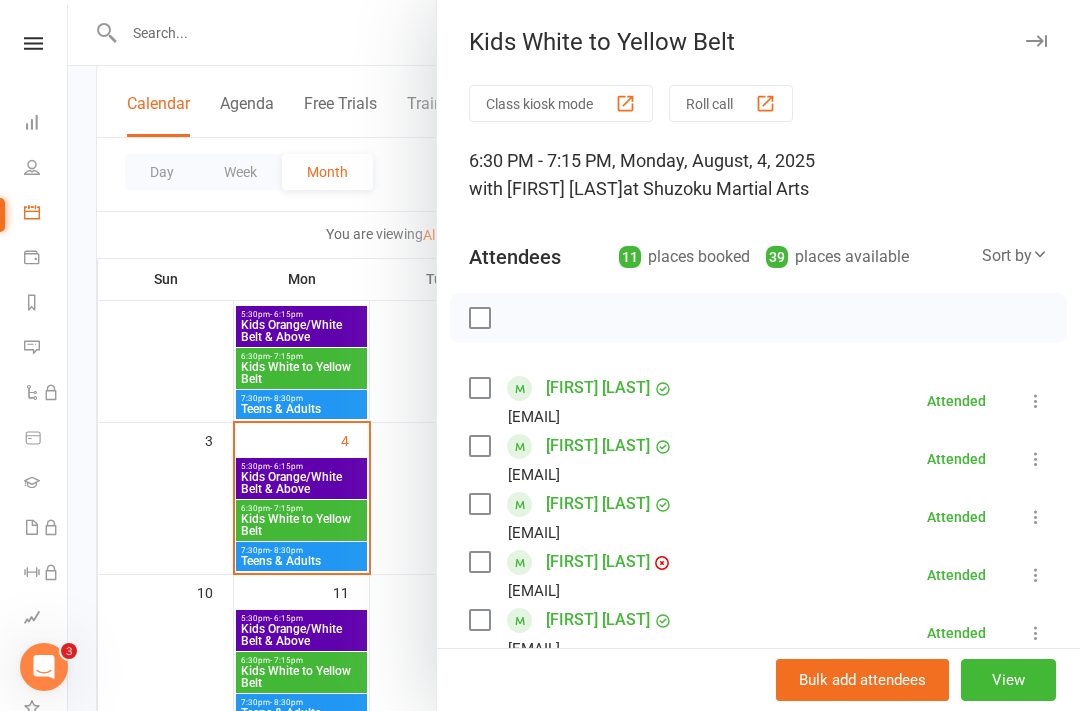 scroll, scrollTop: 0, scrollLeft: 0, axis: both 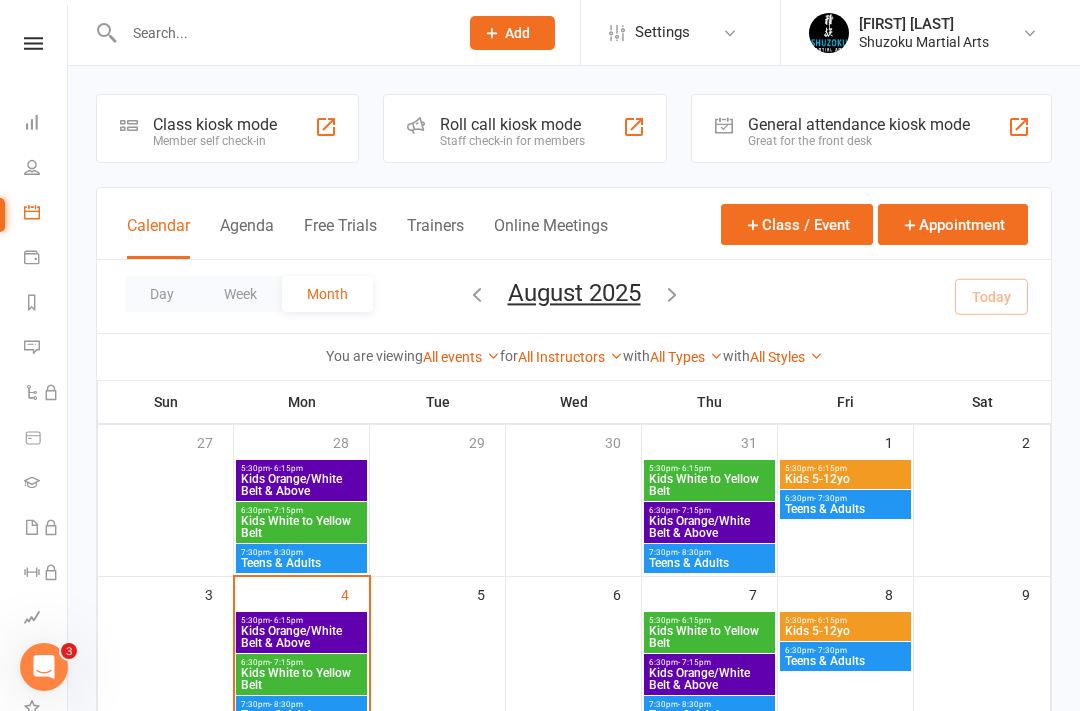 click on "Class kiosk mode" at bounding box center [215, 124] 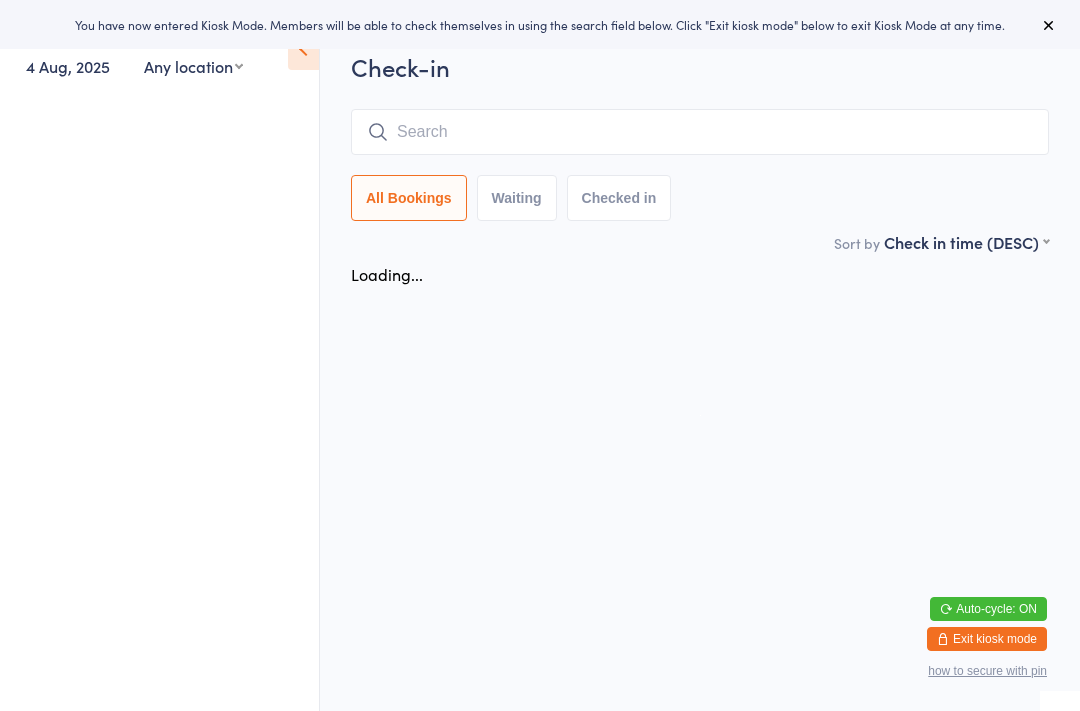 scroll, scrollTop: 0, scrollLeft: 0, axis: both 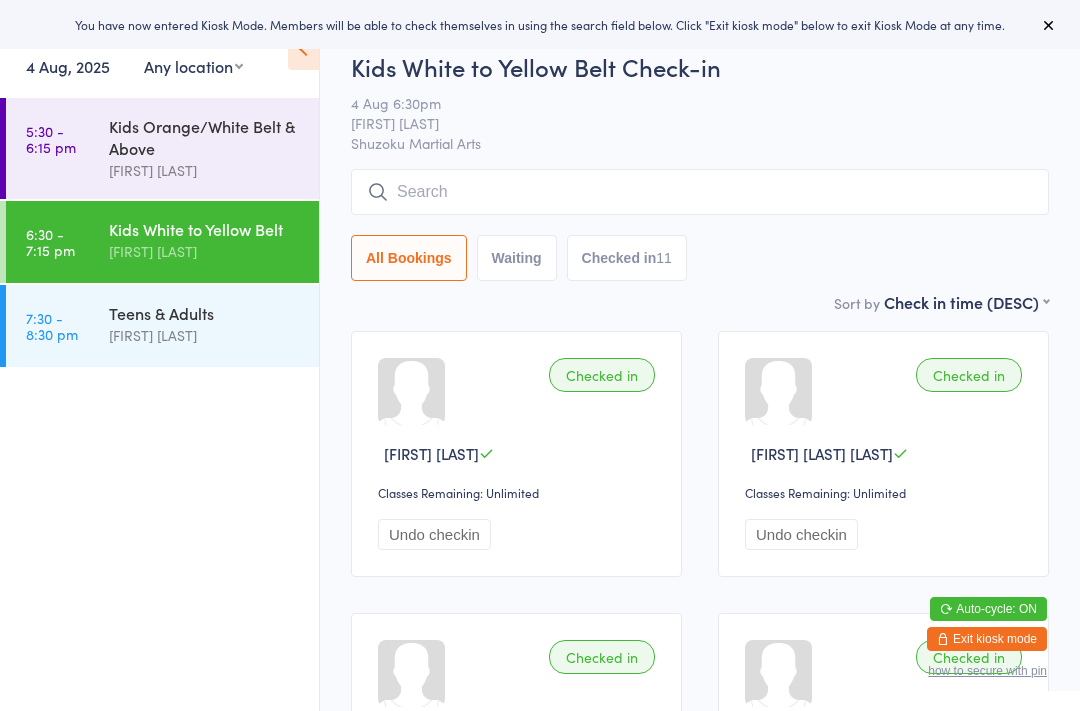 click on "[FIRST] [LAST]" at bounding box center (205, 335) 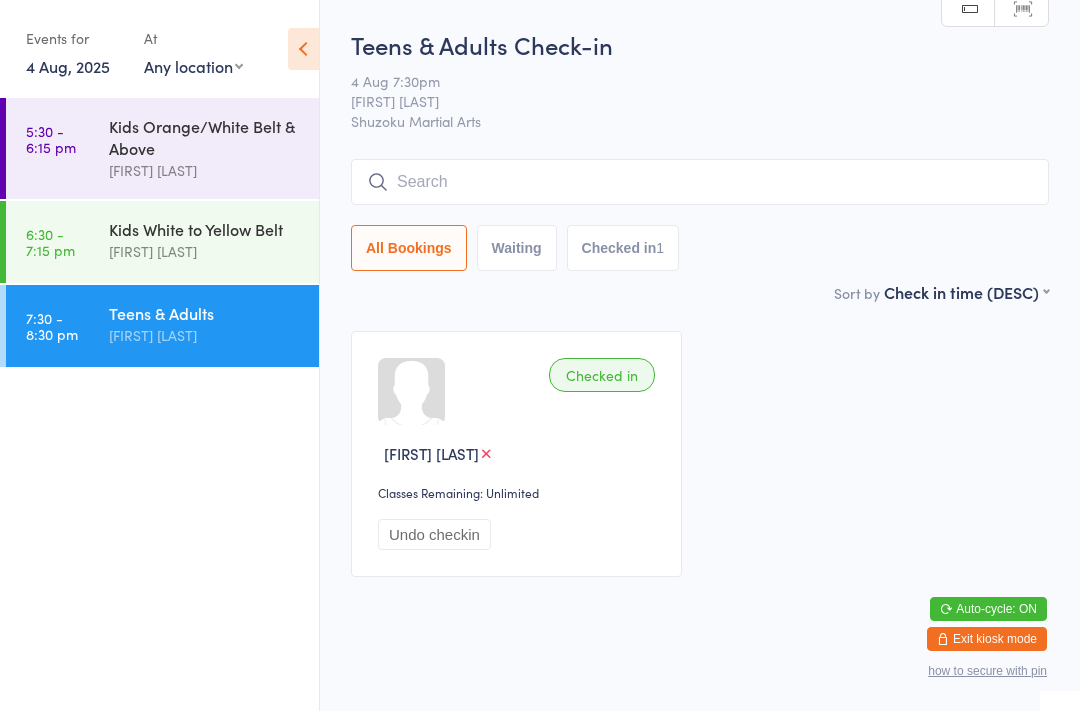 click at bounding box center (700, 182) 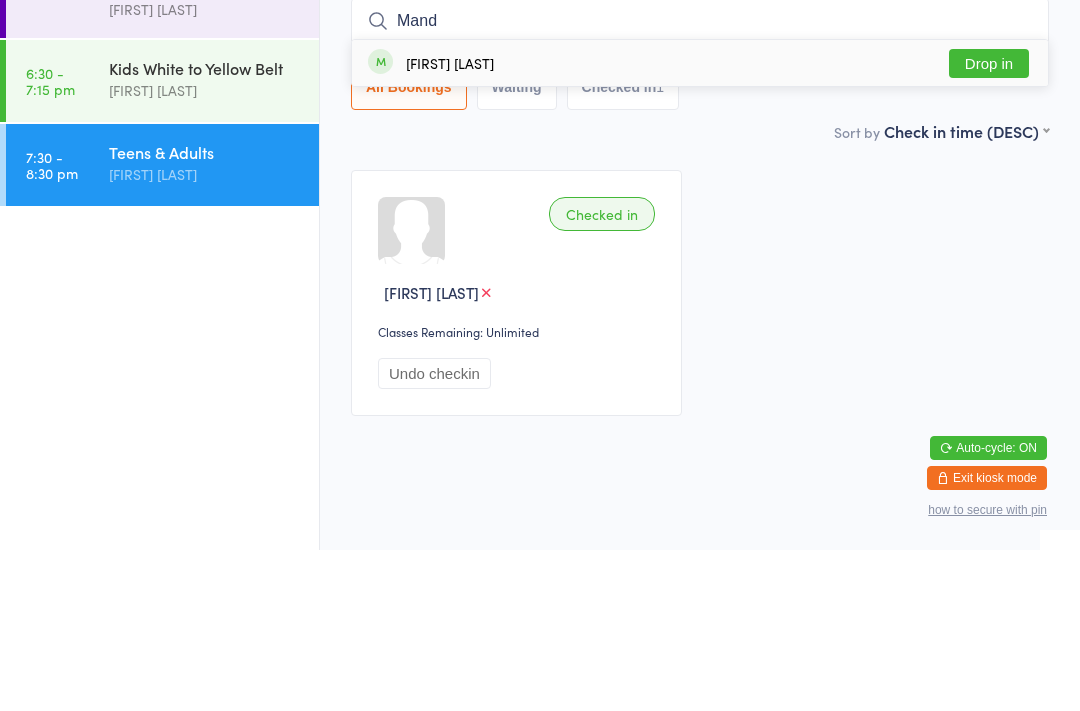 type on "Mand" 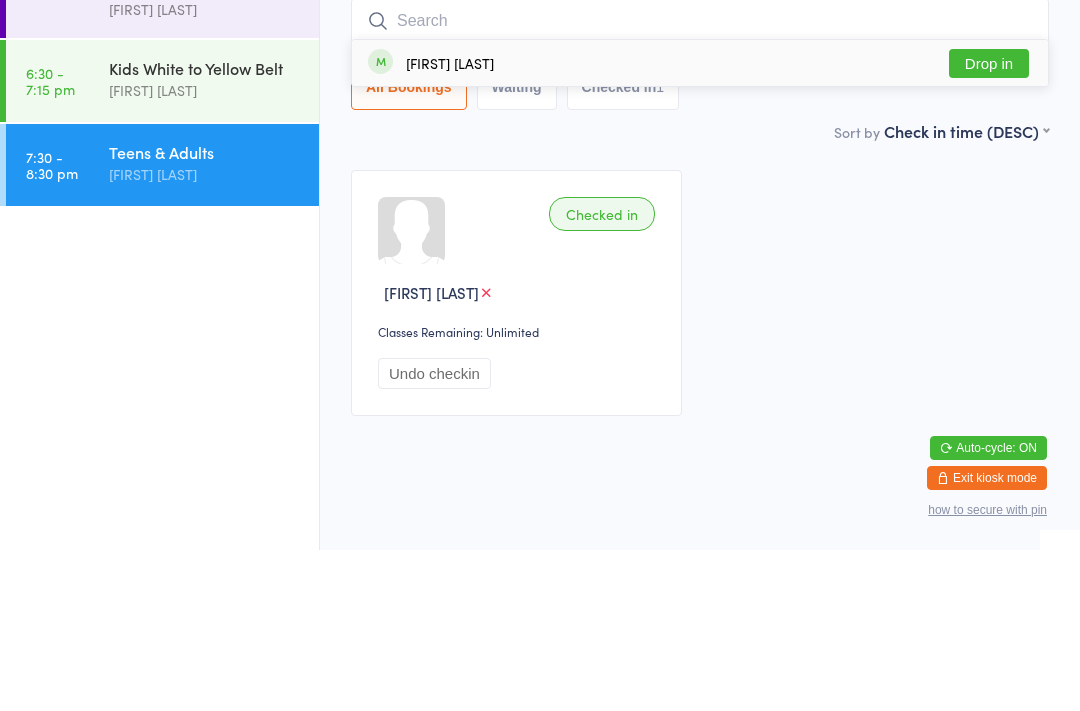 scroll, scrollTop: 28, scrollLeft: 0, axis: vertical 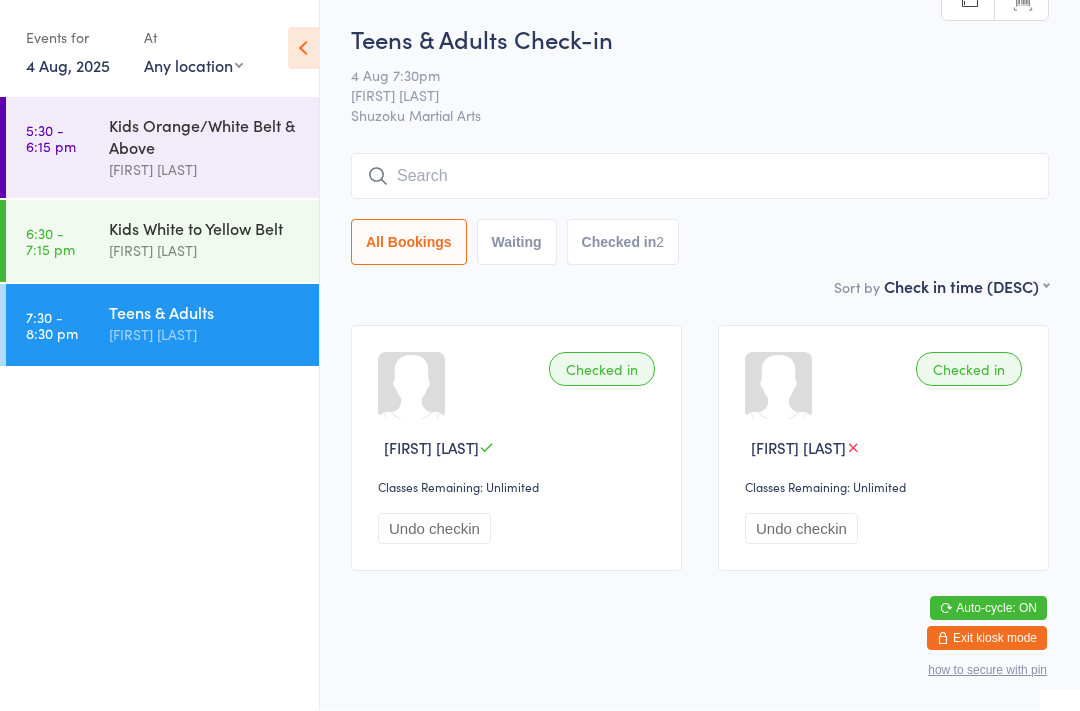 click at bounding box center (700, 177) 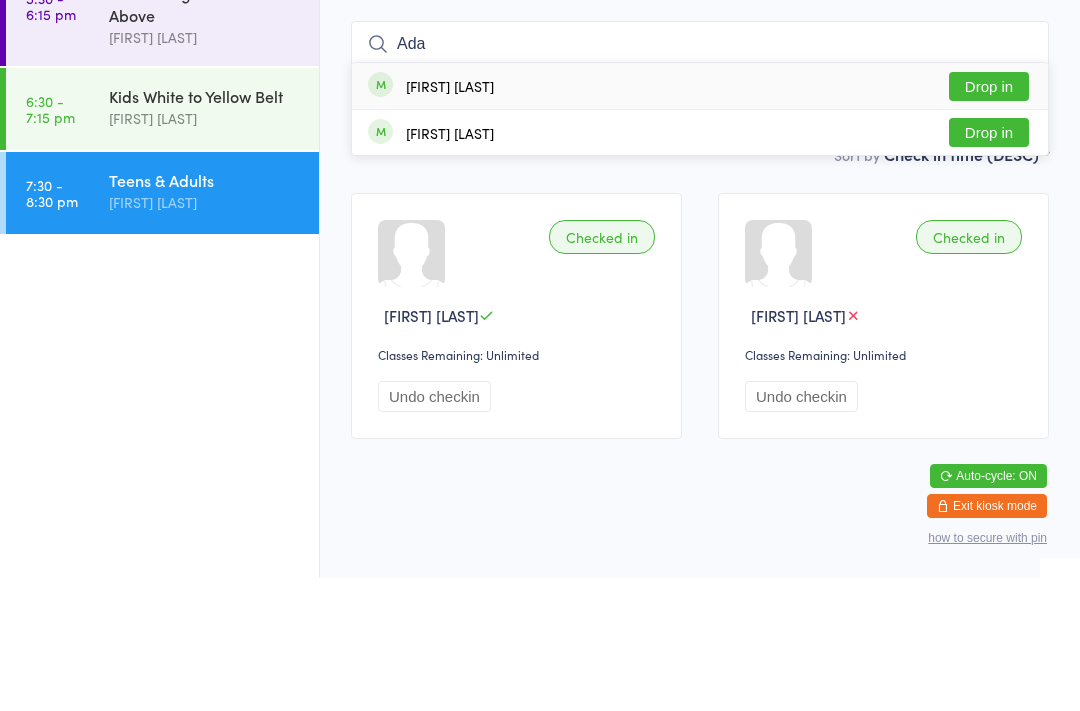 type on "Ada" 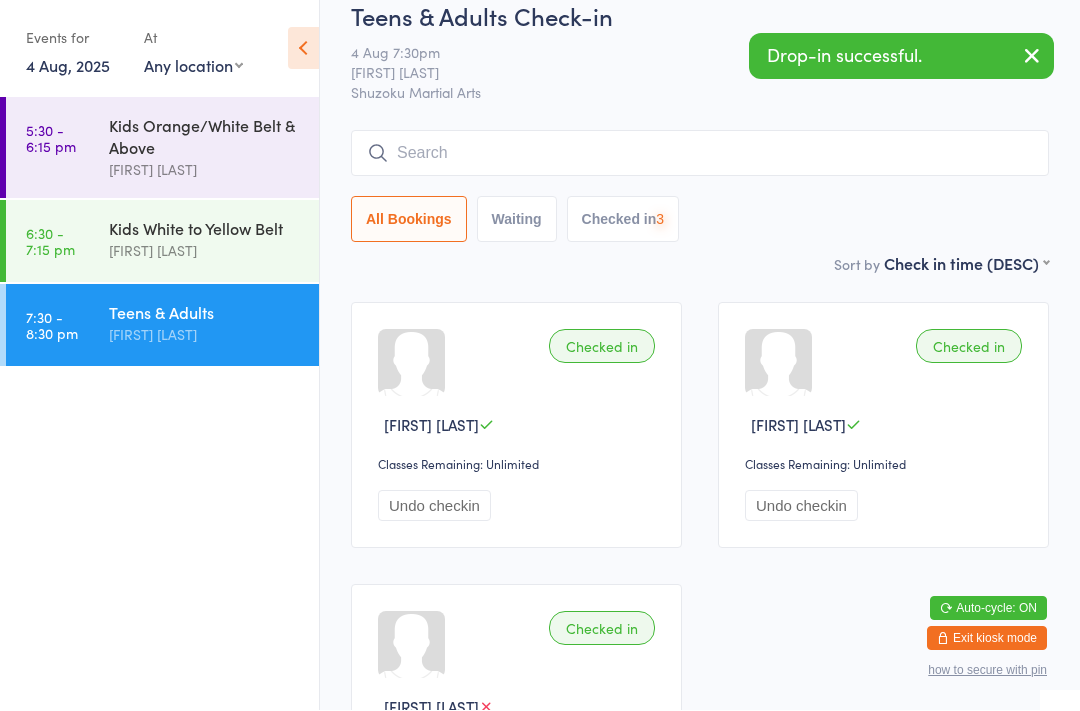 scroll, scrollTop: 29, scrollLeft: 0, axis: vertical 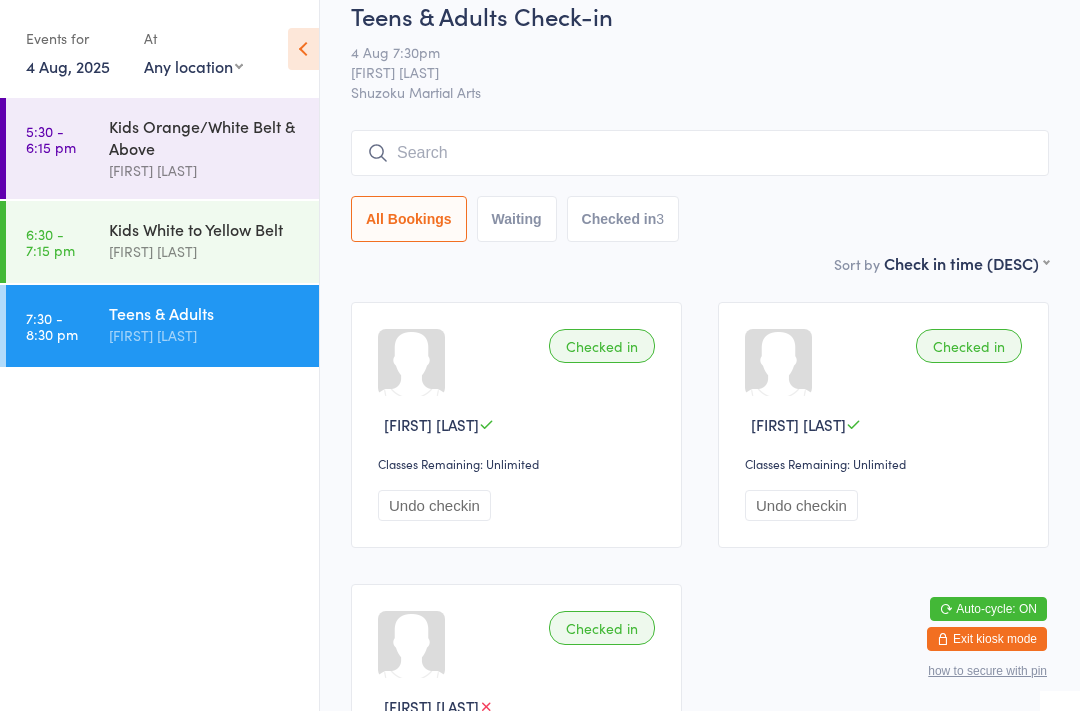 click at bounding box center [700, 153] 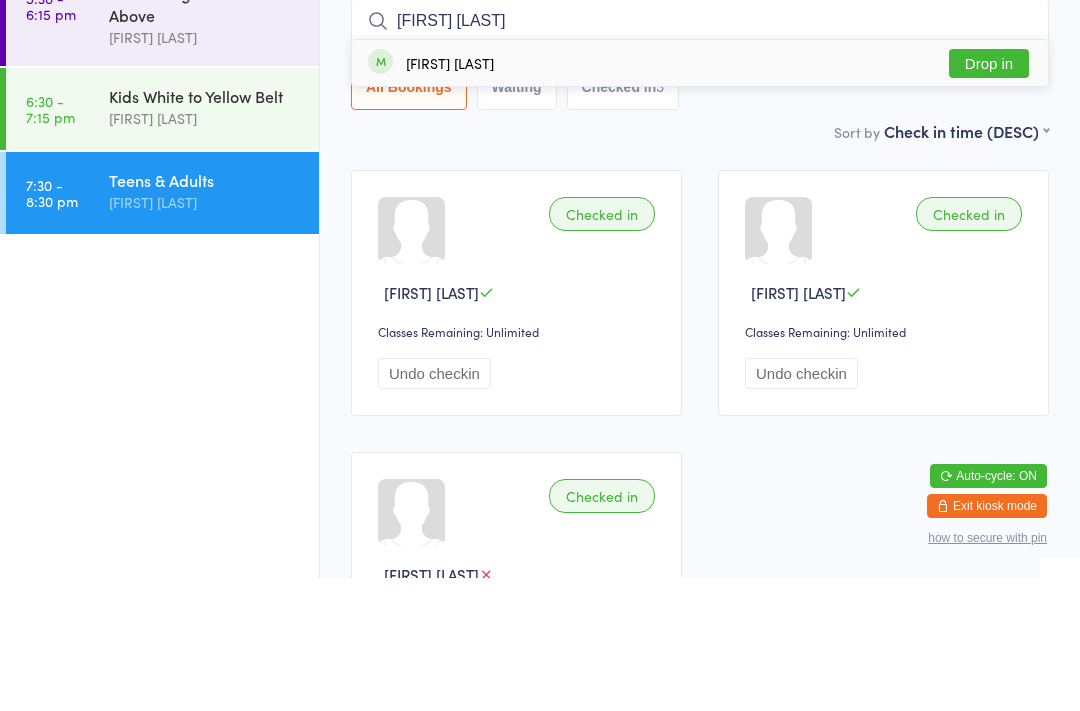 type on "David Nug" 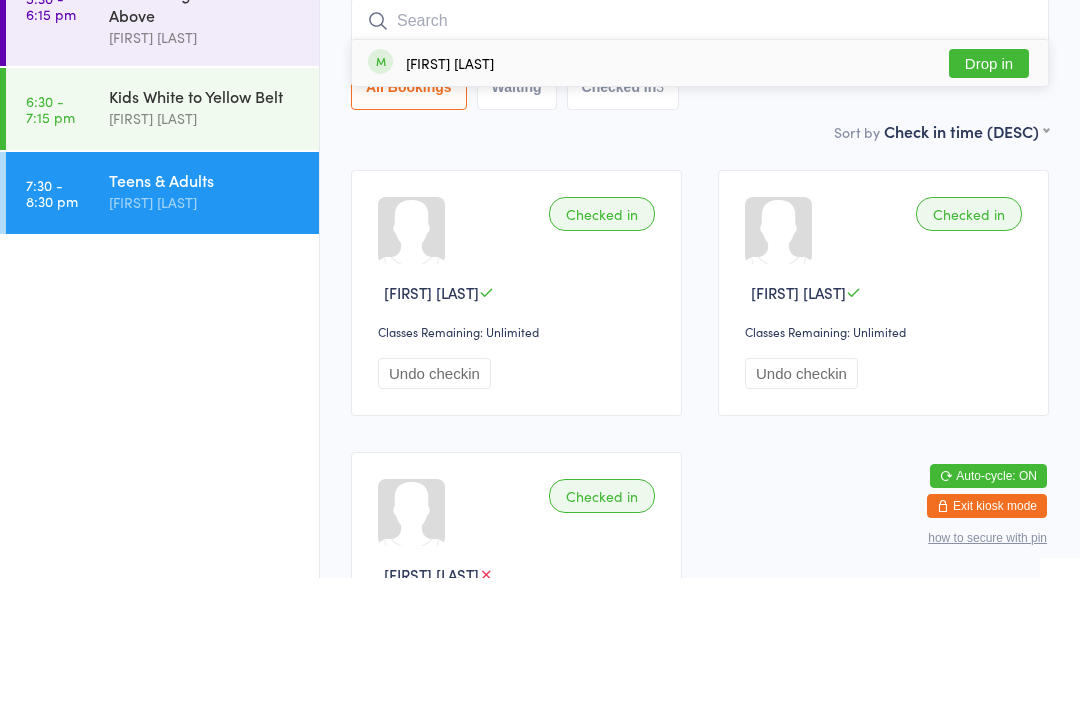 scroll, scrollTop: 161, scrollLeft: 0, axis: vertical 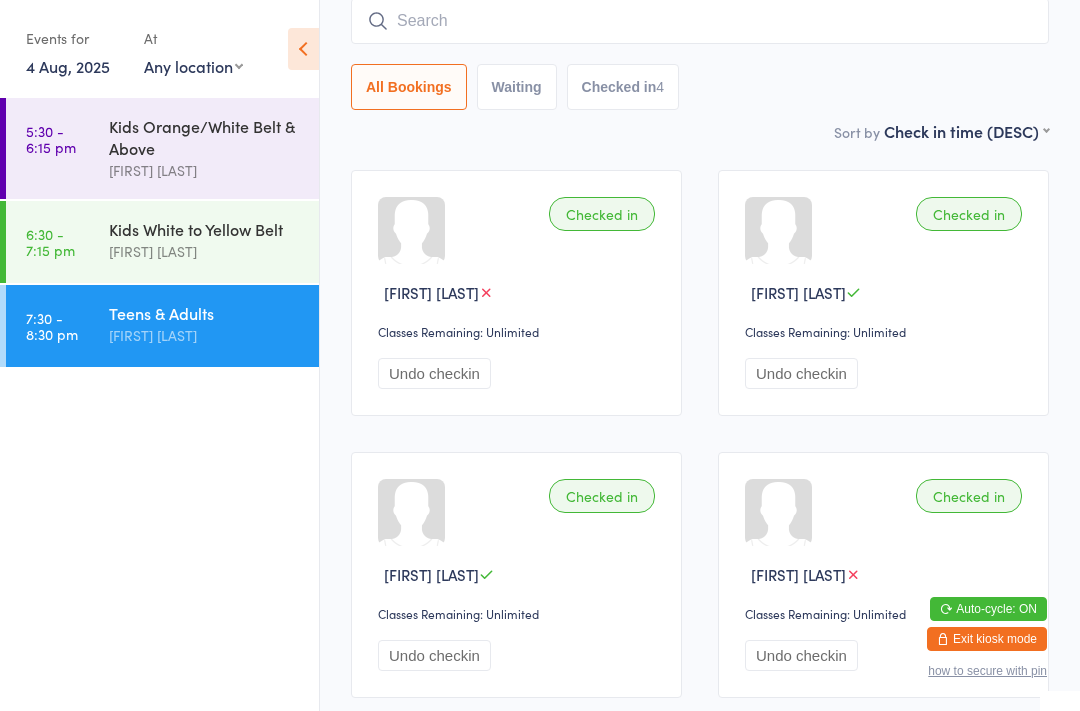 click on "Checked in" at bounding box center (602, 214) 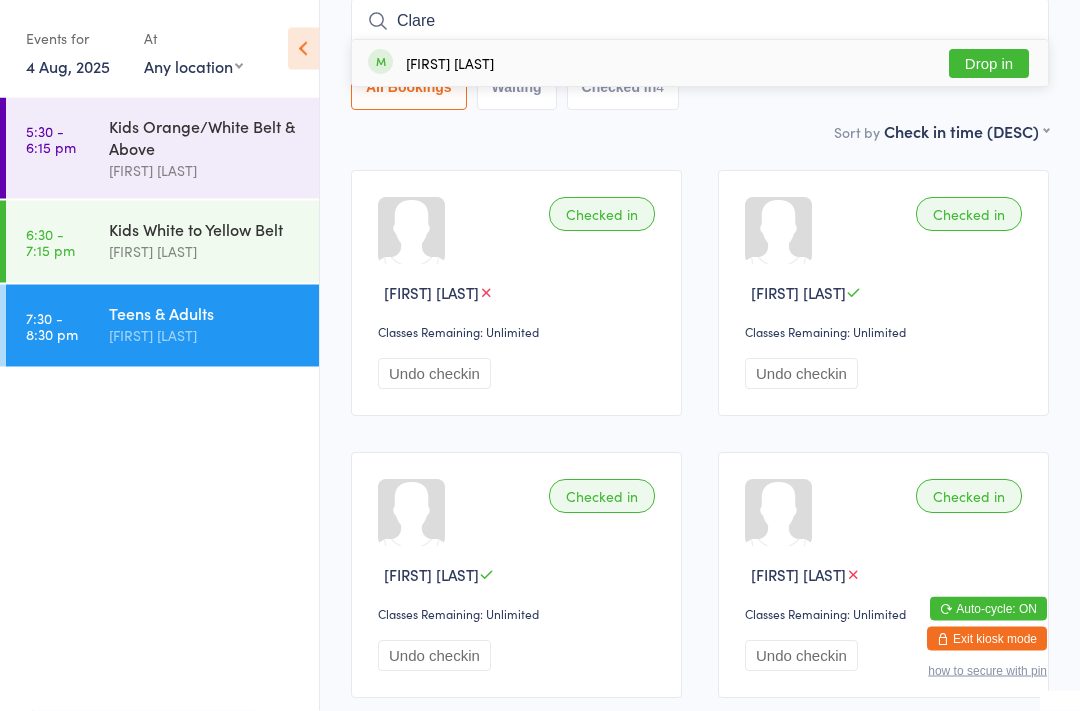 type on "Clare" 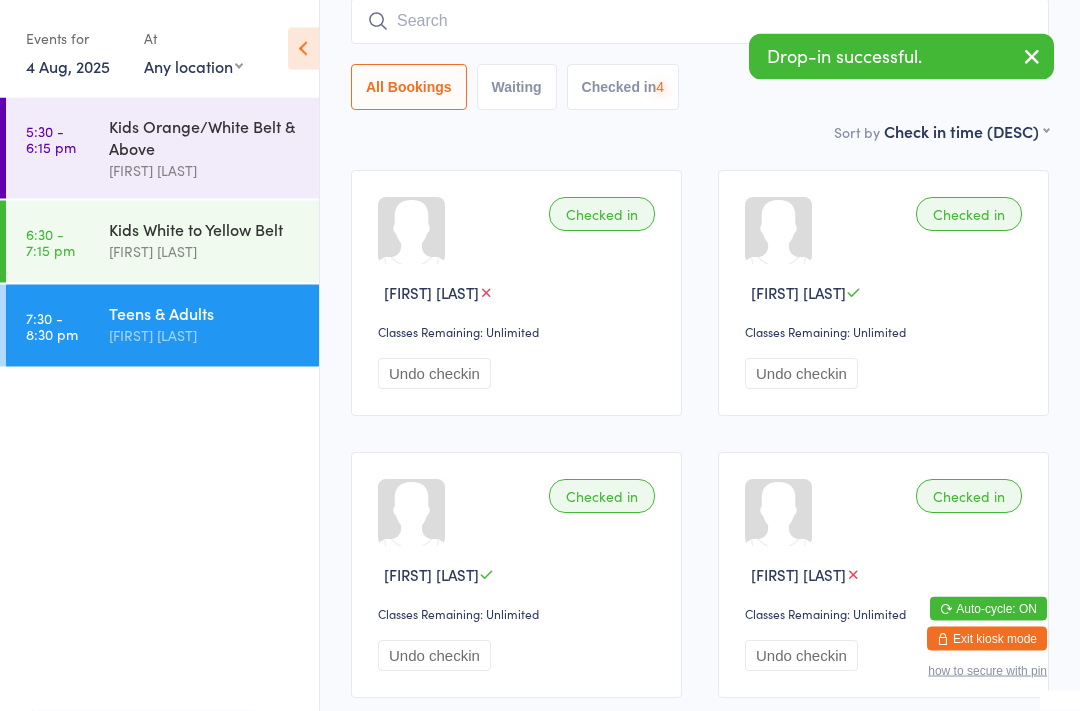 scroll, scrollTop: 161, scrollLeft: 0, axis: vertical 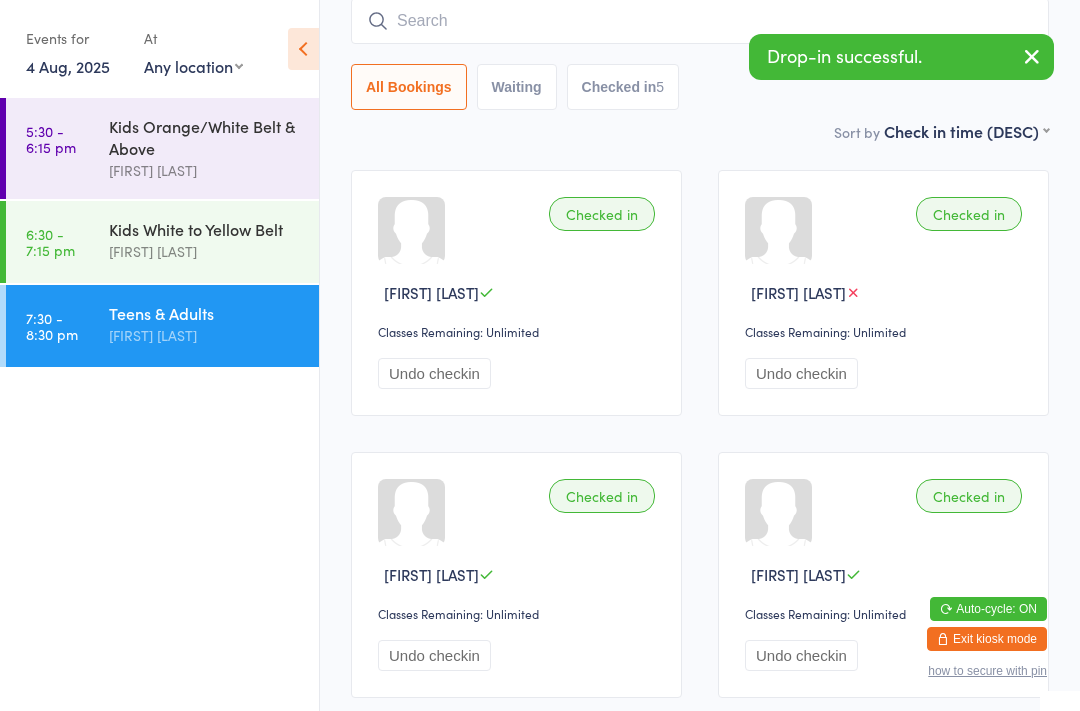 click at bounding box center [700, 21] 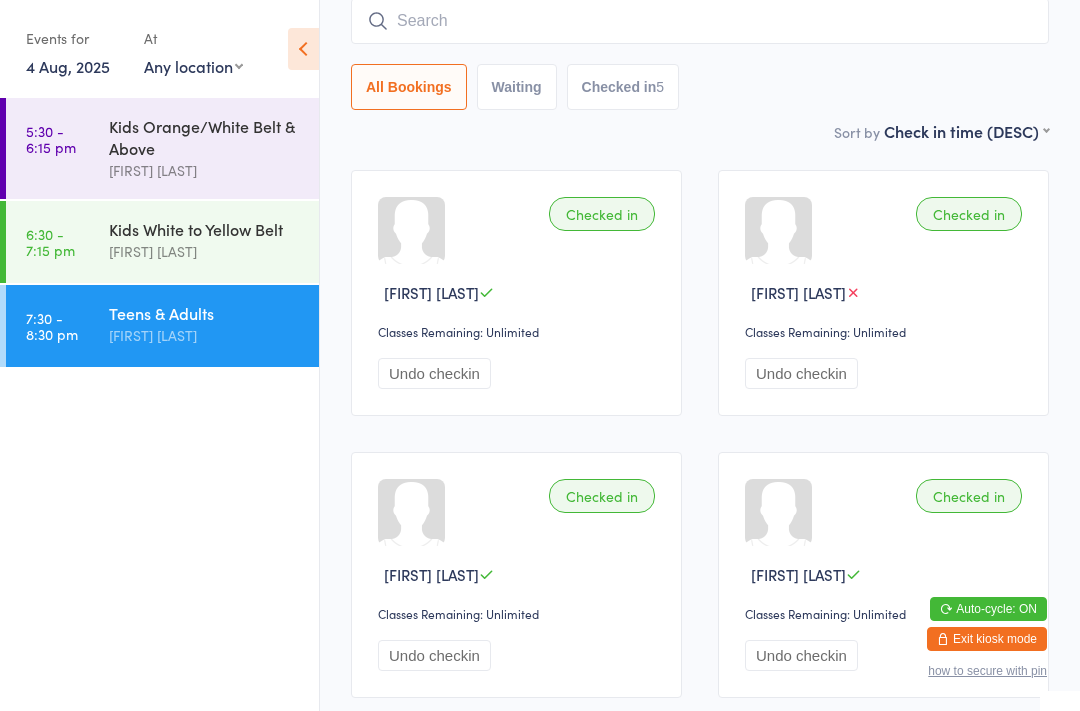 scroll, scrollTop: 160, scrollLeft: 0, axis: vertical 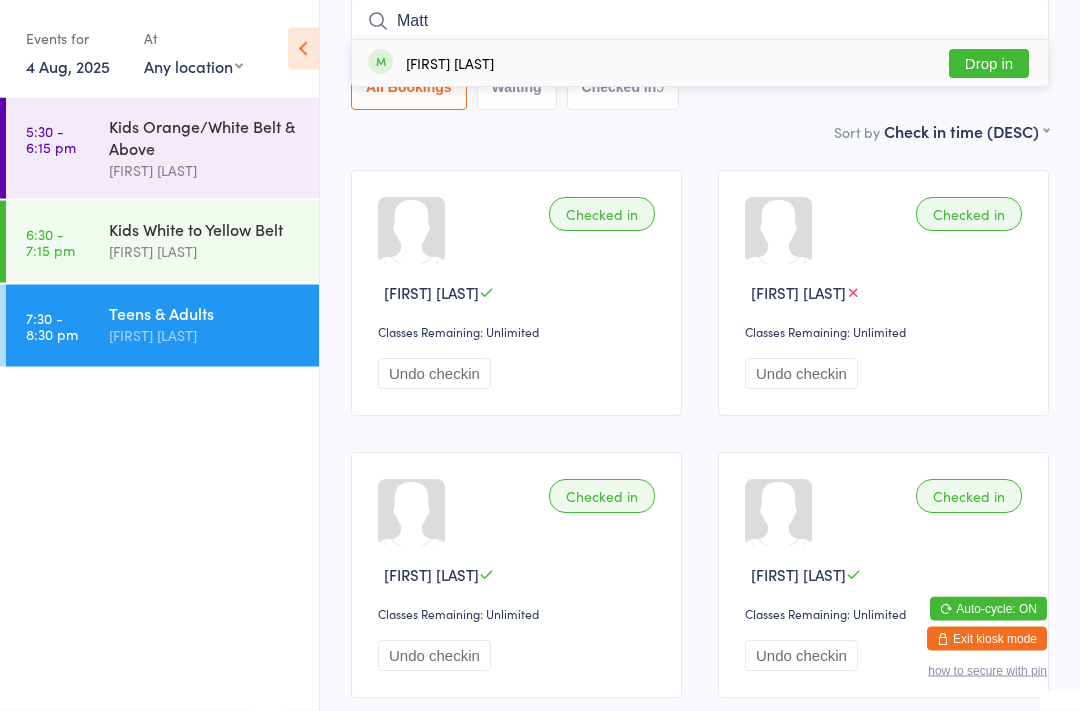 type on "Matt" 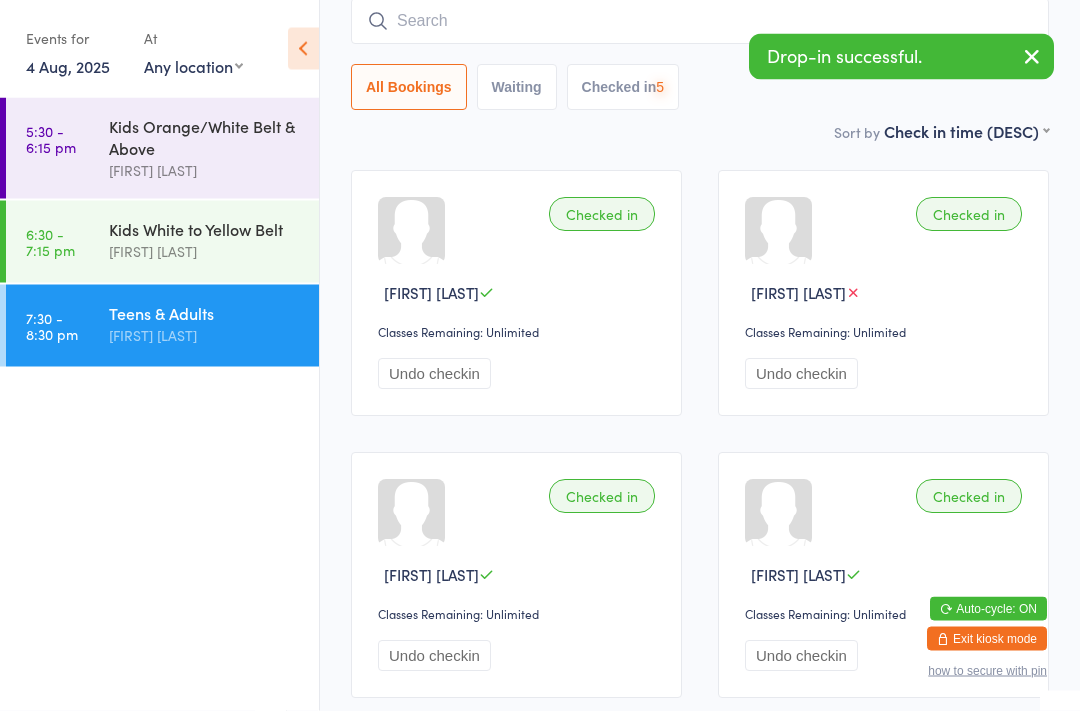 scroll, scrollTop: 161, scrollLeft: 0, axis: vertical 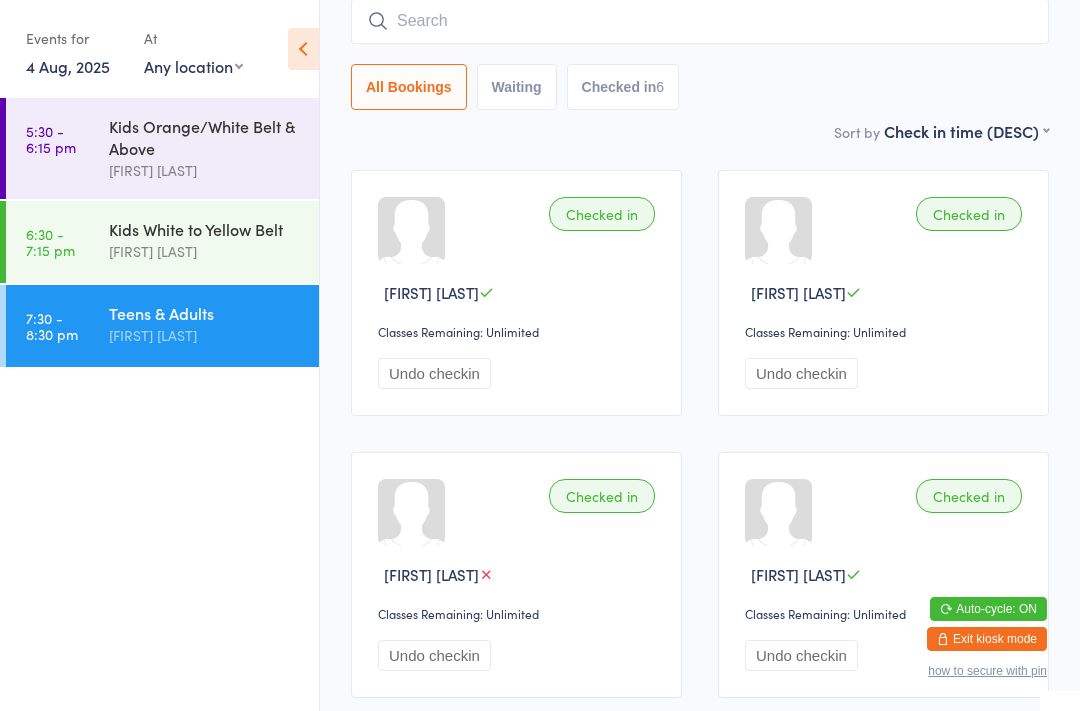 click at bounding box center (700, 21) 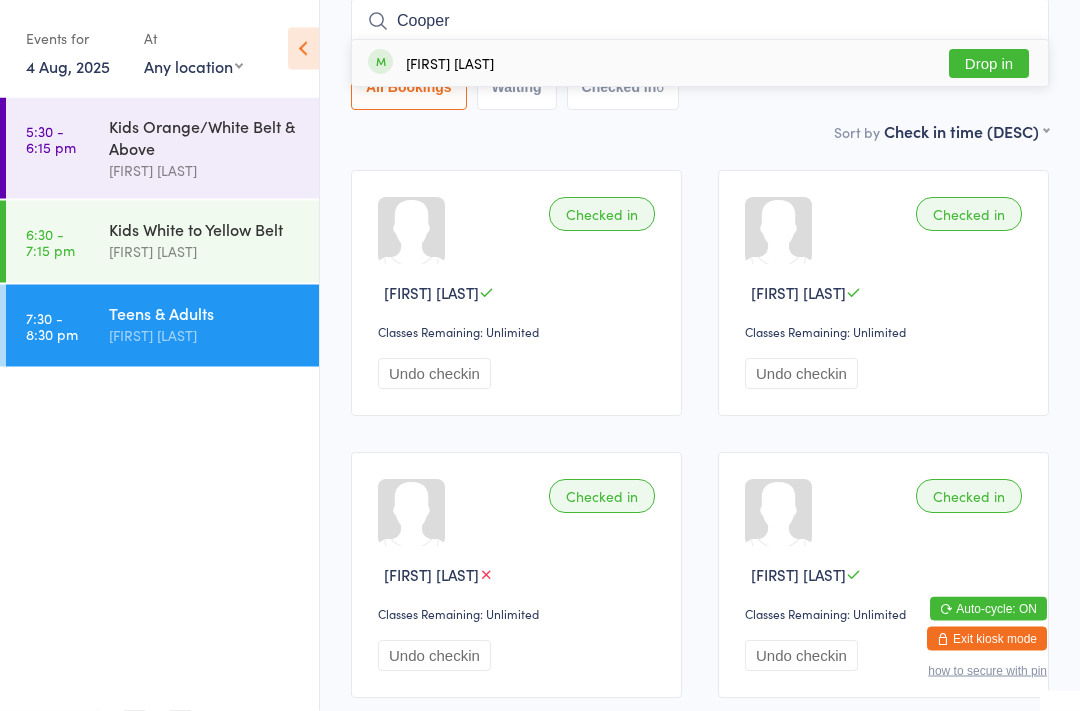 type on "Cooper" 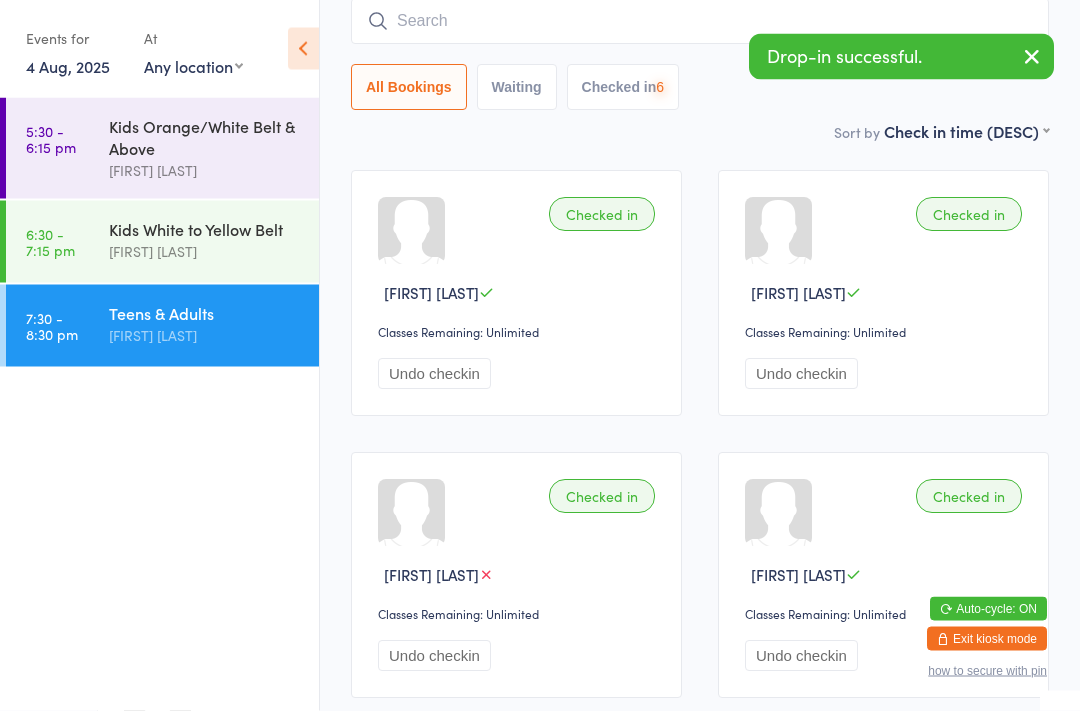 scroll, scrollTop: 161, scrollLeft: 0, axis: vertical 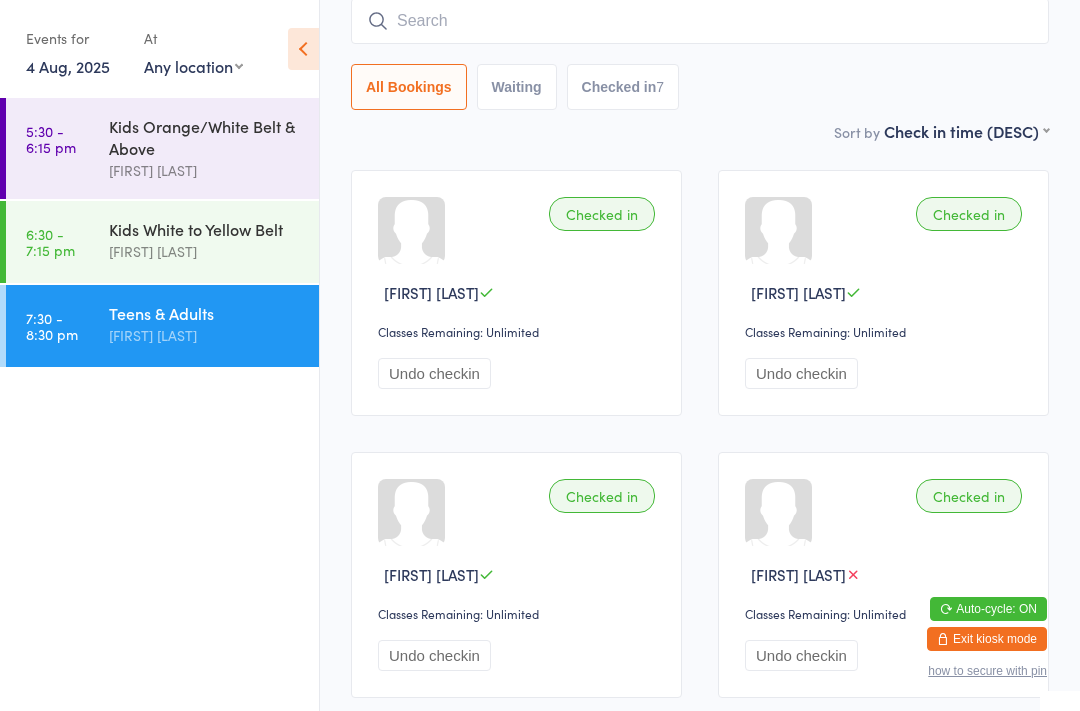 click on "[FIRST] [LAST]" at bounding box center [205, 335] 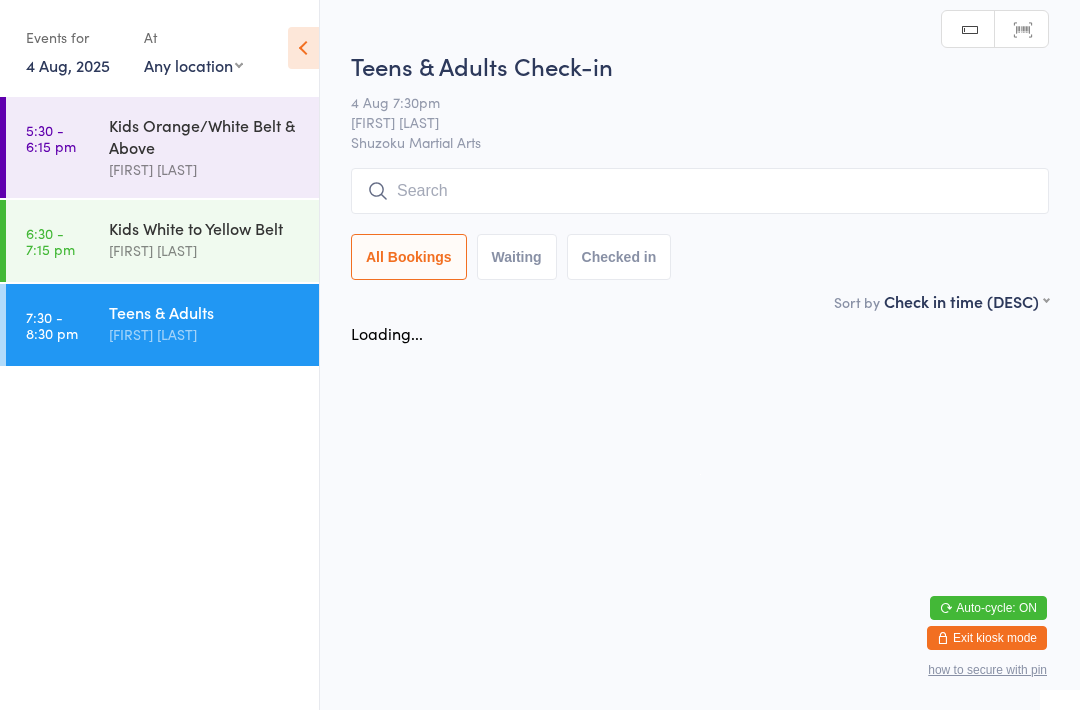 scroll, scrollTop: 1, scrollLeft: 0, axis: vertical 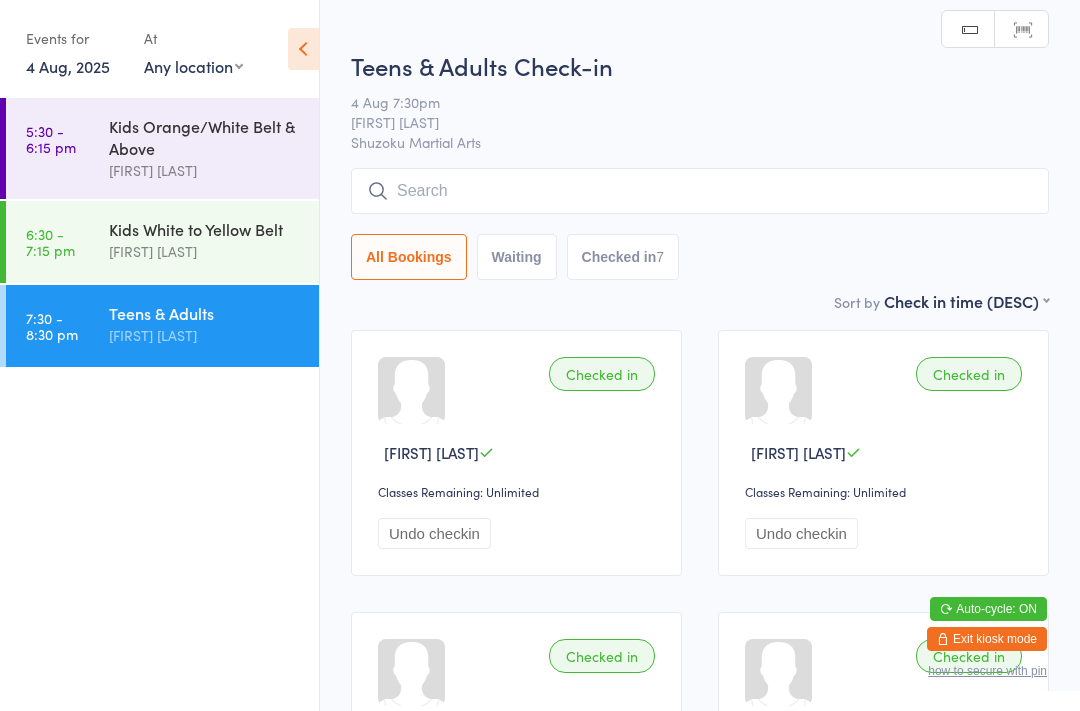 click at bounding box center [700, 191] 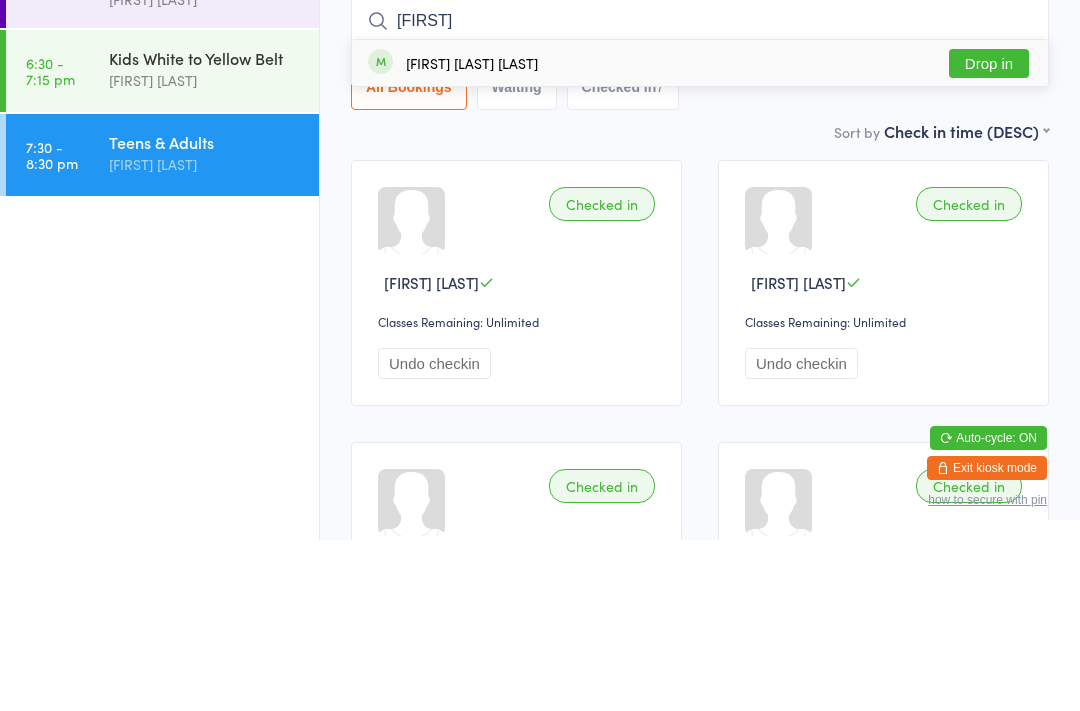 type on "Irfan" 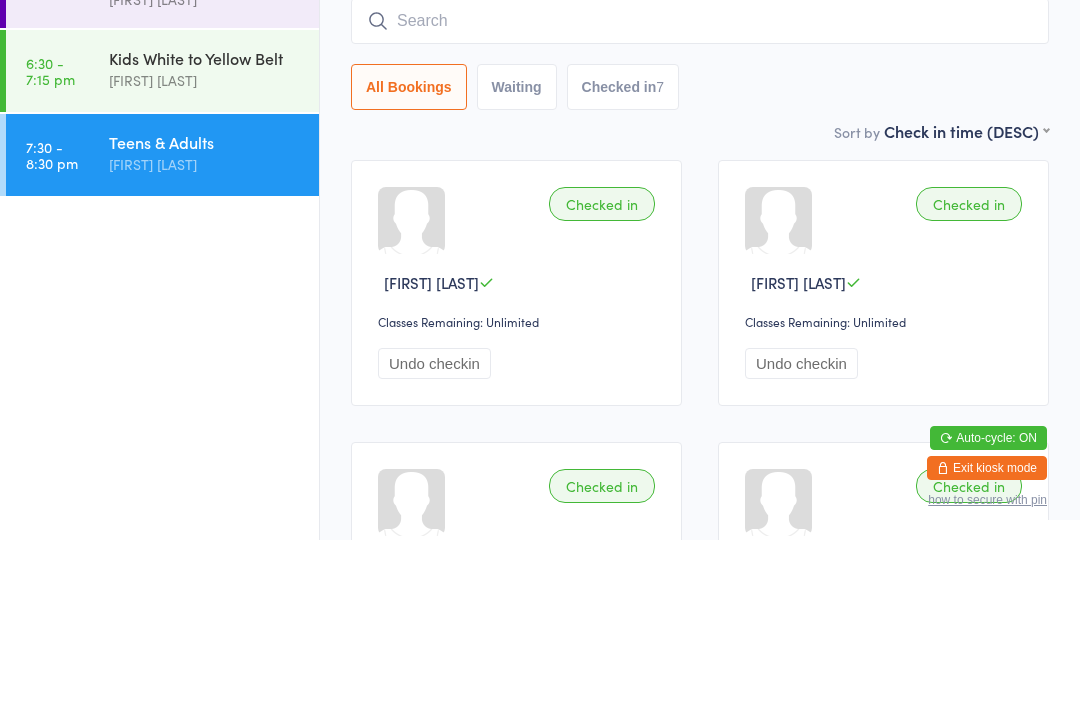 scroll, scrollTop: 171, scrollLeft: 0, axis: vertical 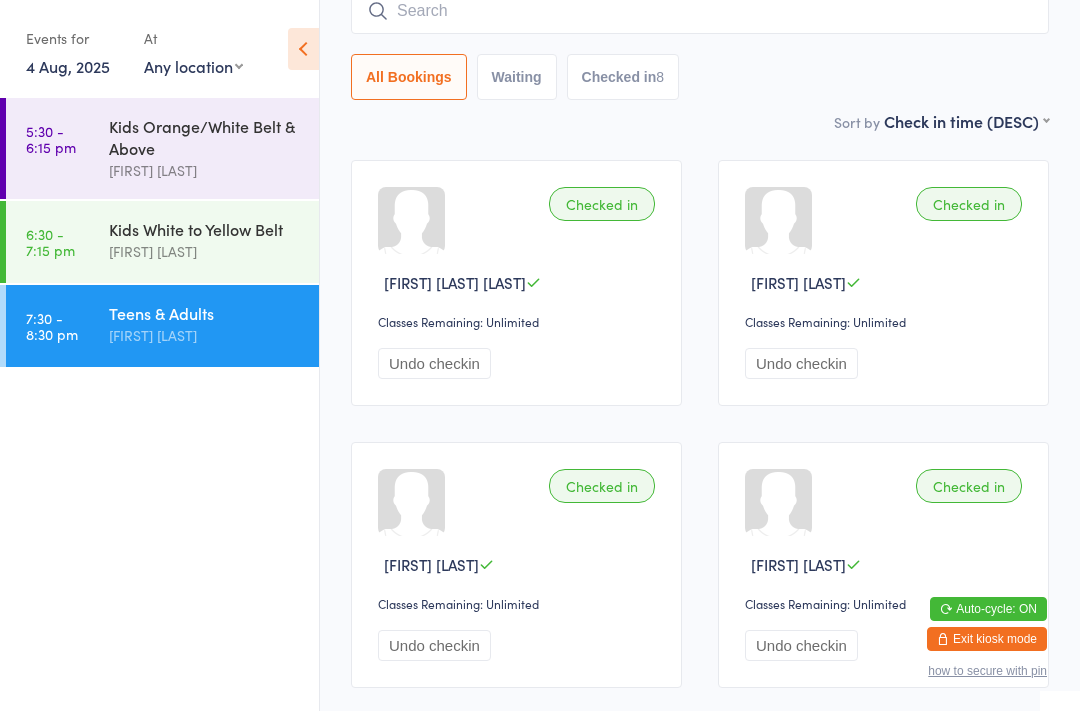 click at bounding box center [700, 11] 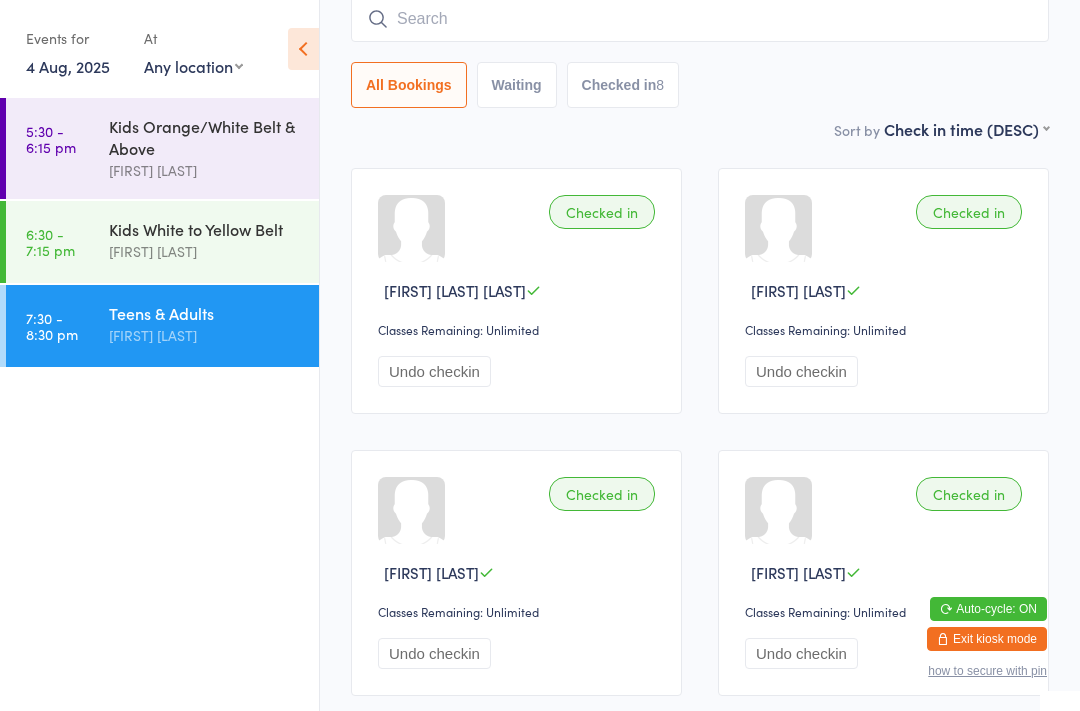 scroll, scrollTop: 161, scrollLeft: 0, axis: vertical 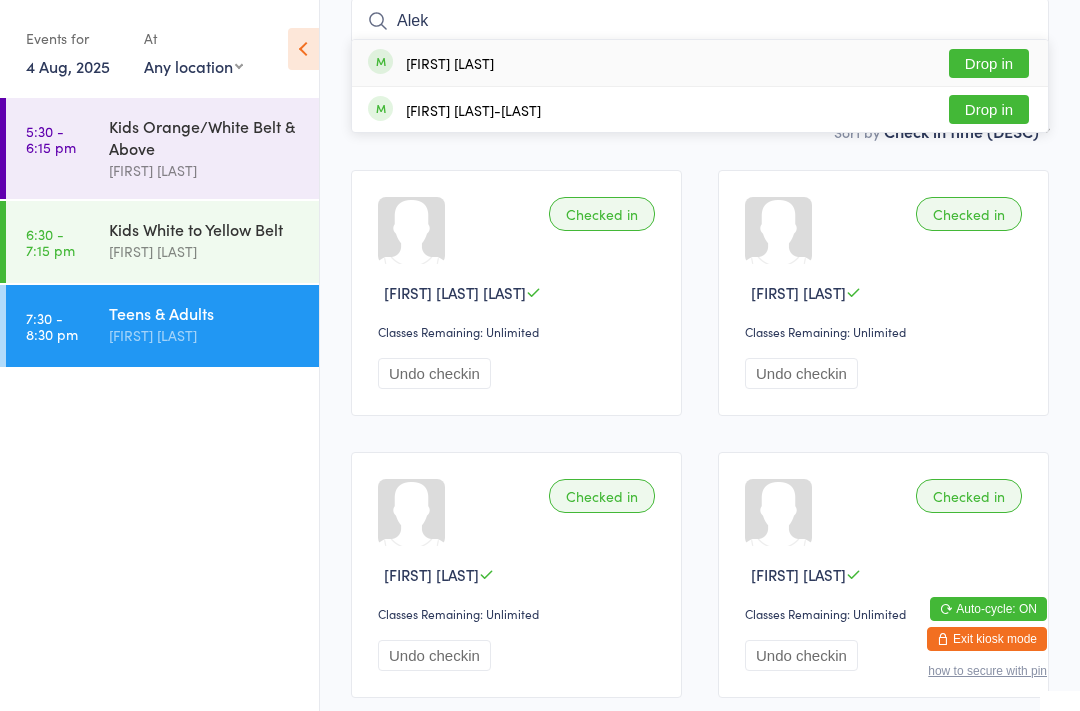 type on "Alek" 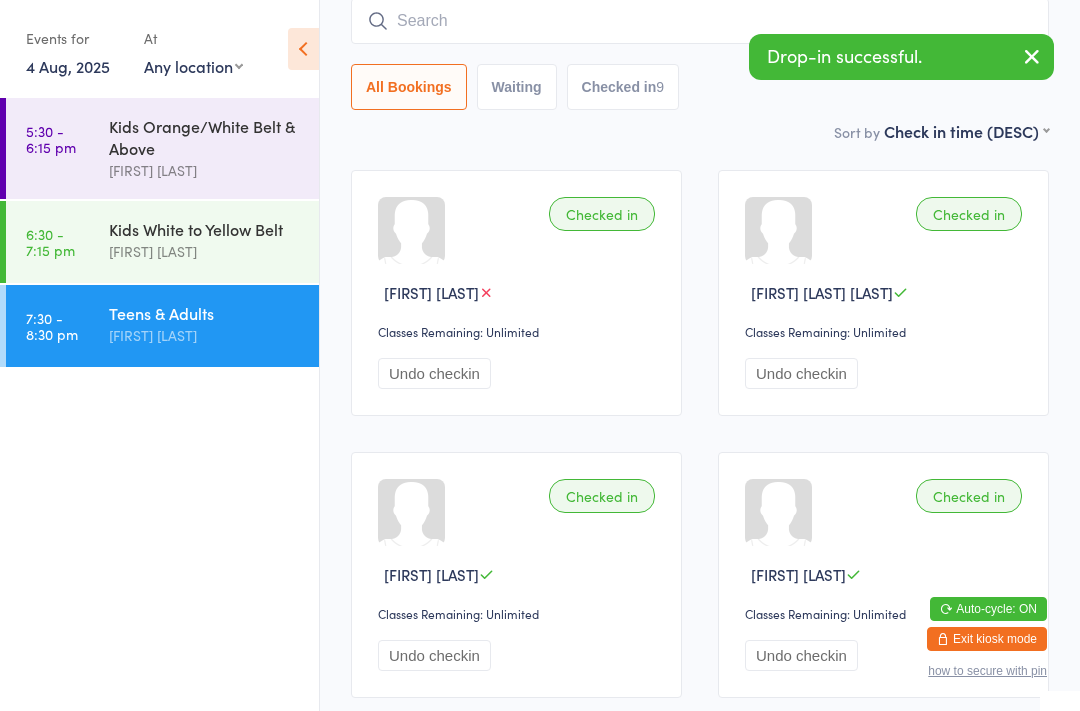 click at bounding box center (700, 21) 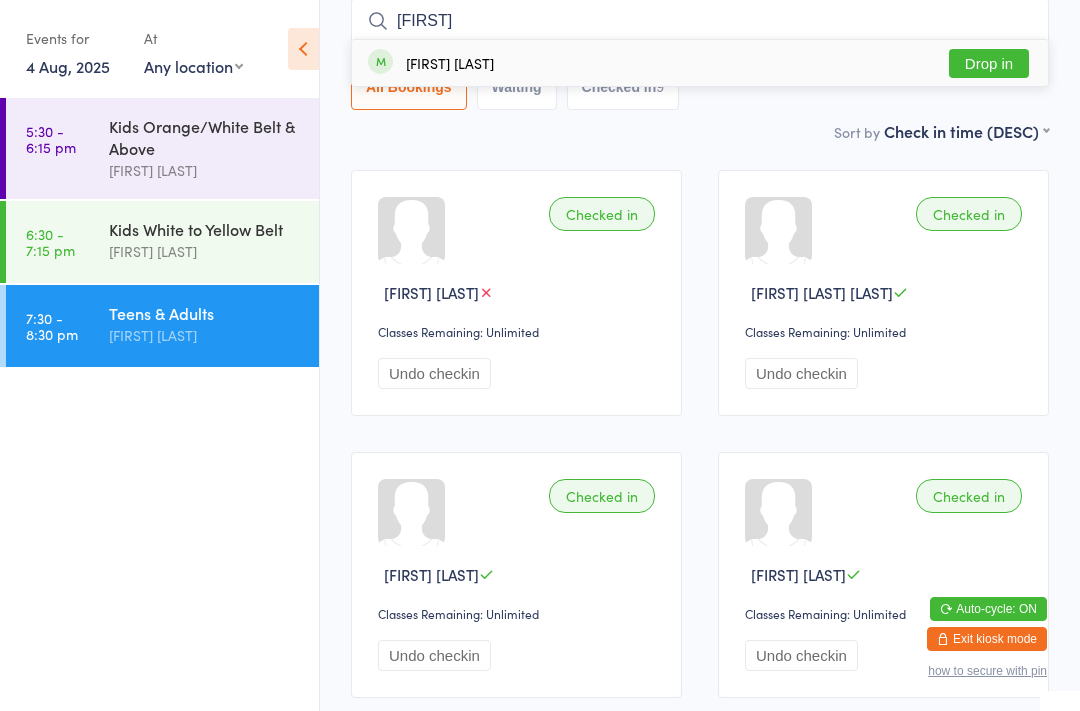 type on "Julian" 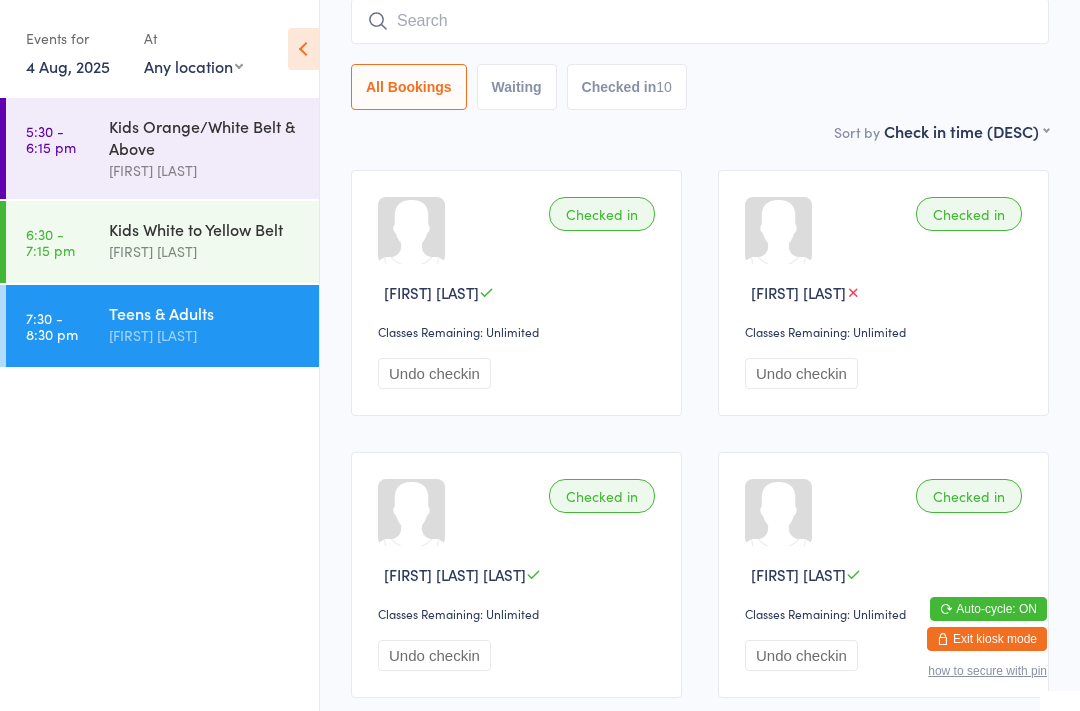click at bounding box center (700, 21) 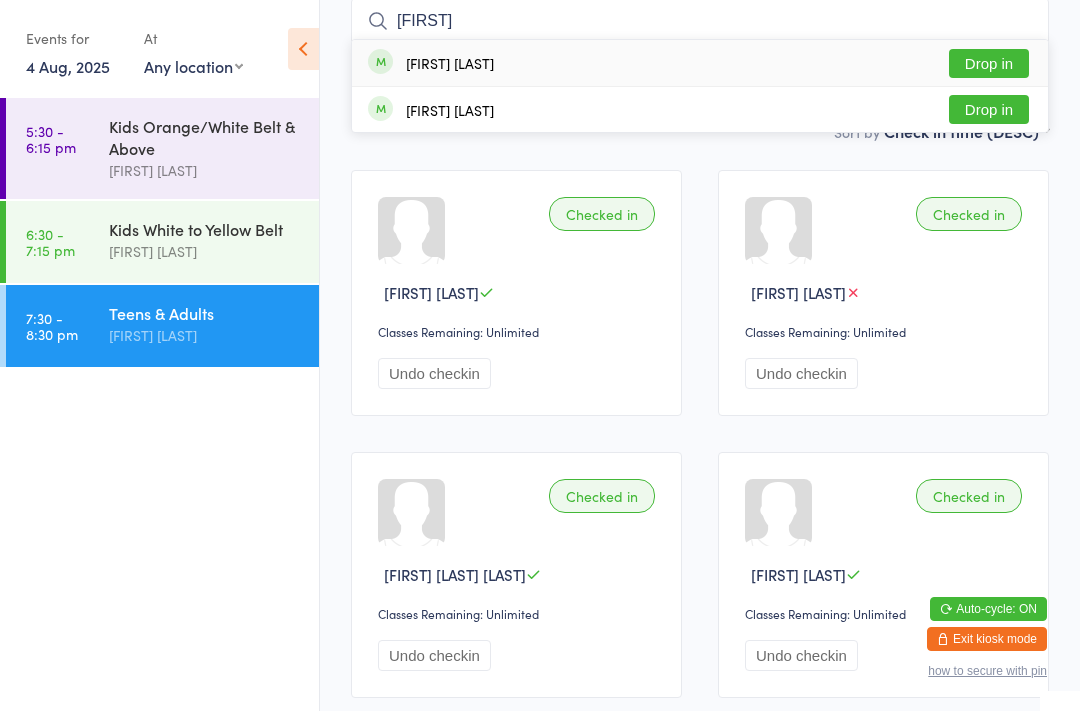 type on "Hayden" 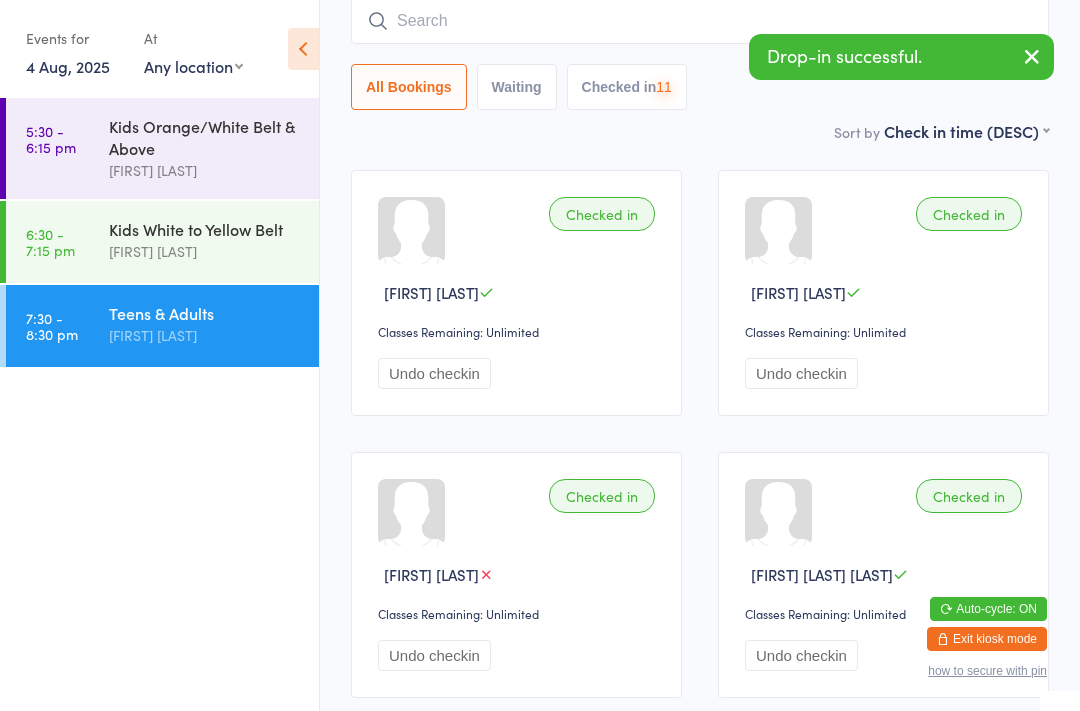 click at bounding box center [700, 21] 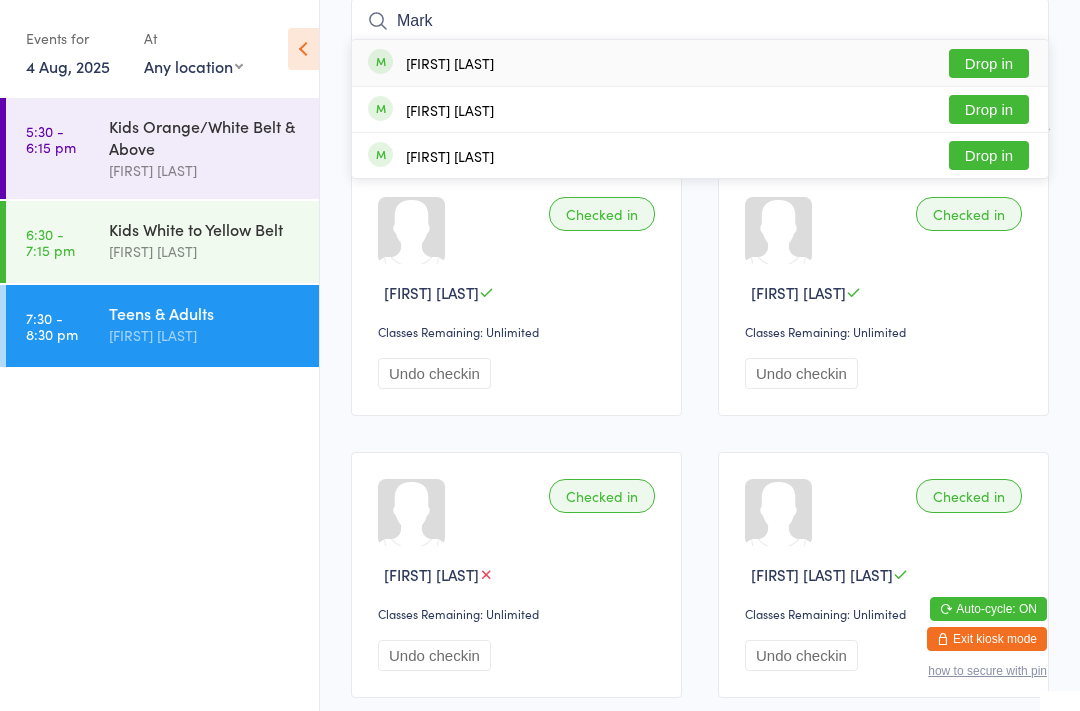 type on "Mark" 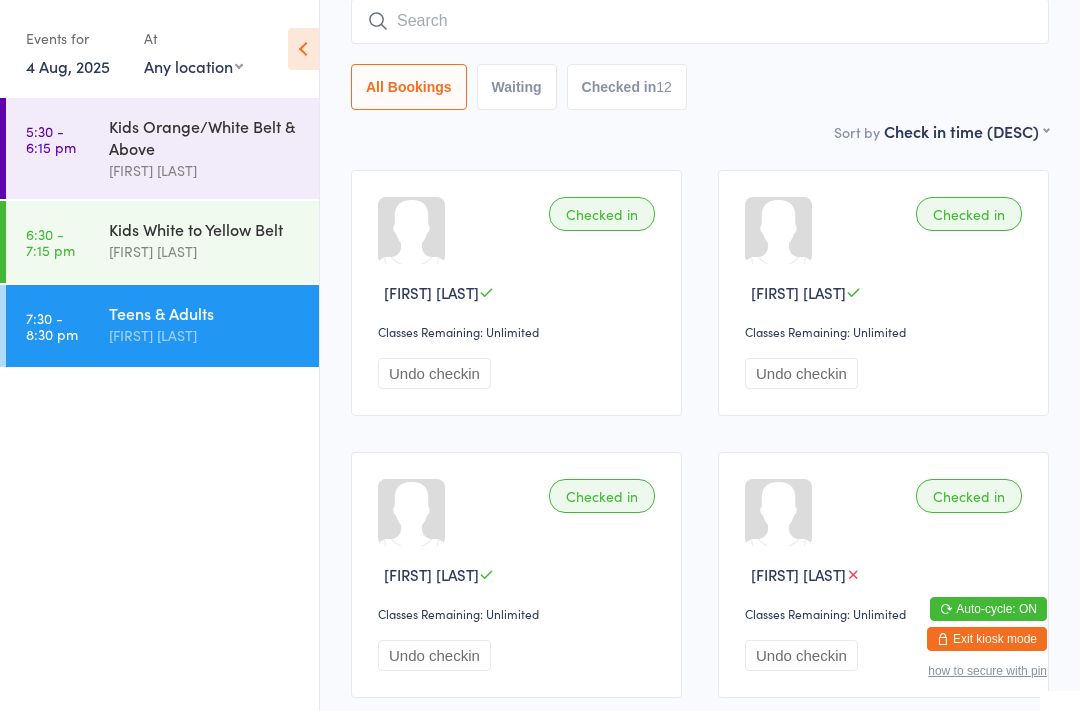 click at bounding box center [700, 21] 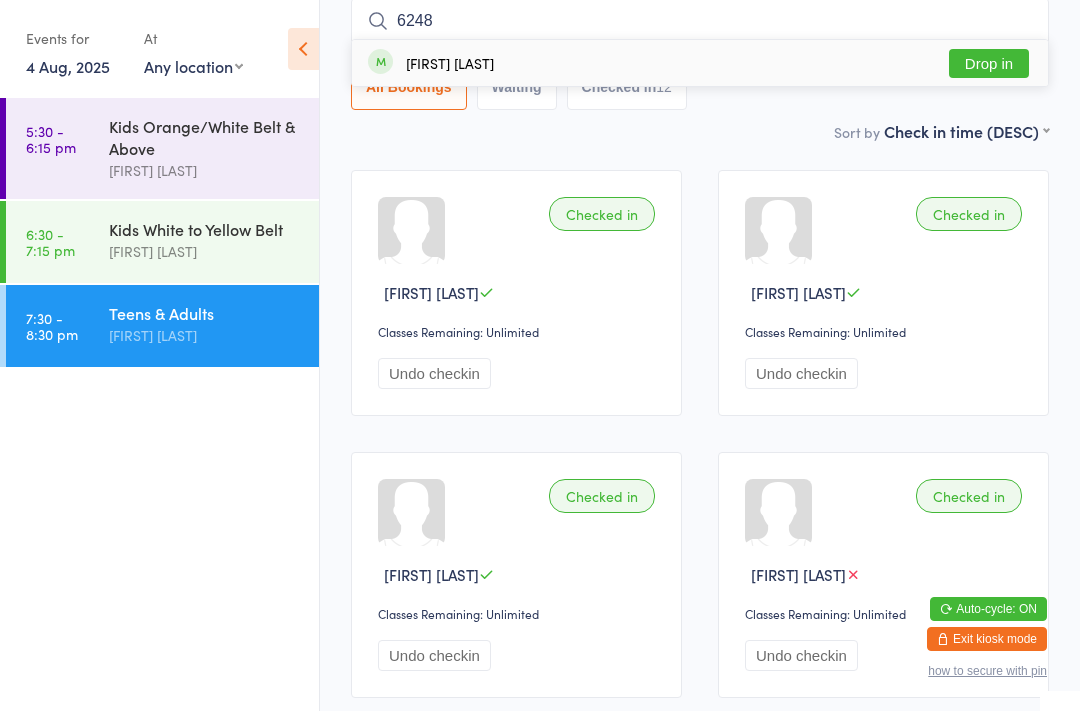 type on "6248" 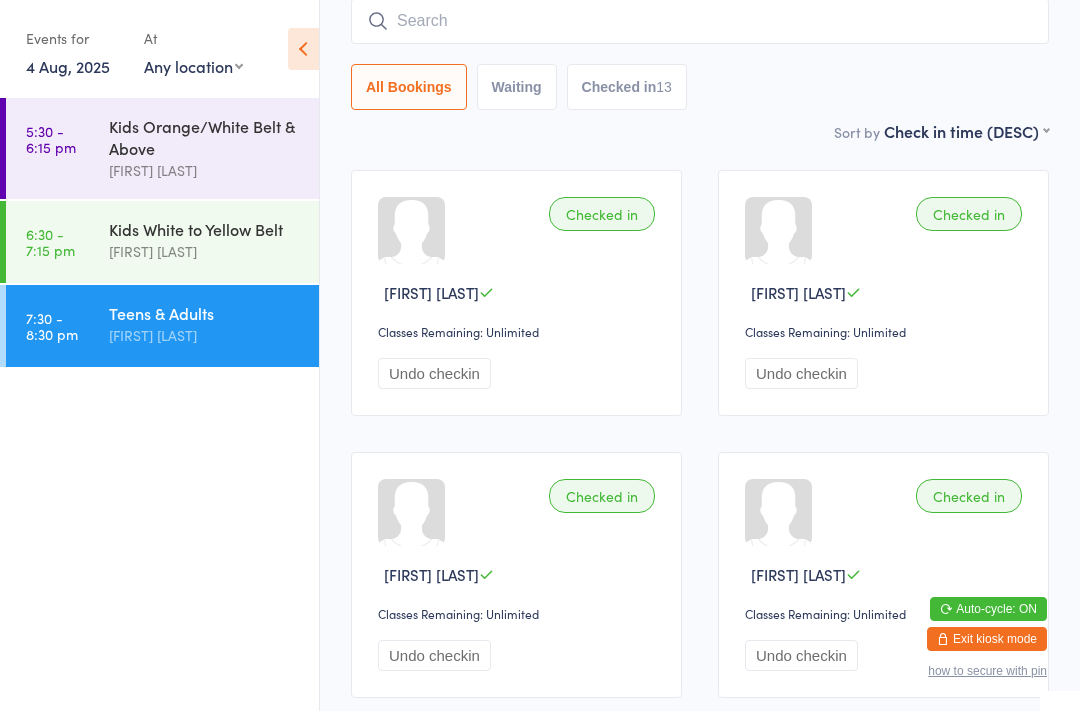 click at bounding box center [700, 21] 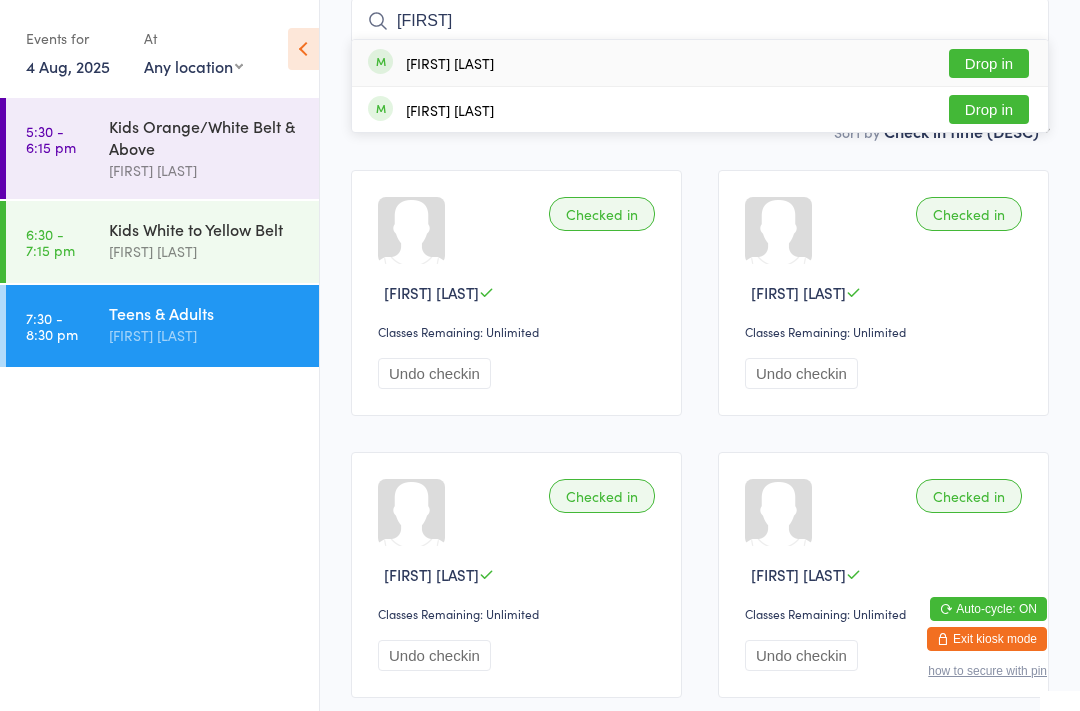 type on "Baile" 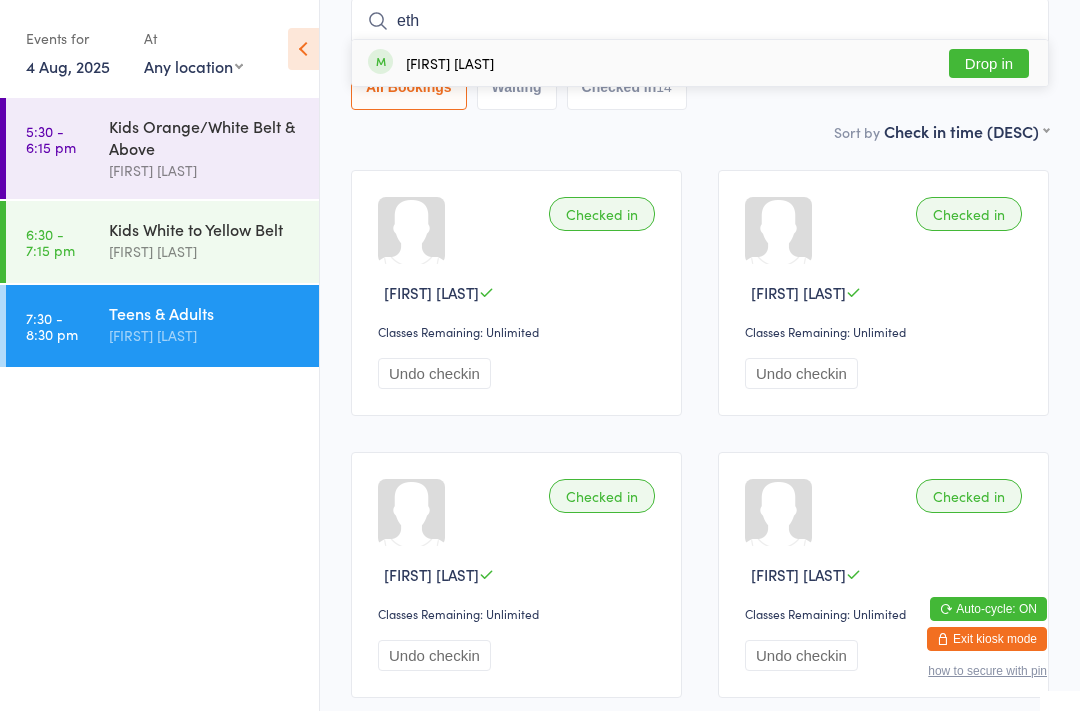 type on "eth" 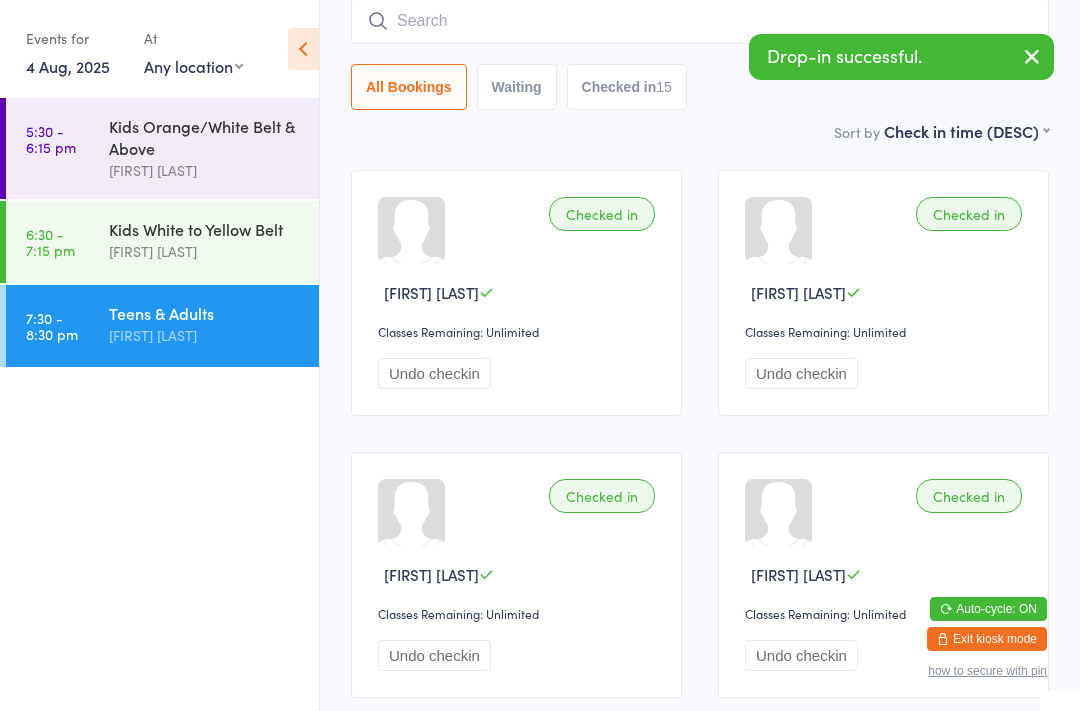 click at bounding box center (700, 21) 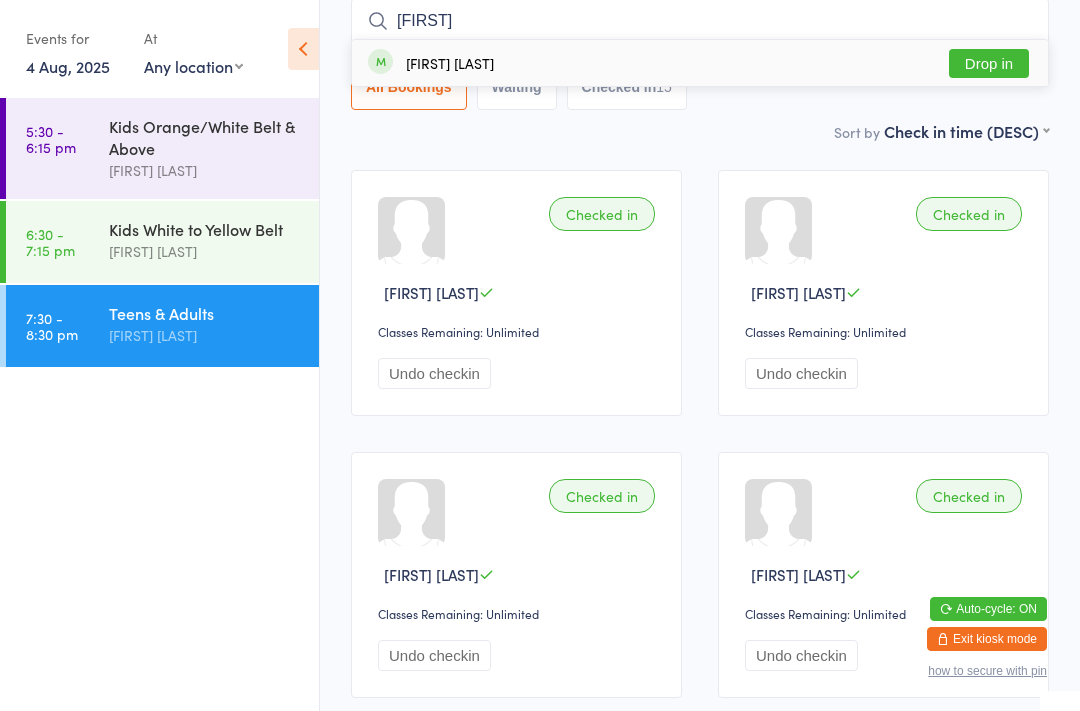 type on "Brad" 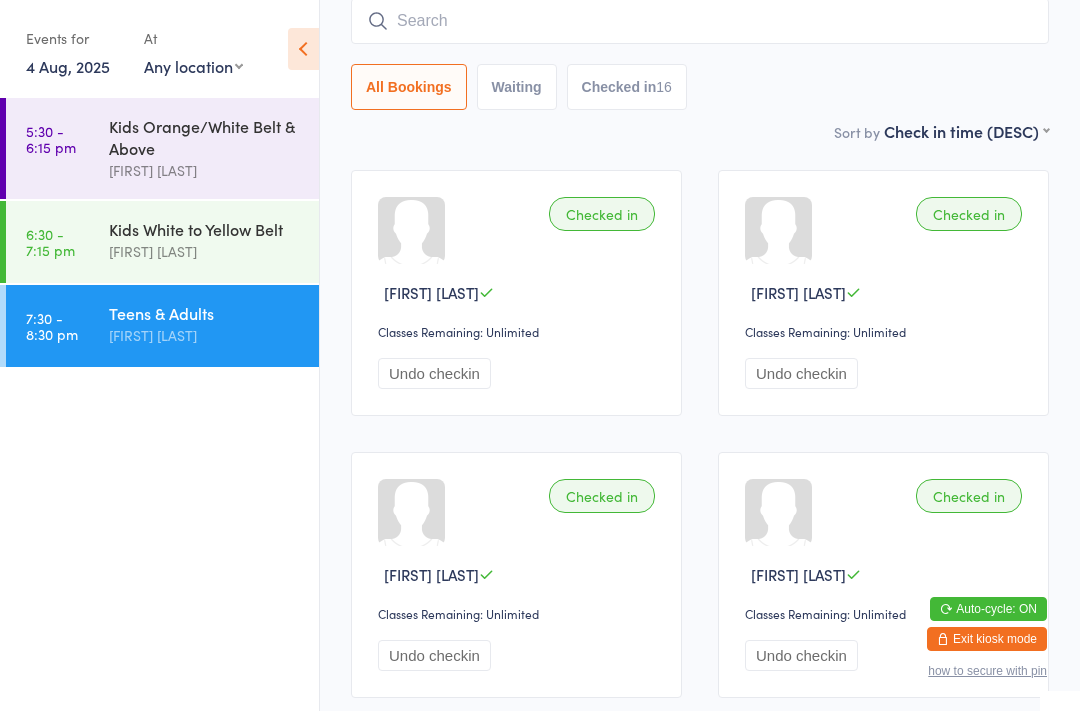 click at bounding box center [700, 21] 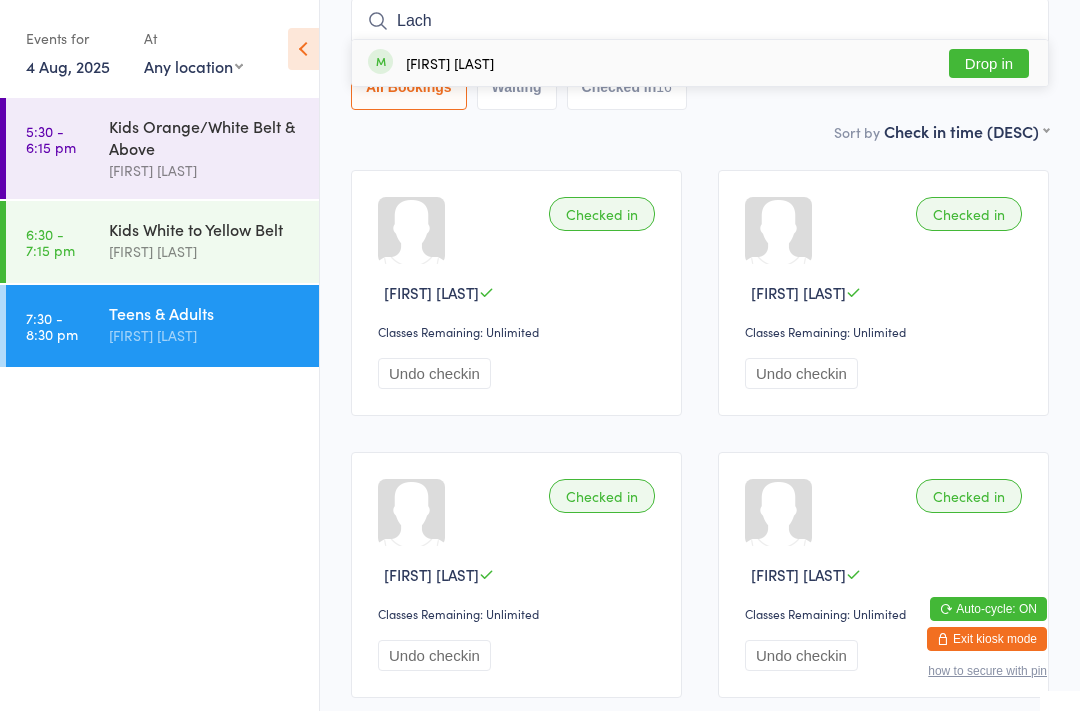 type on "Lach" 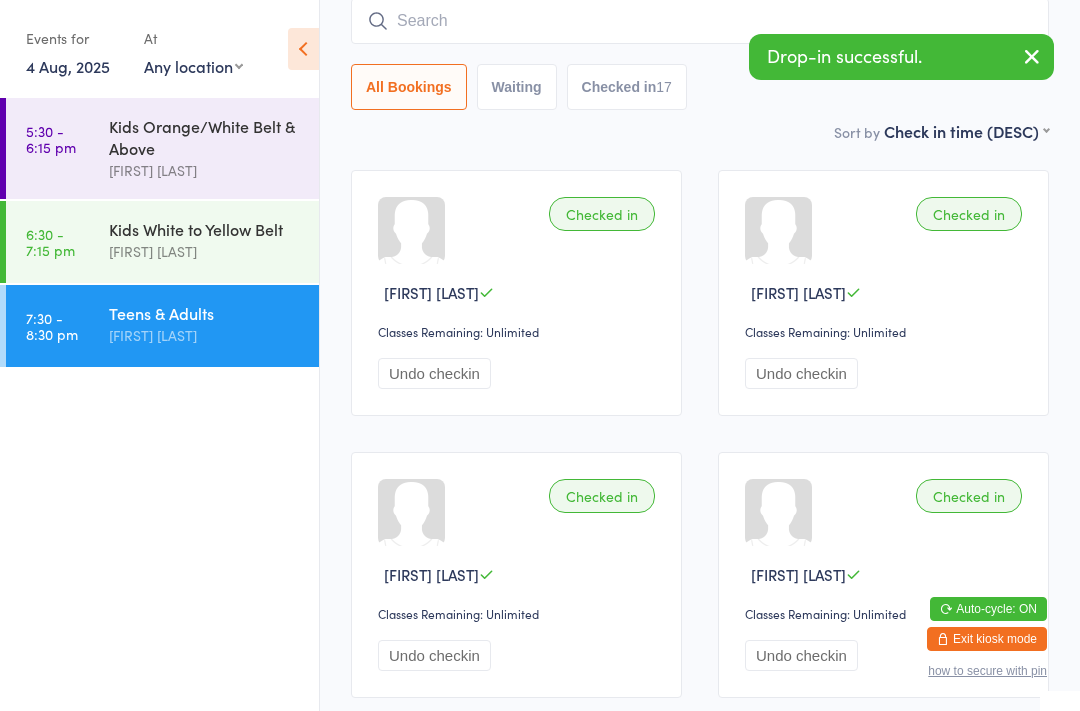 click at bounding box center (700, 21) 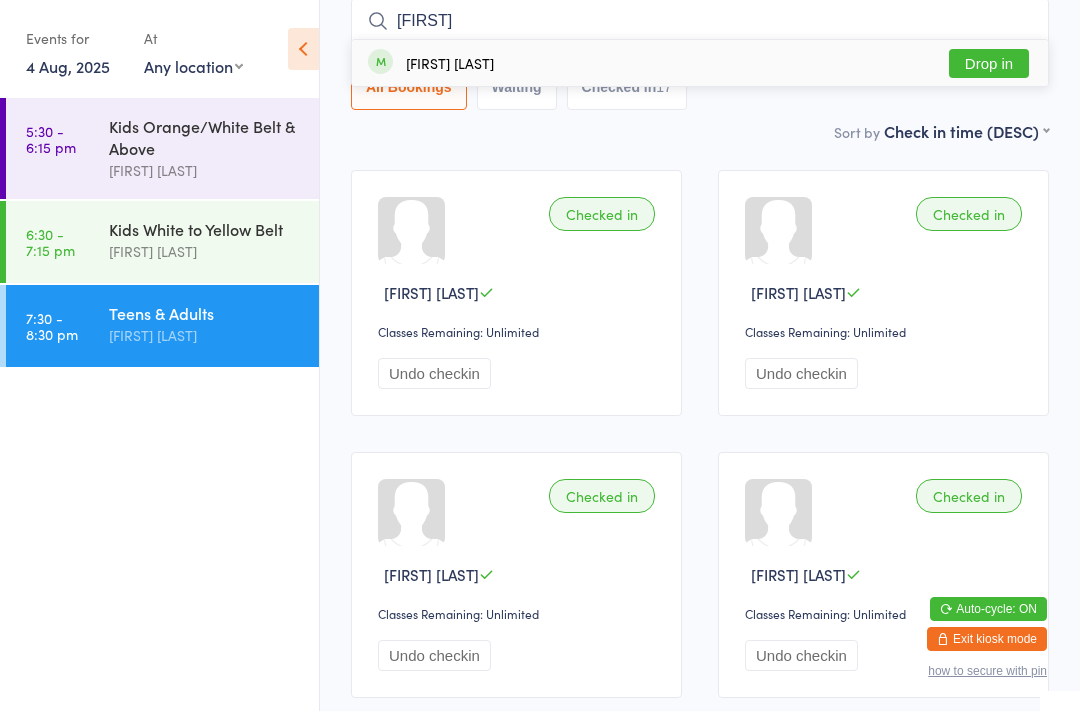 type on "Darko" 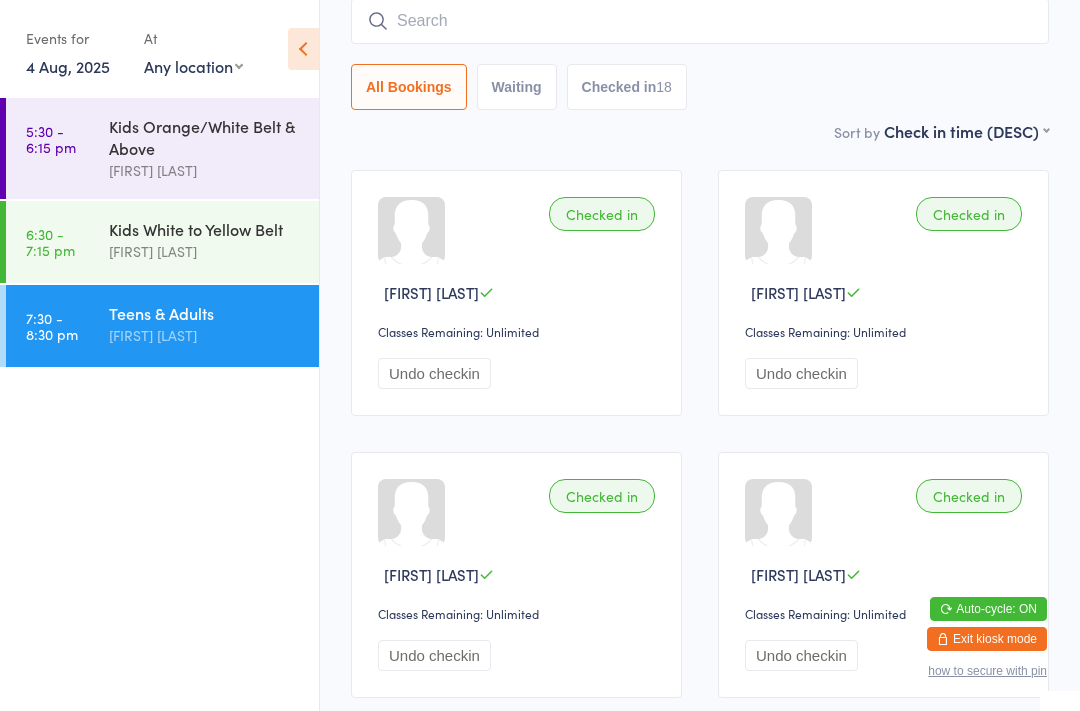 click at bounding box center [700, 21] 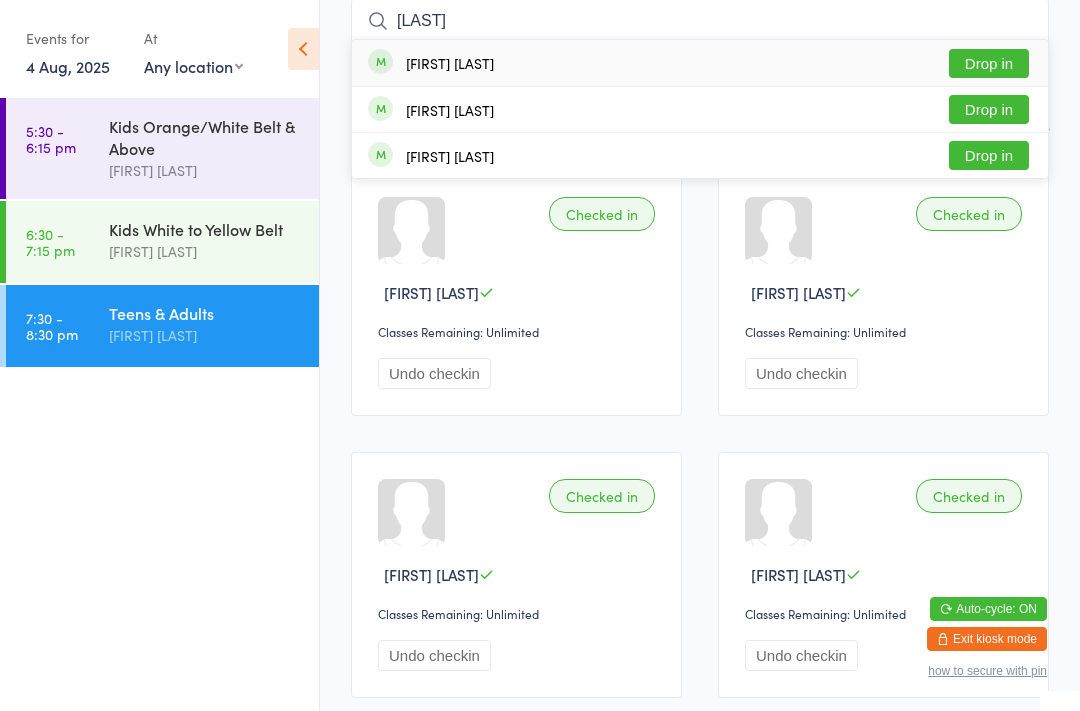 type on "Horn" 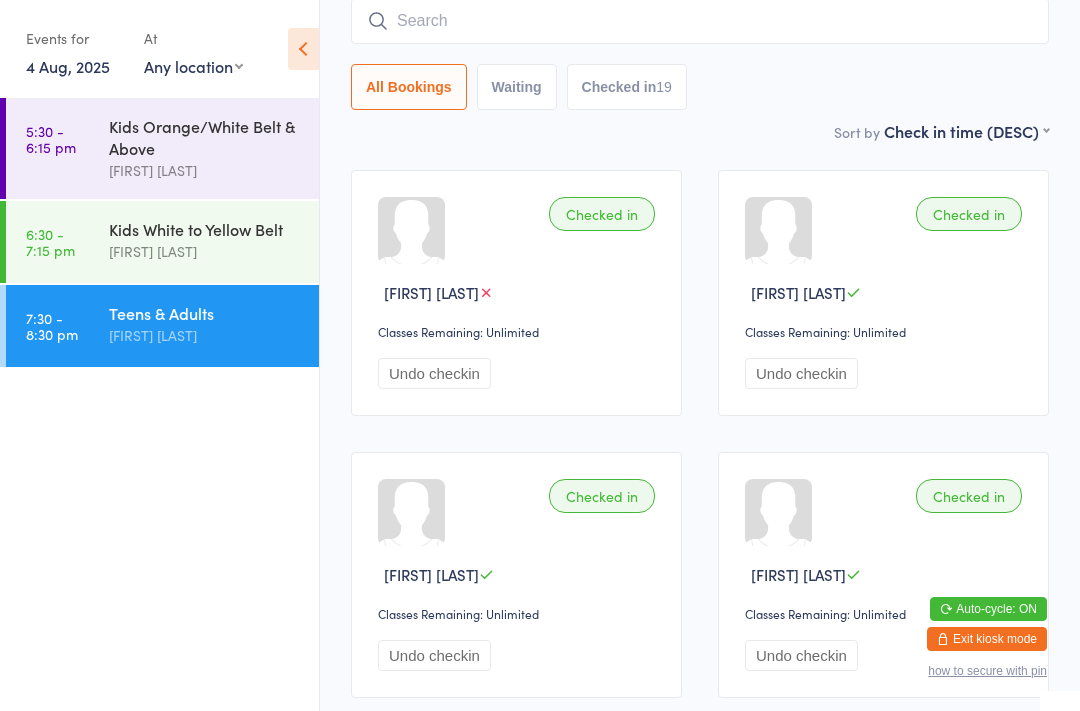 click at bounding box center [700, 21] 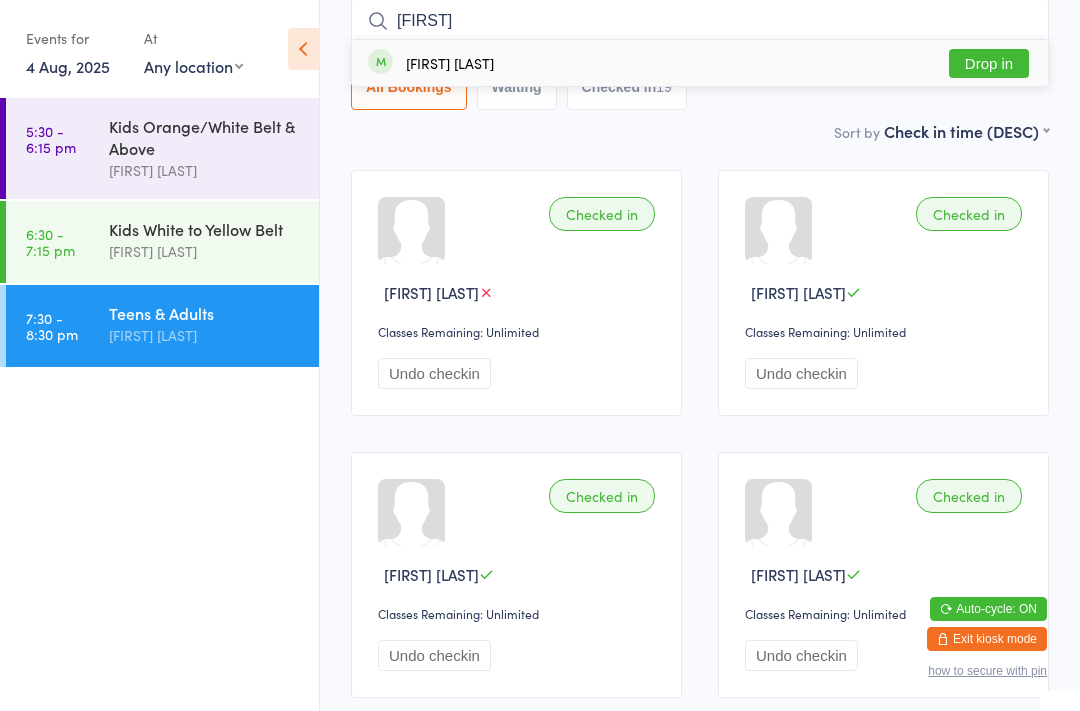 type on "Abi" 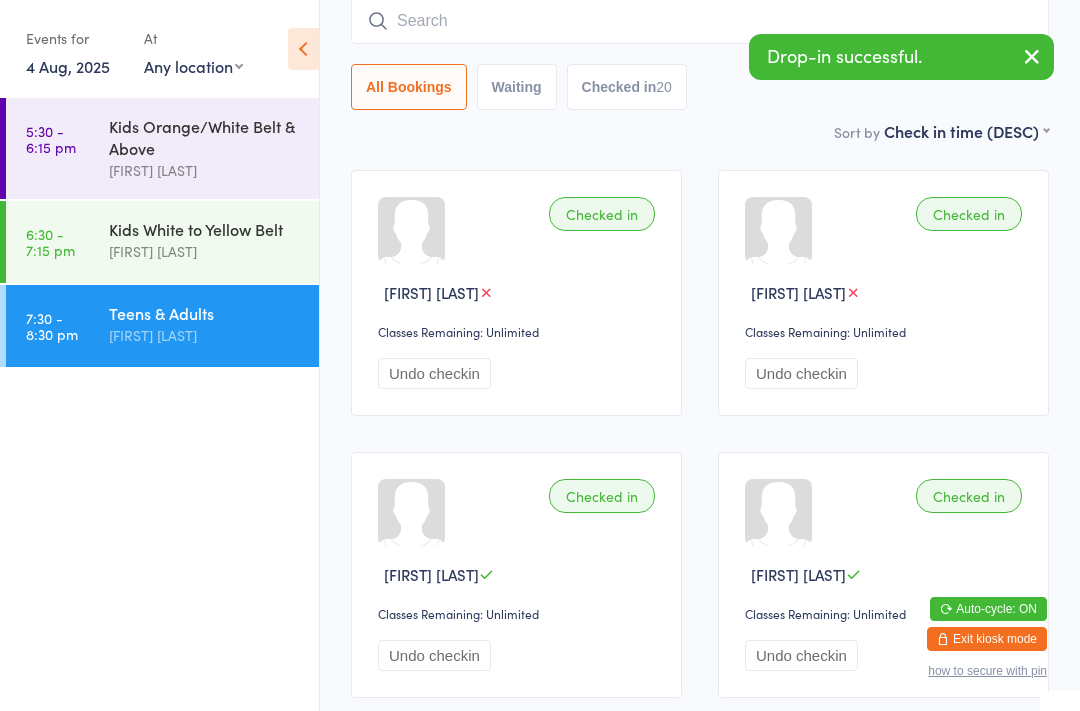 click at bounding box center [700, 21] 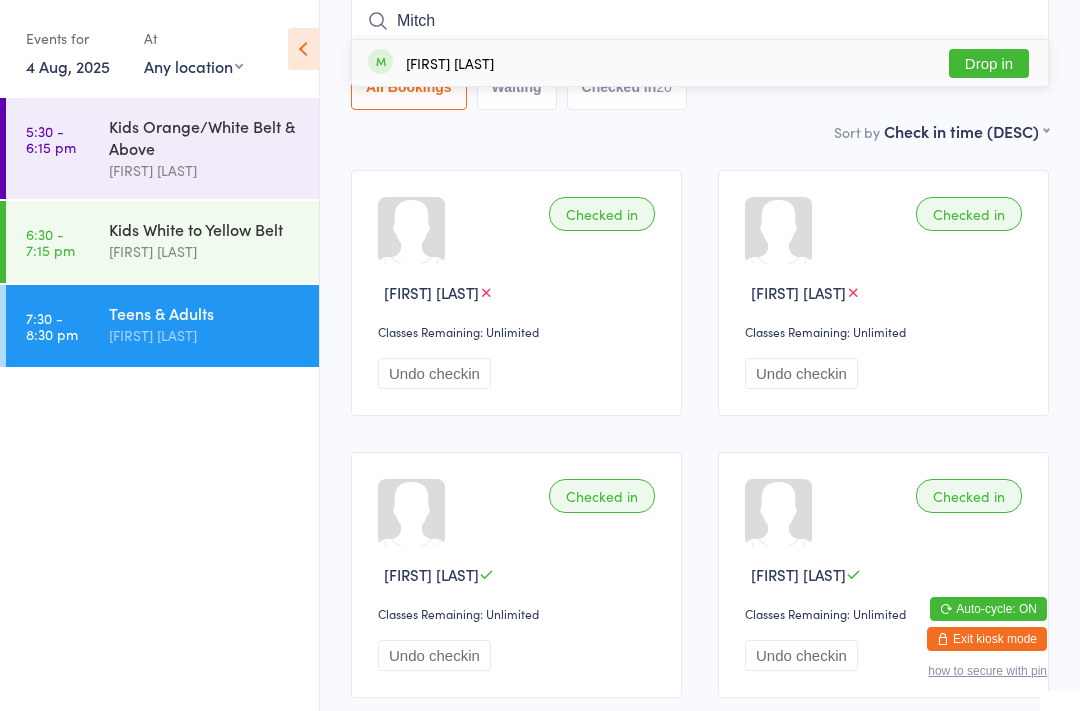 type on "Mitch" 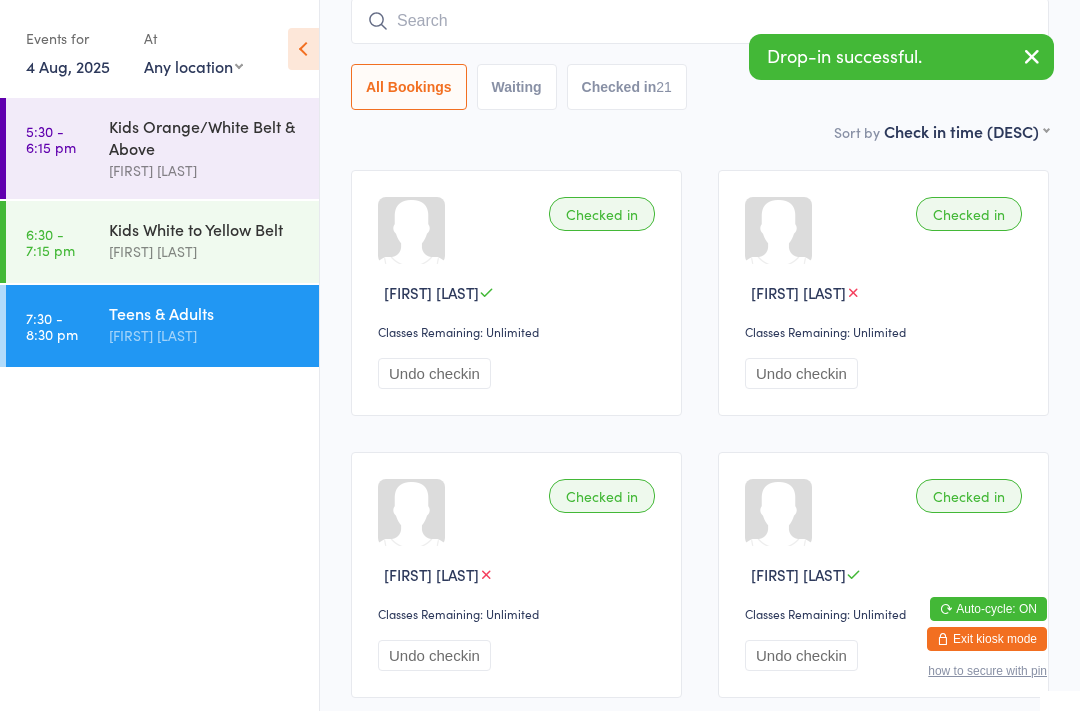 click at bounding box center [700, 21] 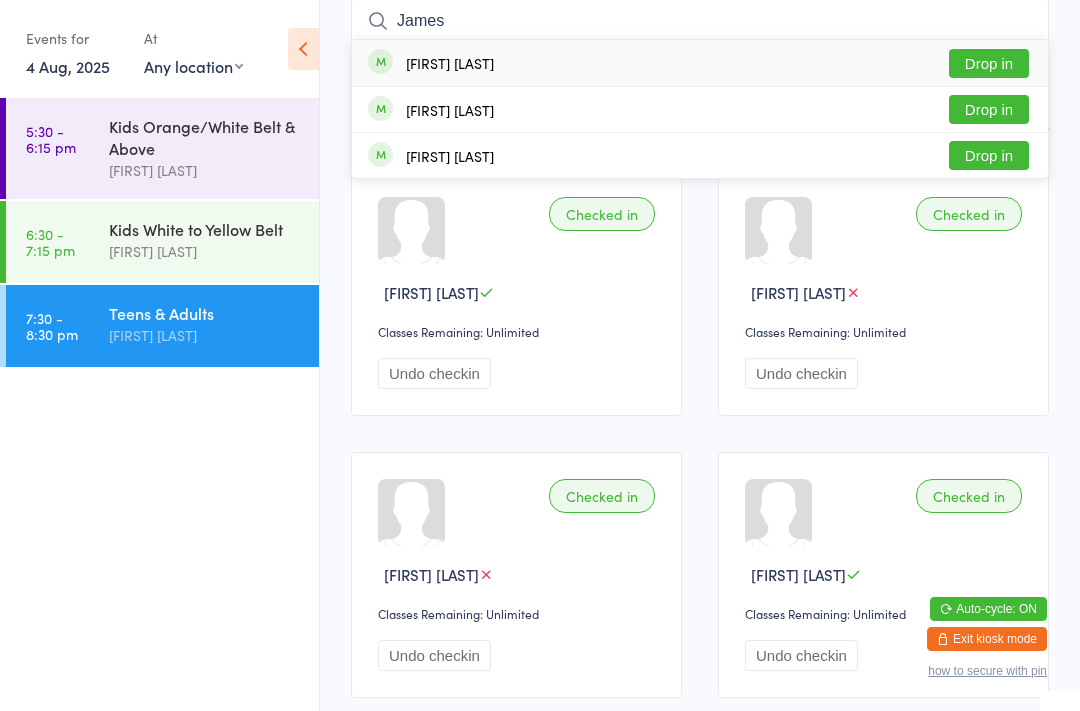 type on "James" 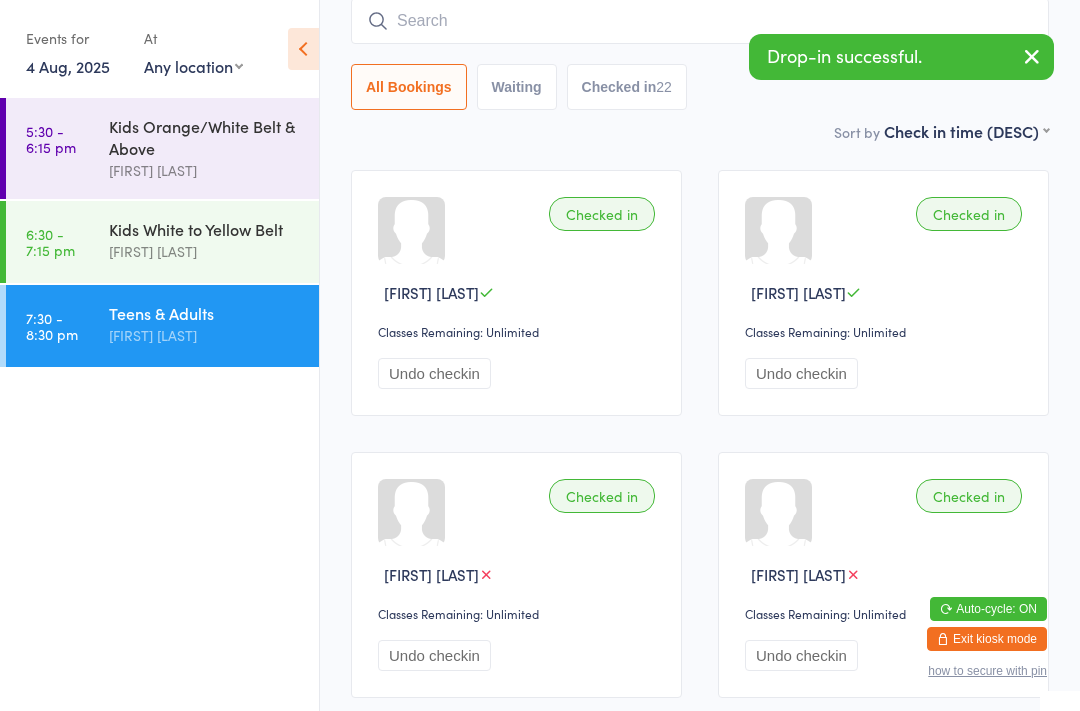 click at bounding box center (700, 21) 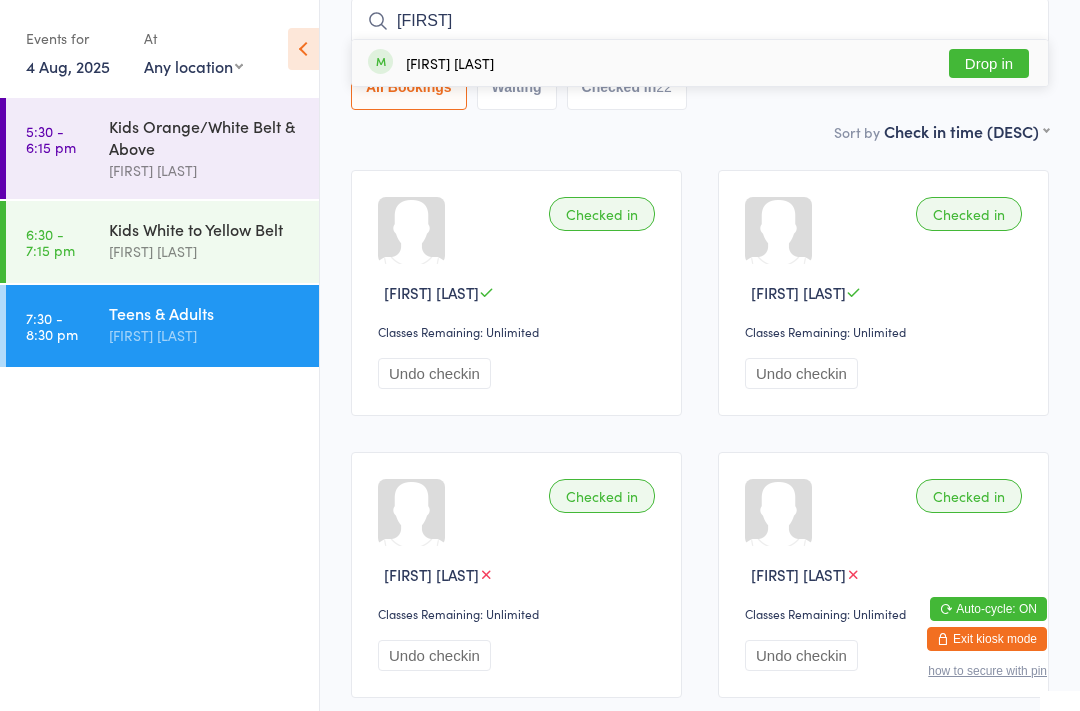 type on "Shsun" 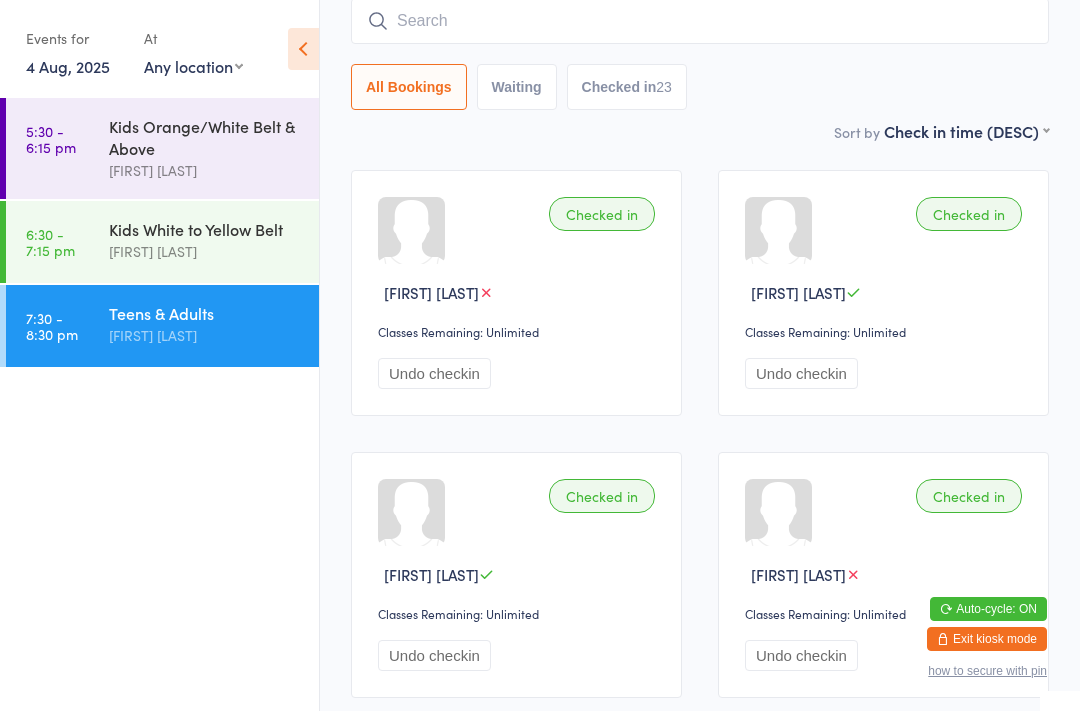 click at bounding box center [700, 21] 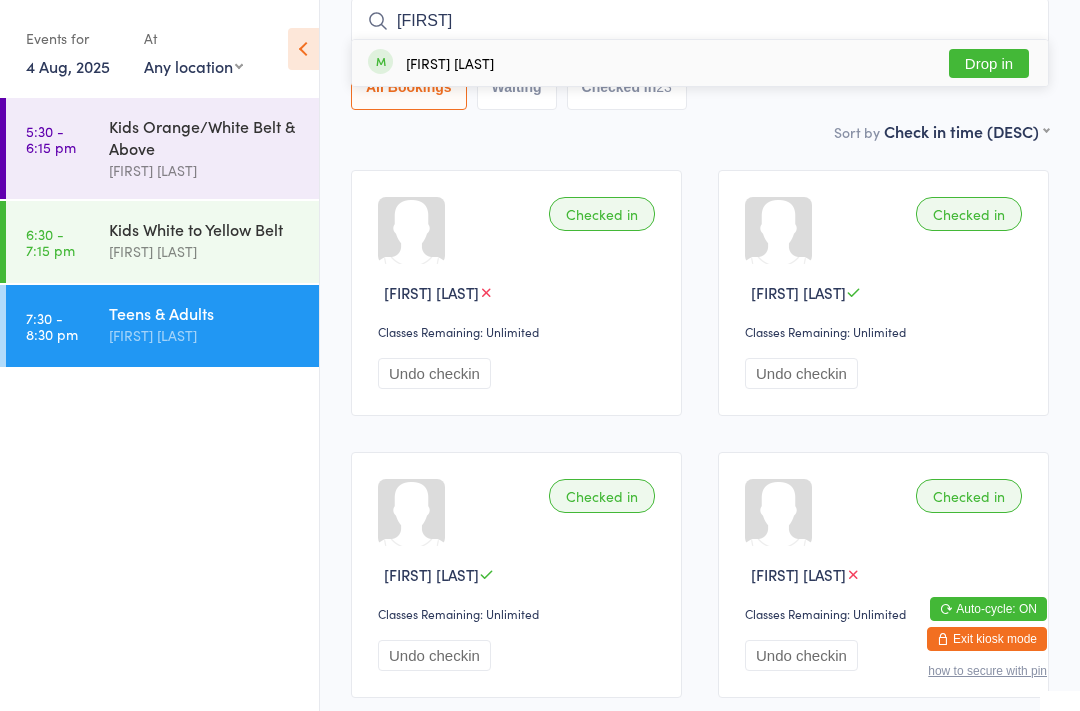 type on "Anika" 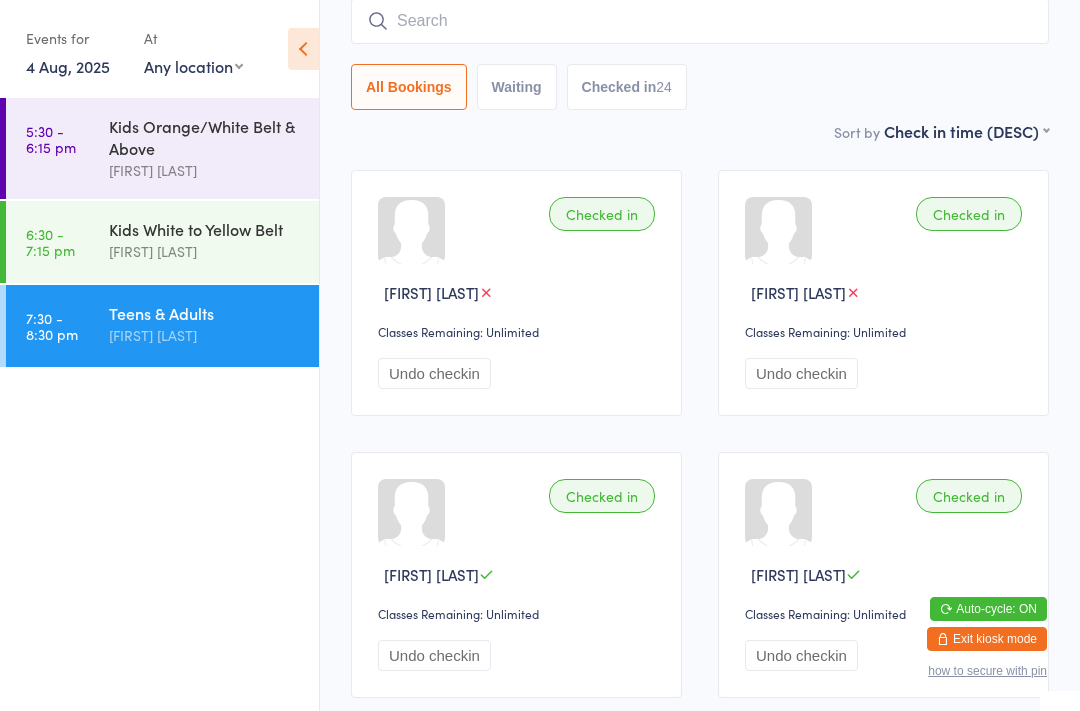 click at bounding box center (700, 21) 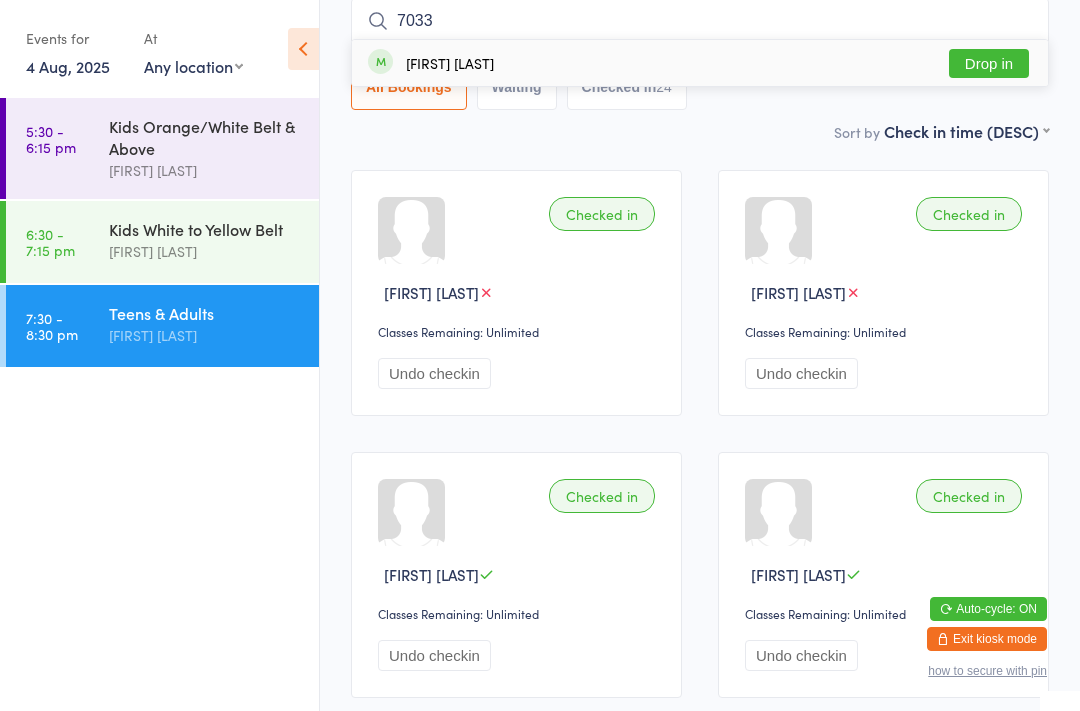 type on "7033" 